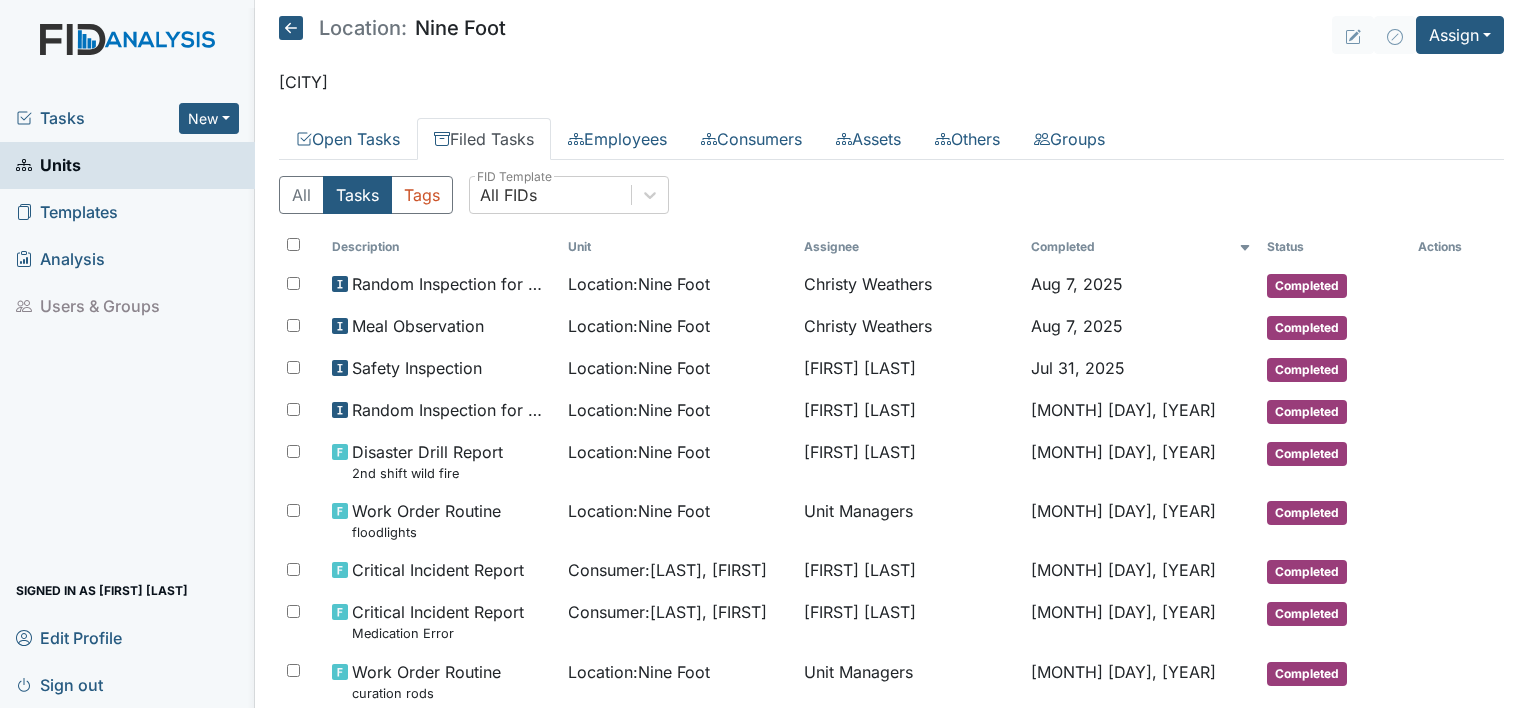 scroll, scrollTop: 0, scrollLeft: 0, axis: both 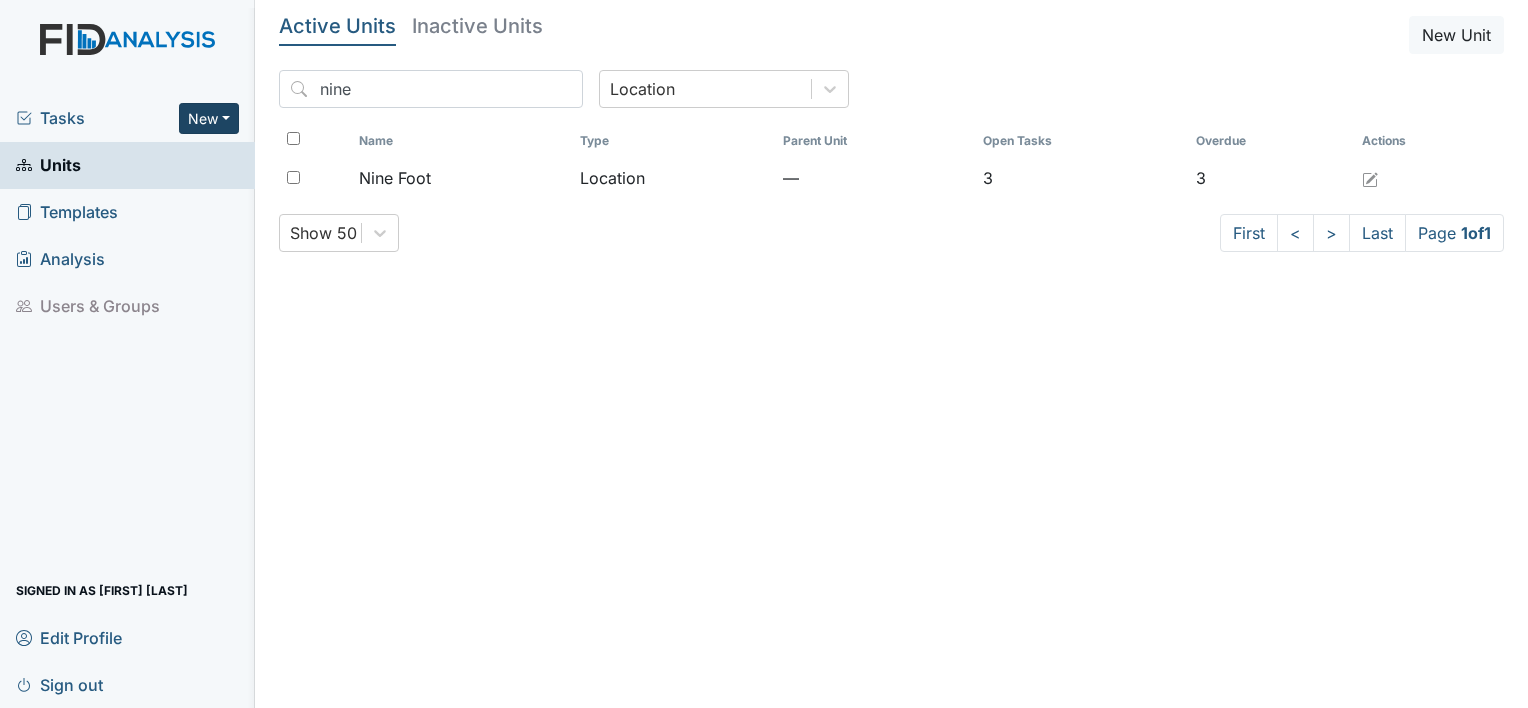 click on "New" at bounding box center (209, 118) 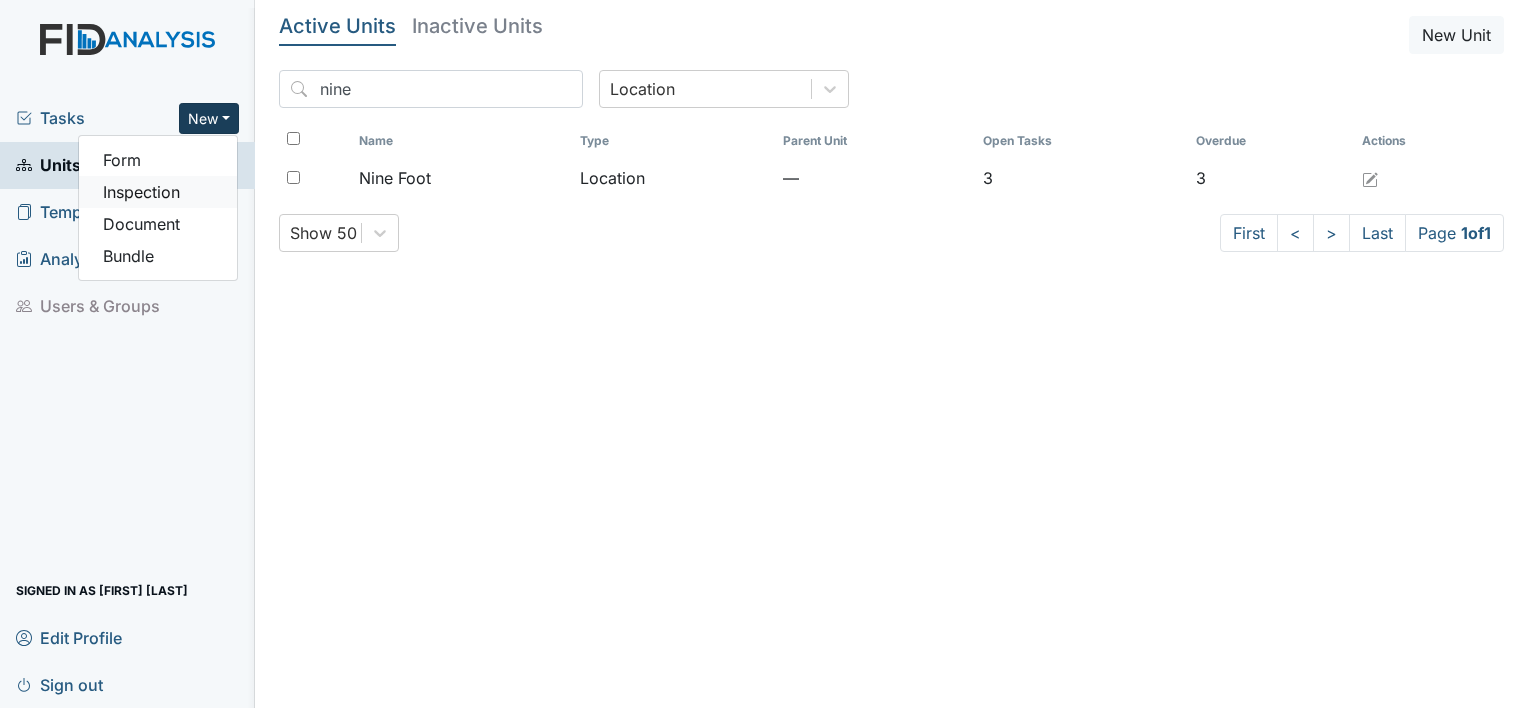 click on "Inspection" at bounding box center (158, 192) 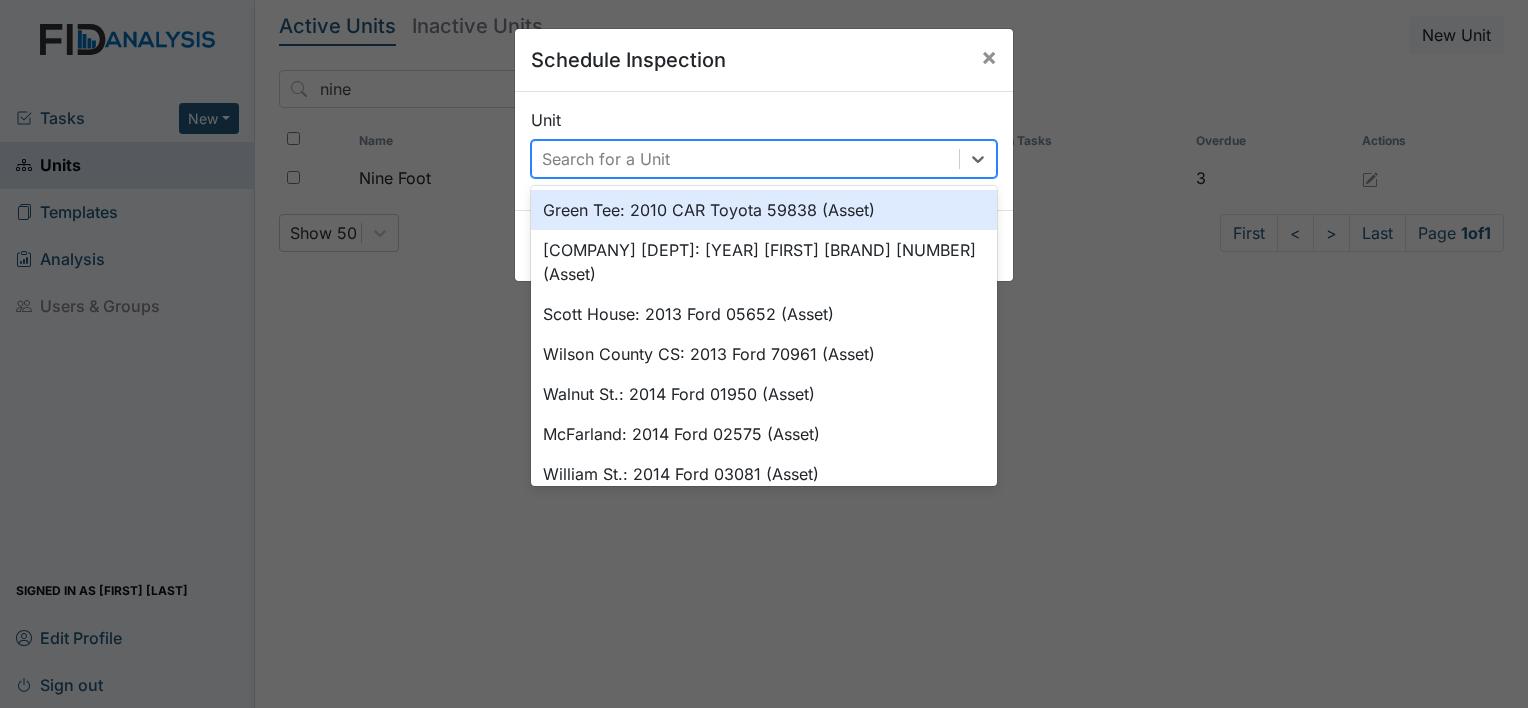 click on "Search for a Unit" at bounding box center (606, 159) 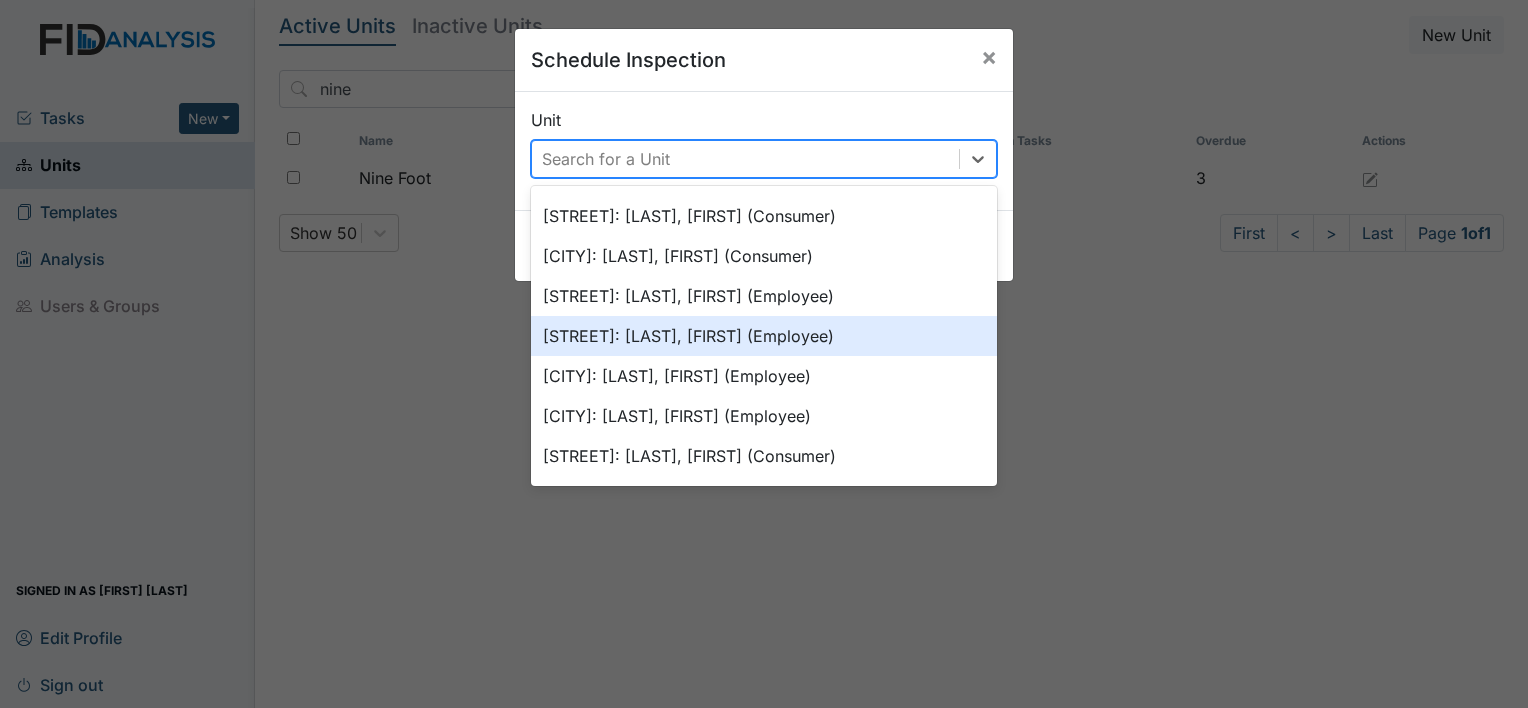 scroll, scrollTop: 1708, scrollLeft: 0, axis: vertical 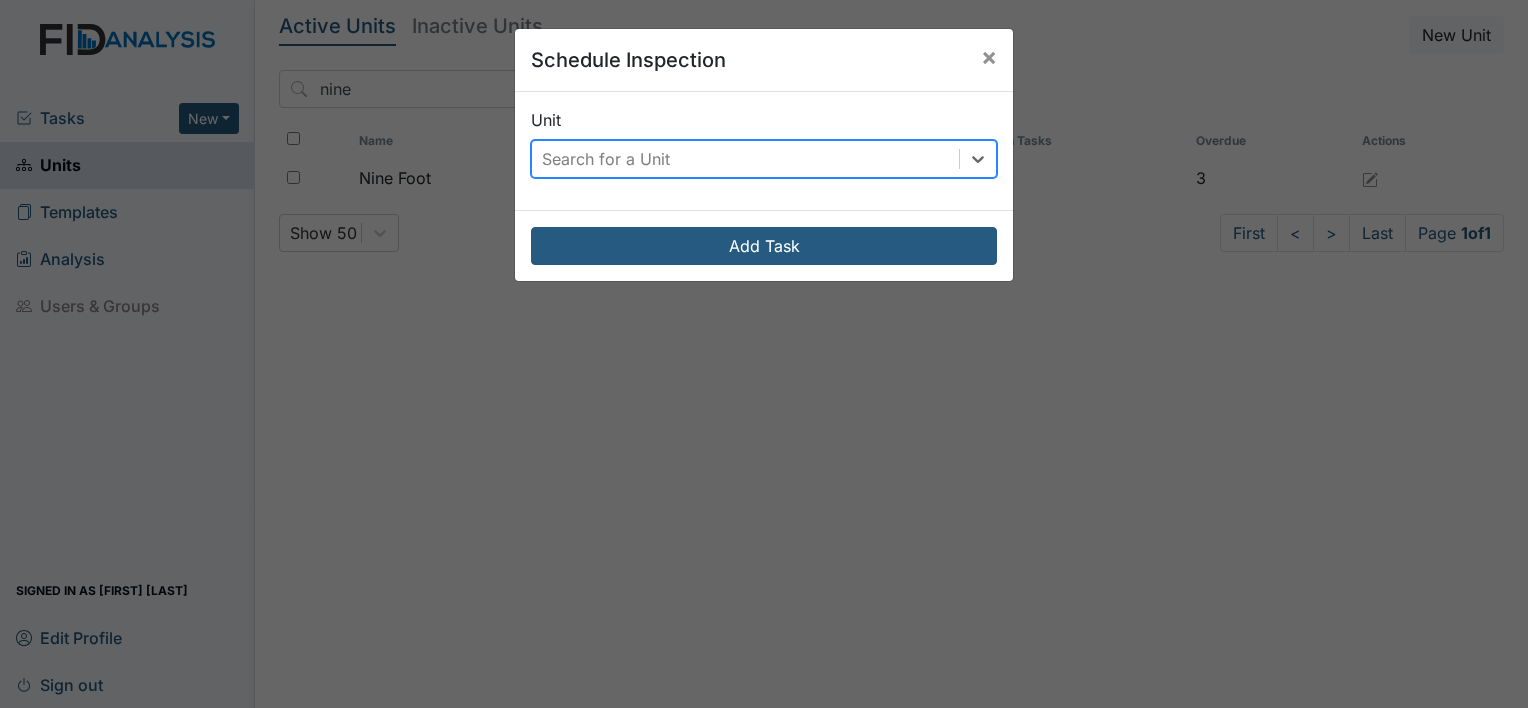 click on "Search for a Unit" at bounding box center [745, 159] 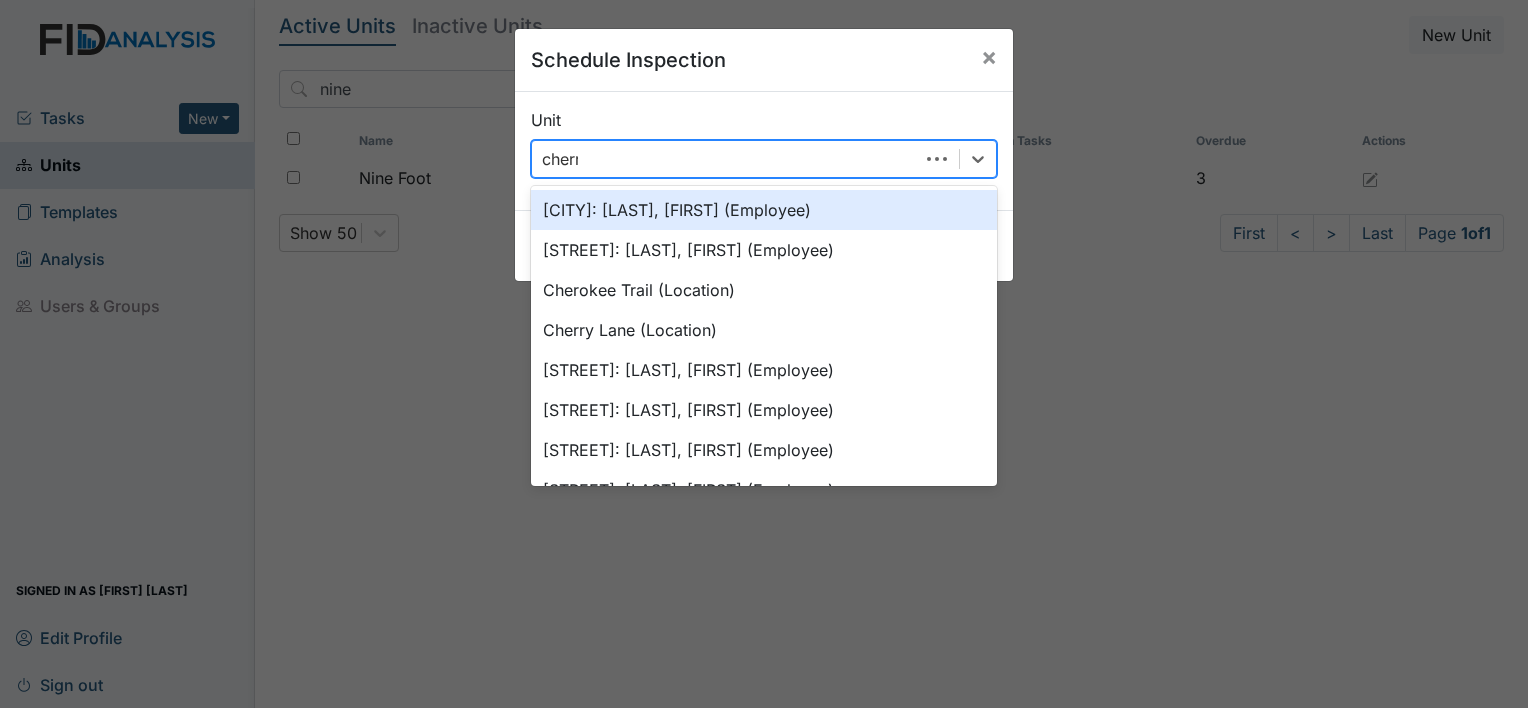 type on "cherry" 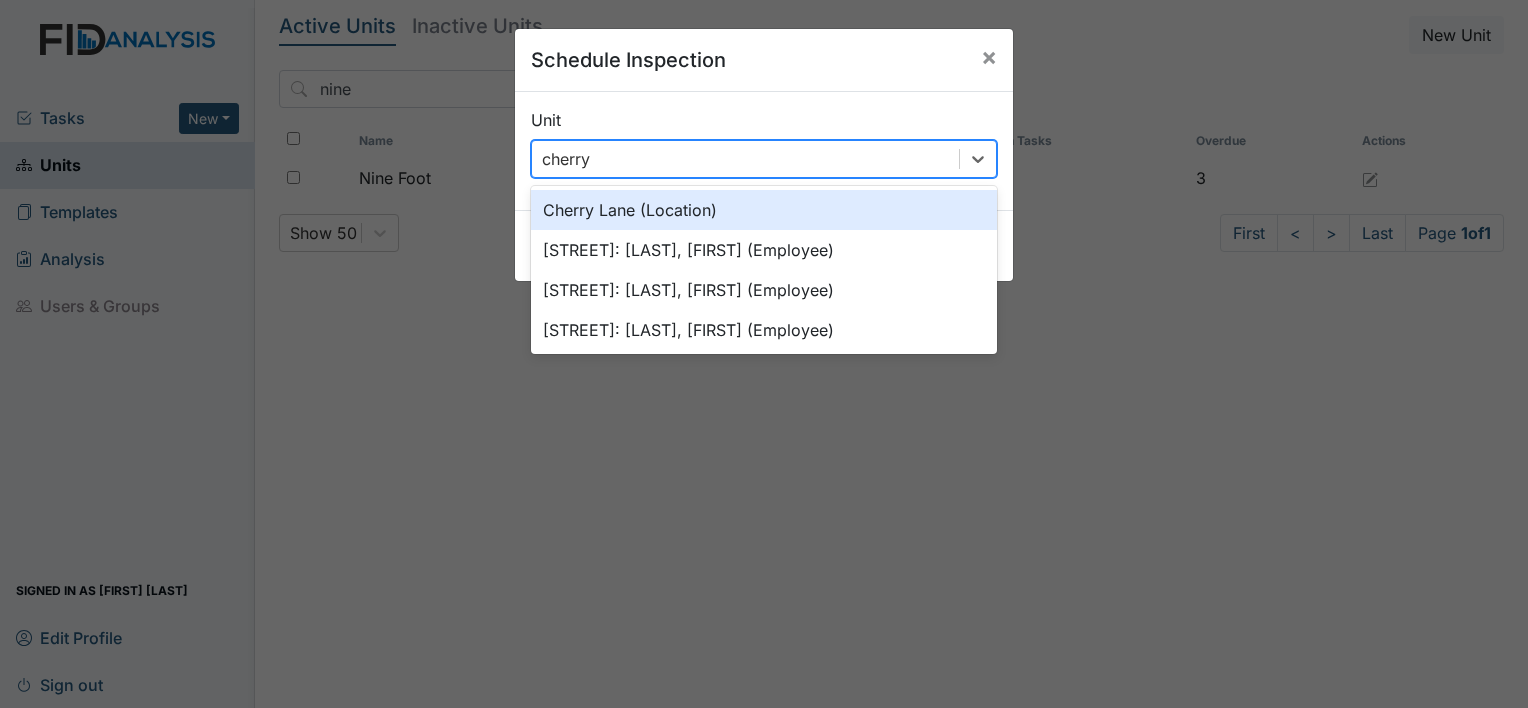 click on "Cherry Lane (Location)" at bounding box center [764, 210] 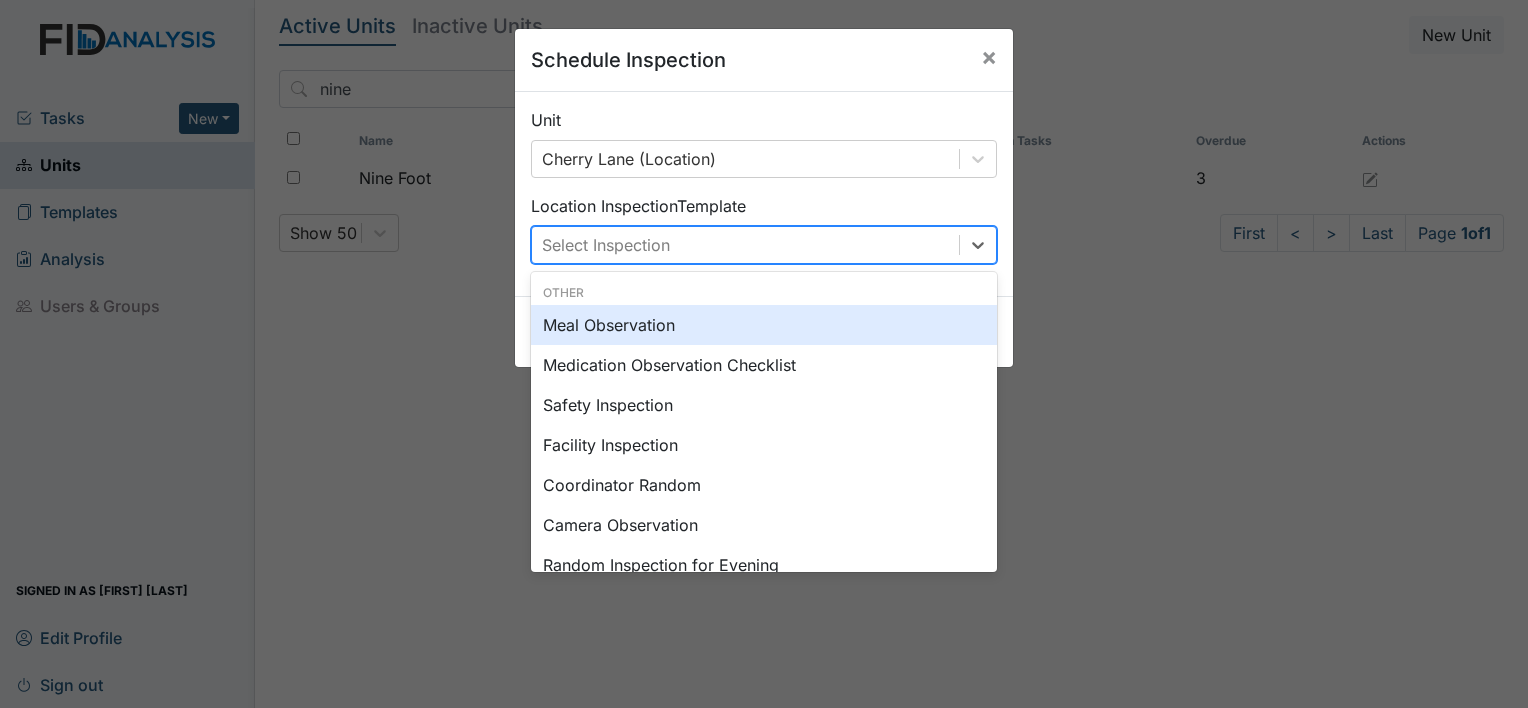 click on "Select Inspection" at bounding box center (745, 245) 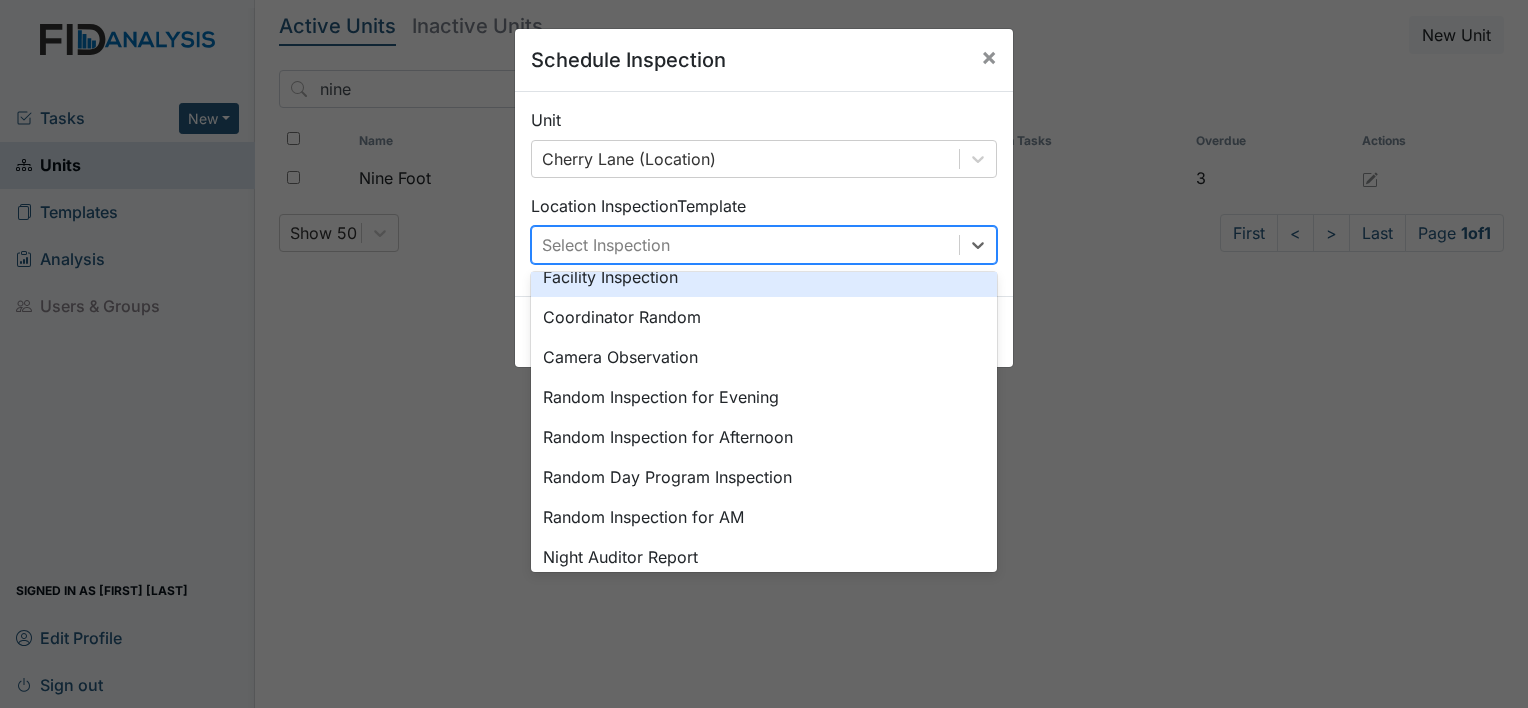 scroll, scrollTop: 172, scrollLeft: 0, axis: vertical 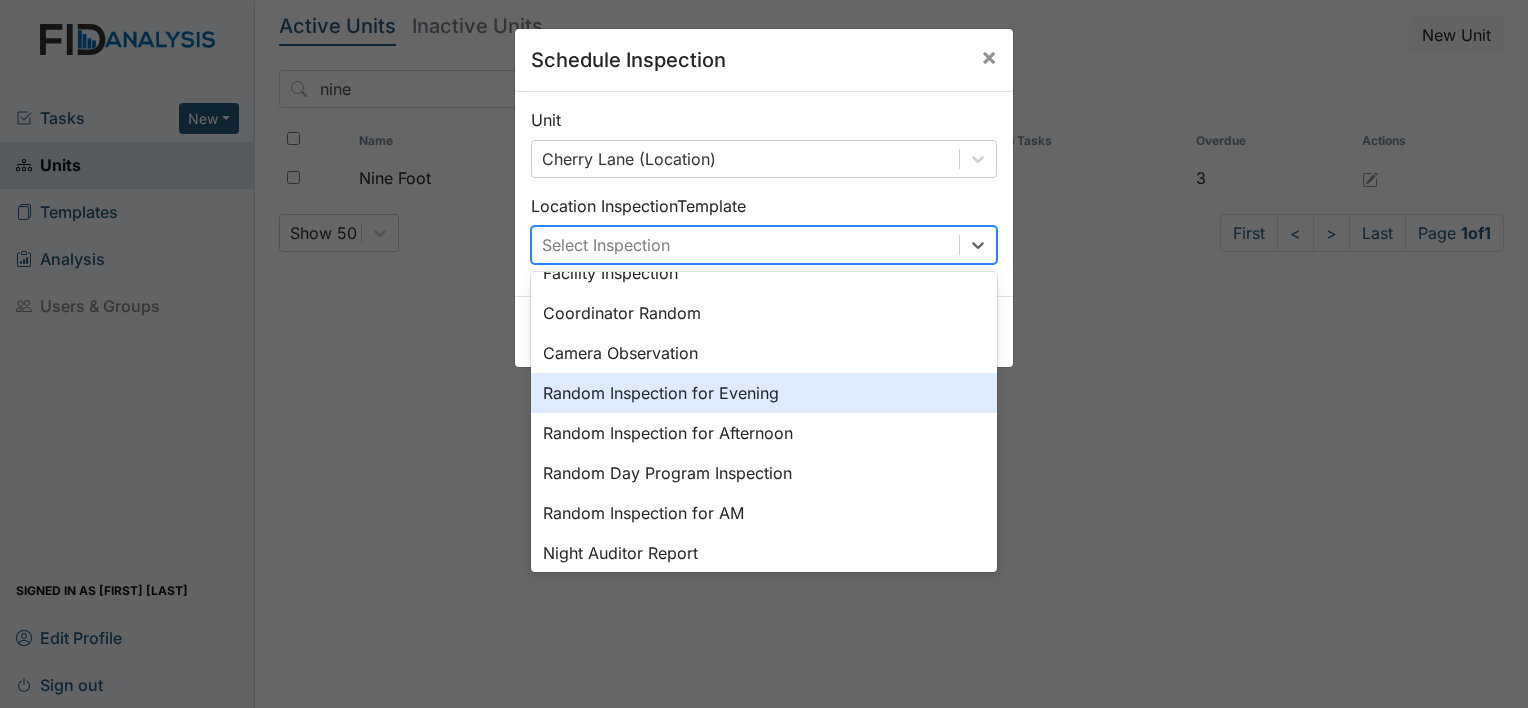 click on "Random Inspection for Evening" at bounding box center [764, 393] 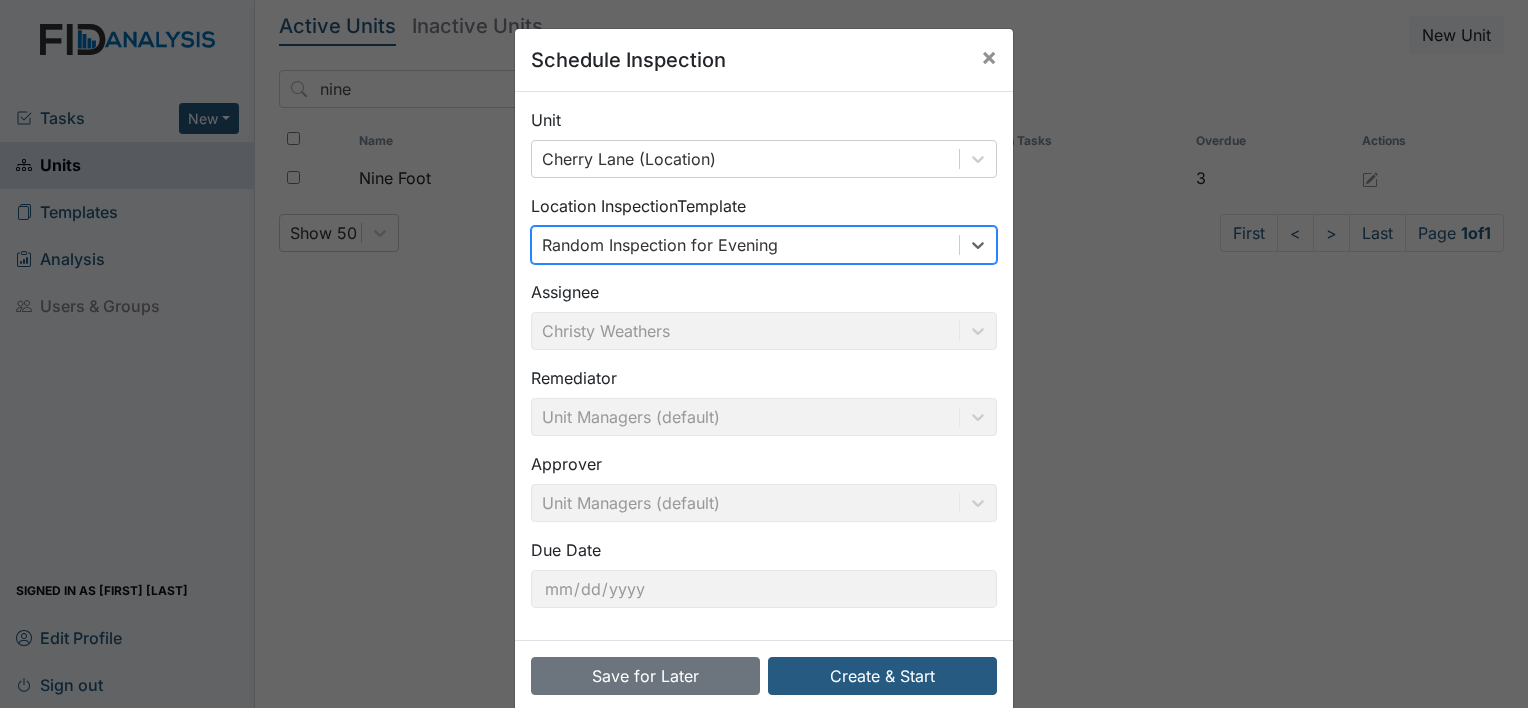 scroll, scrollTop: 31, scrollLeft: 0, axis: vertical 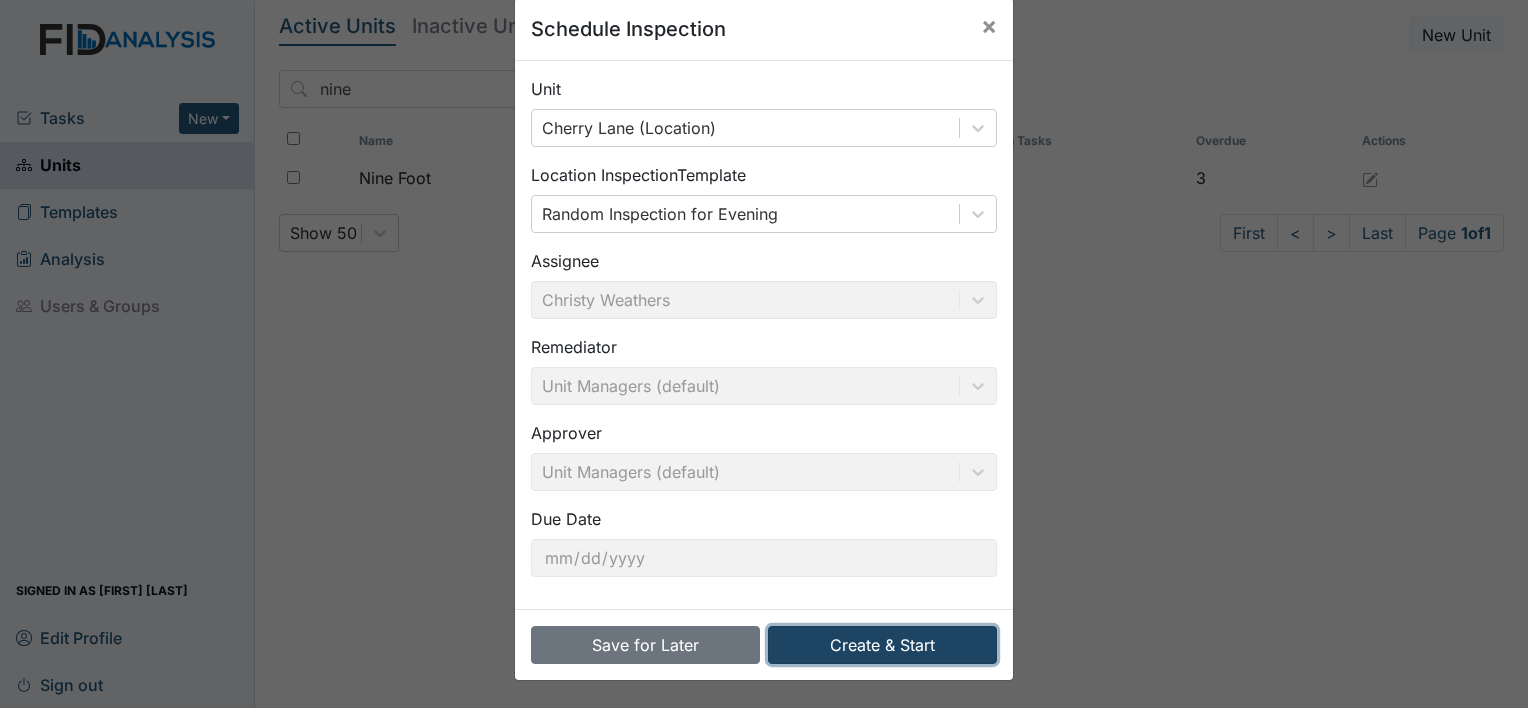 click on "Create & Start" at bounding box center (882, 645) 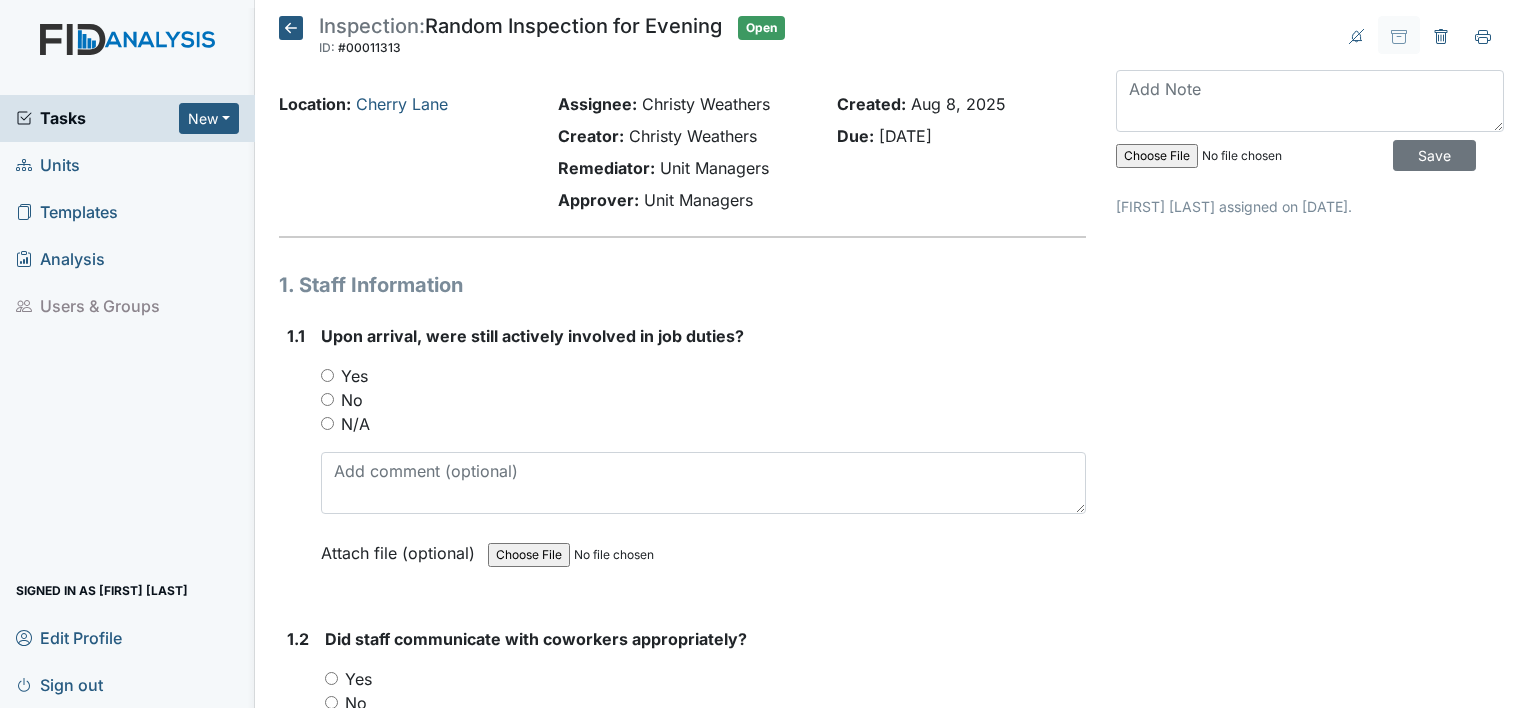scroll, scrollTop: 0, scrollLeft: 0, axis: both 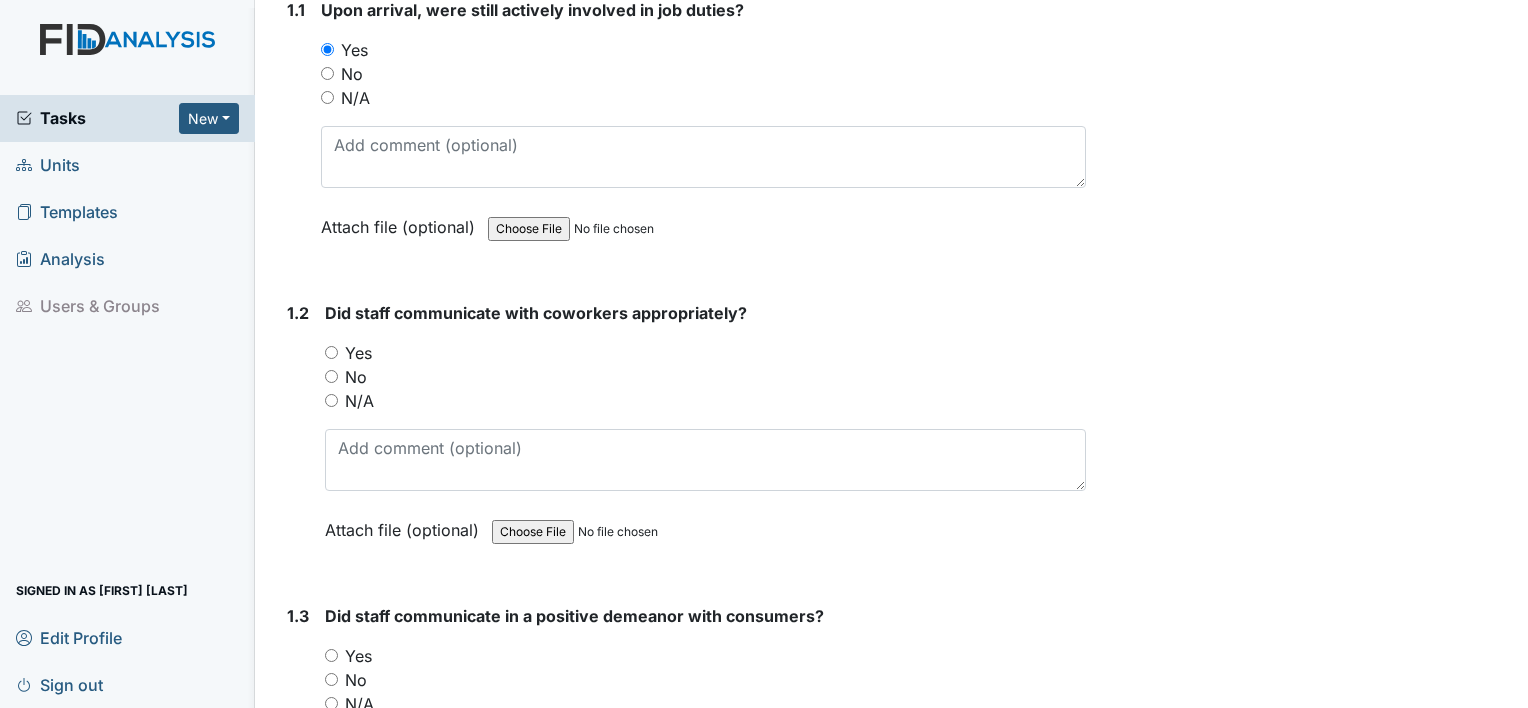 click on "Yes" at bounding box center [358, 353] 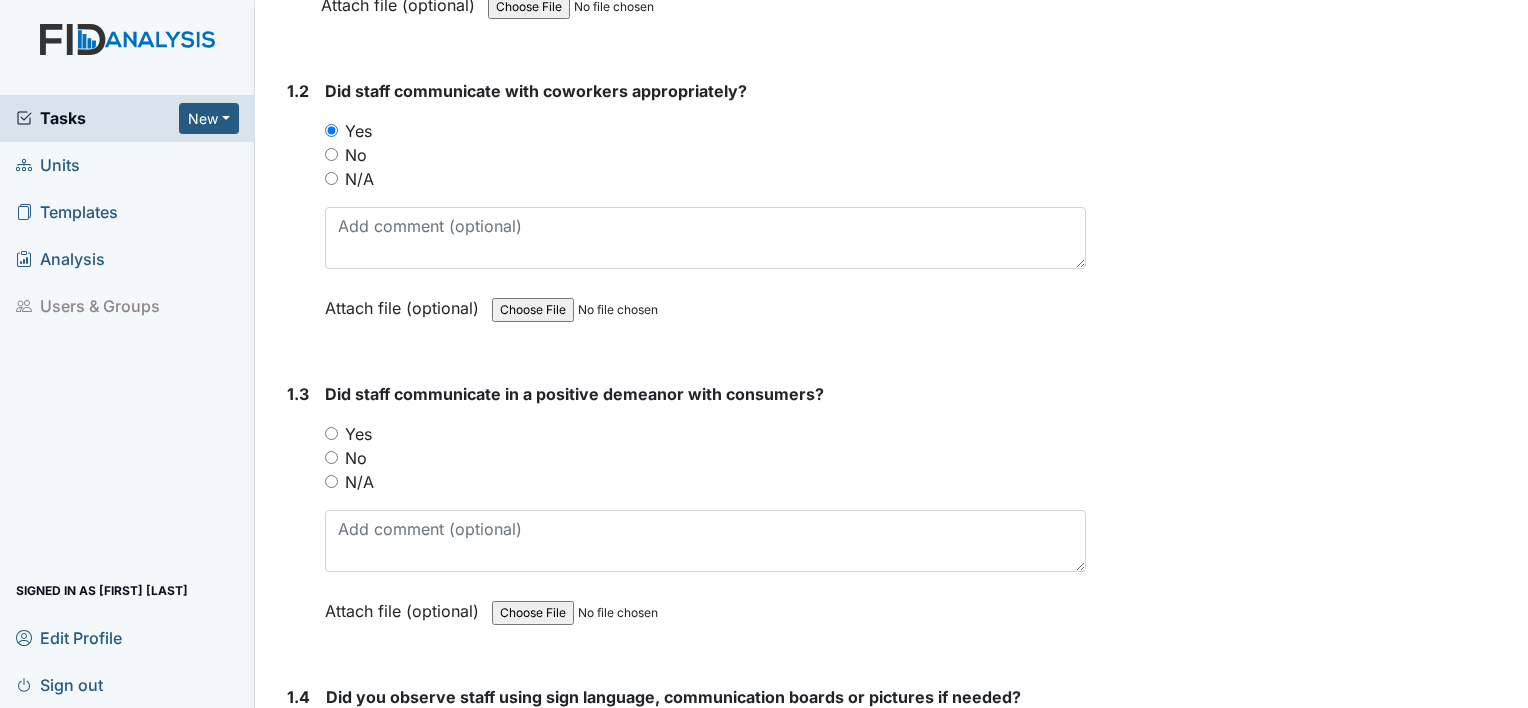 scroll, scrollTop: 560, scrollLeft: 0, axis: vertical 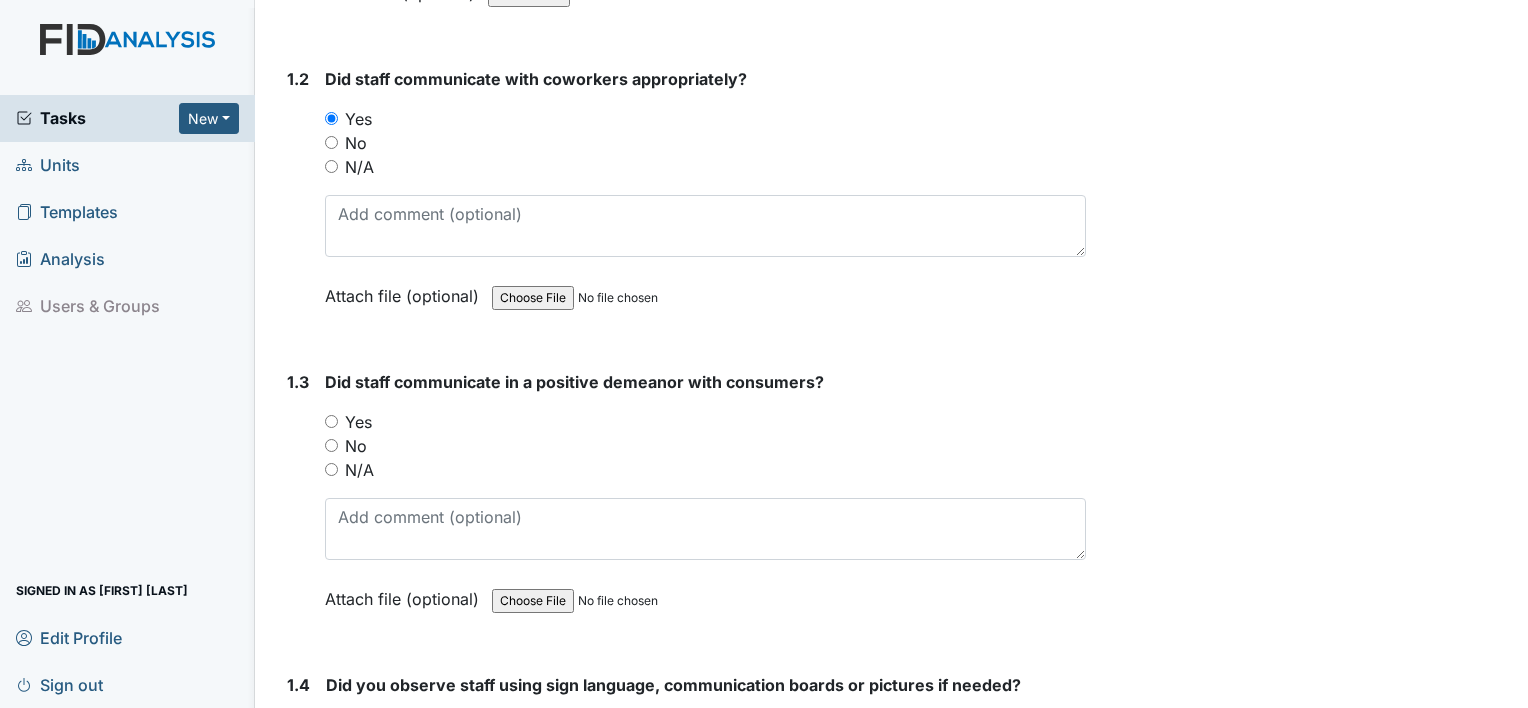 click on "Yes" at bounding box center [358, 422] 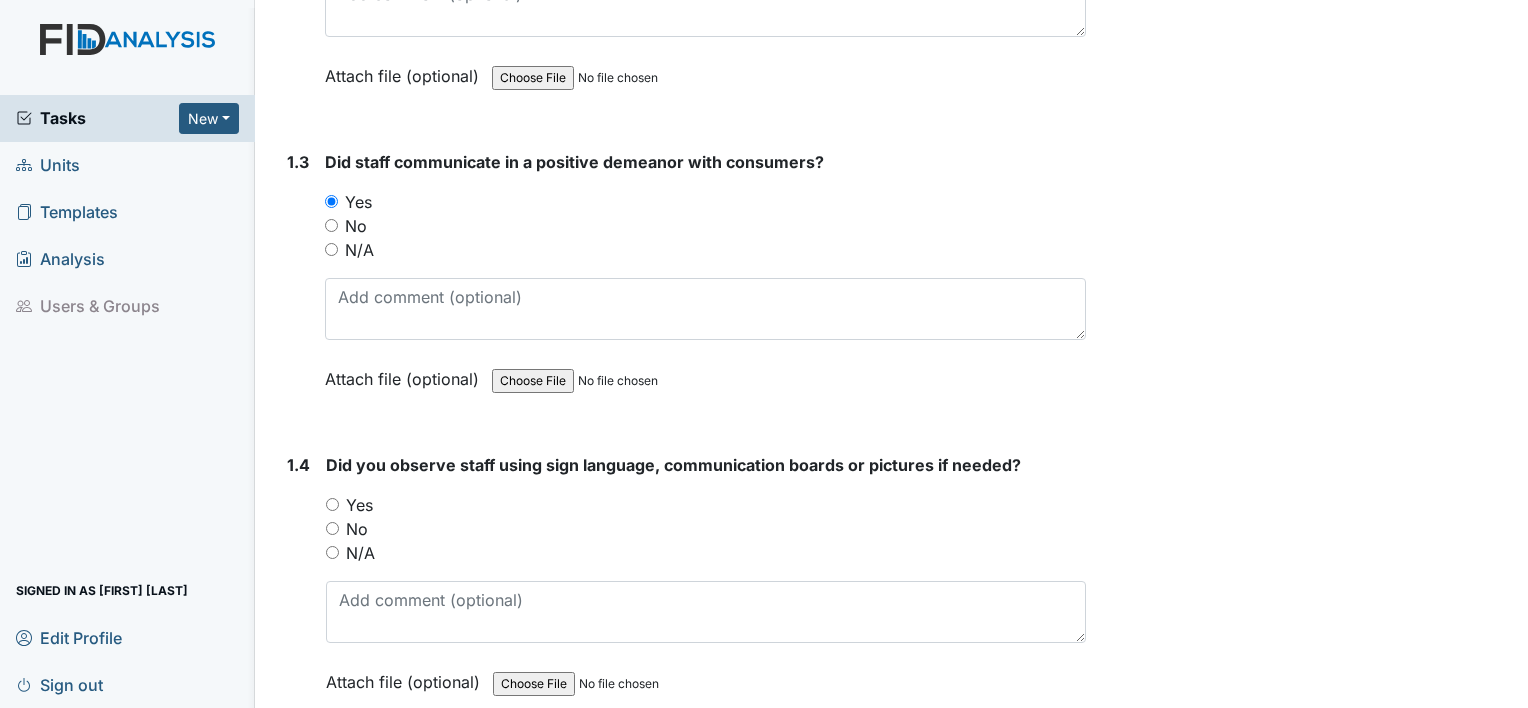 scroll, scrollTop: 784, scrollLeft: 0, axis: vertical 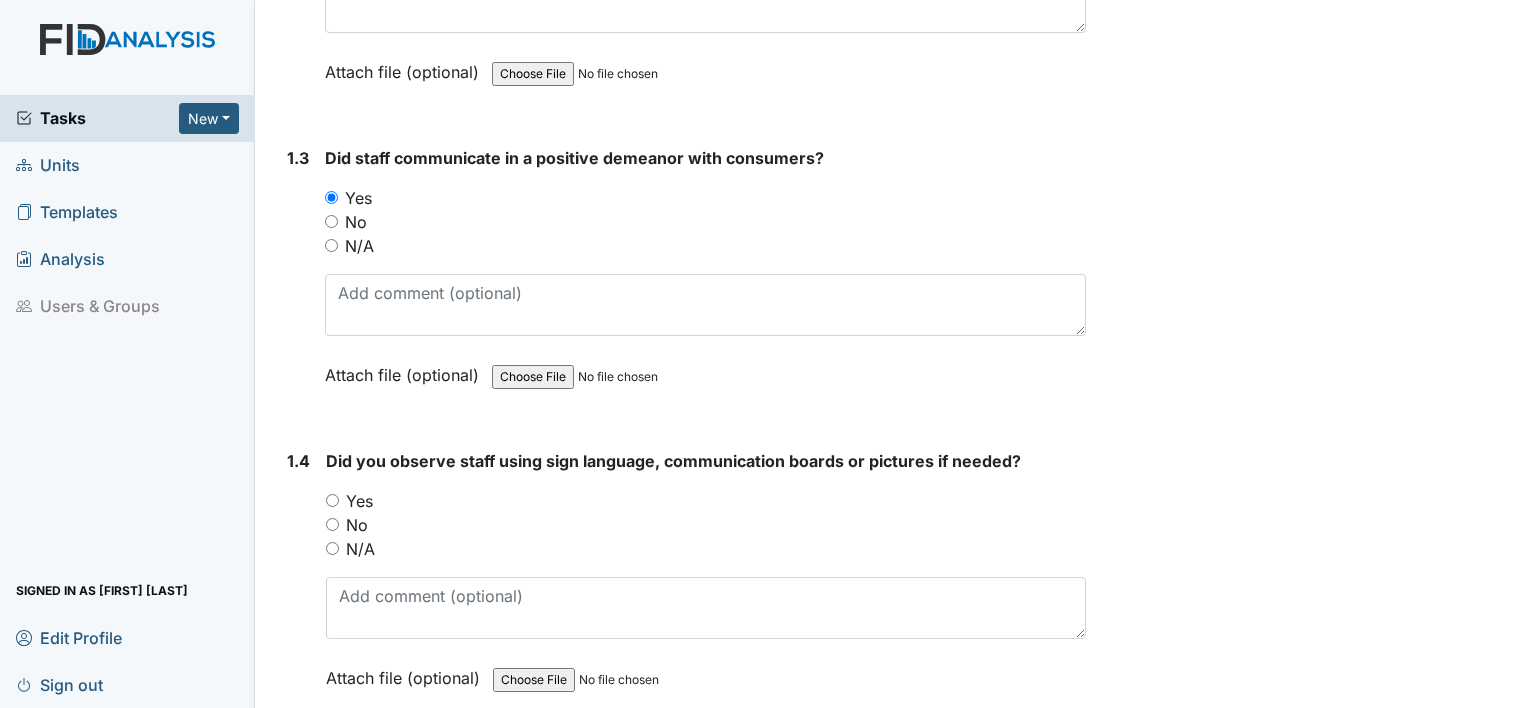 click on "Yes" at bounding box center (359, 501) 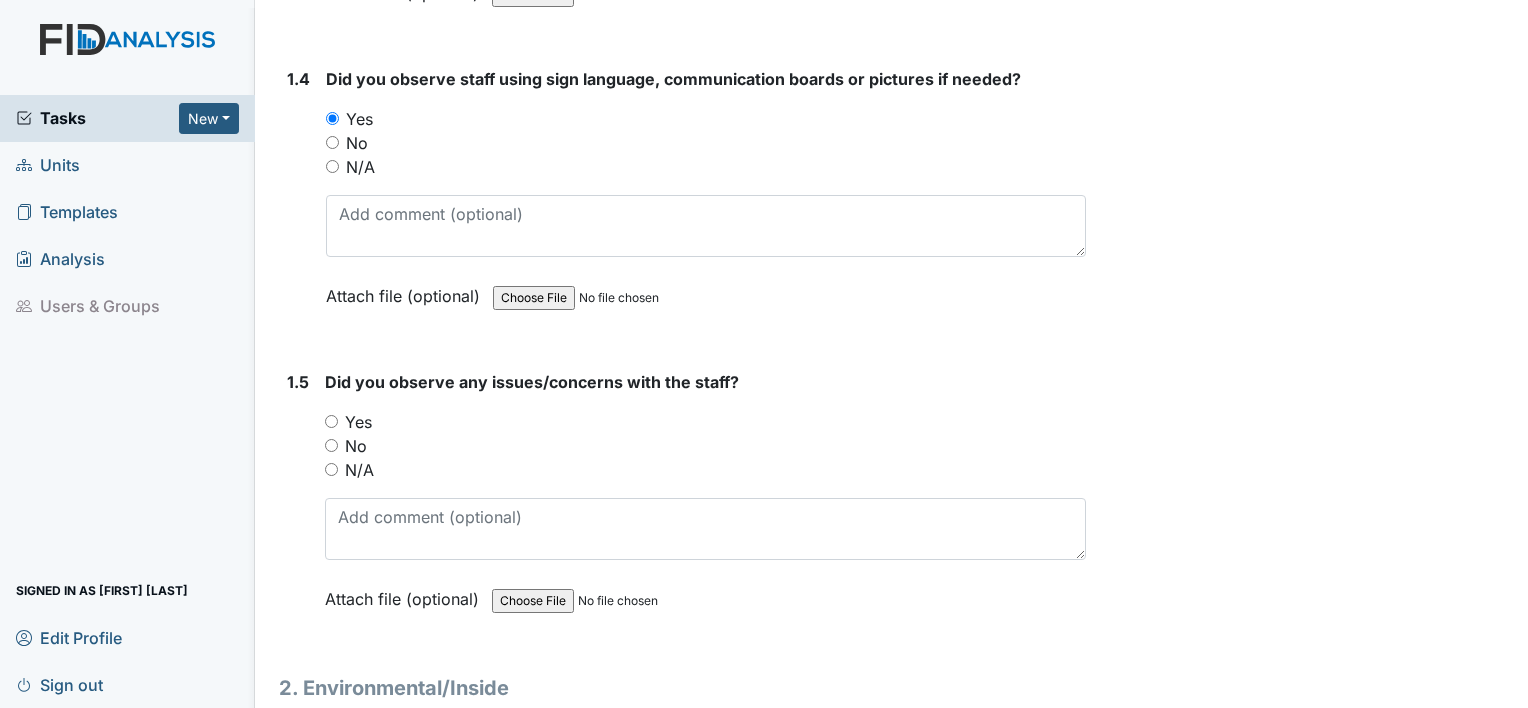 scroll, scrollTop: 1167, scrollLeft: 0, axis: vertical 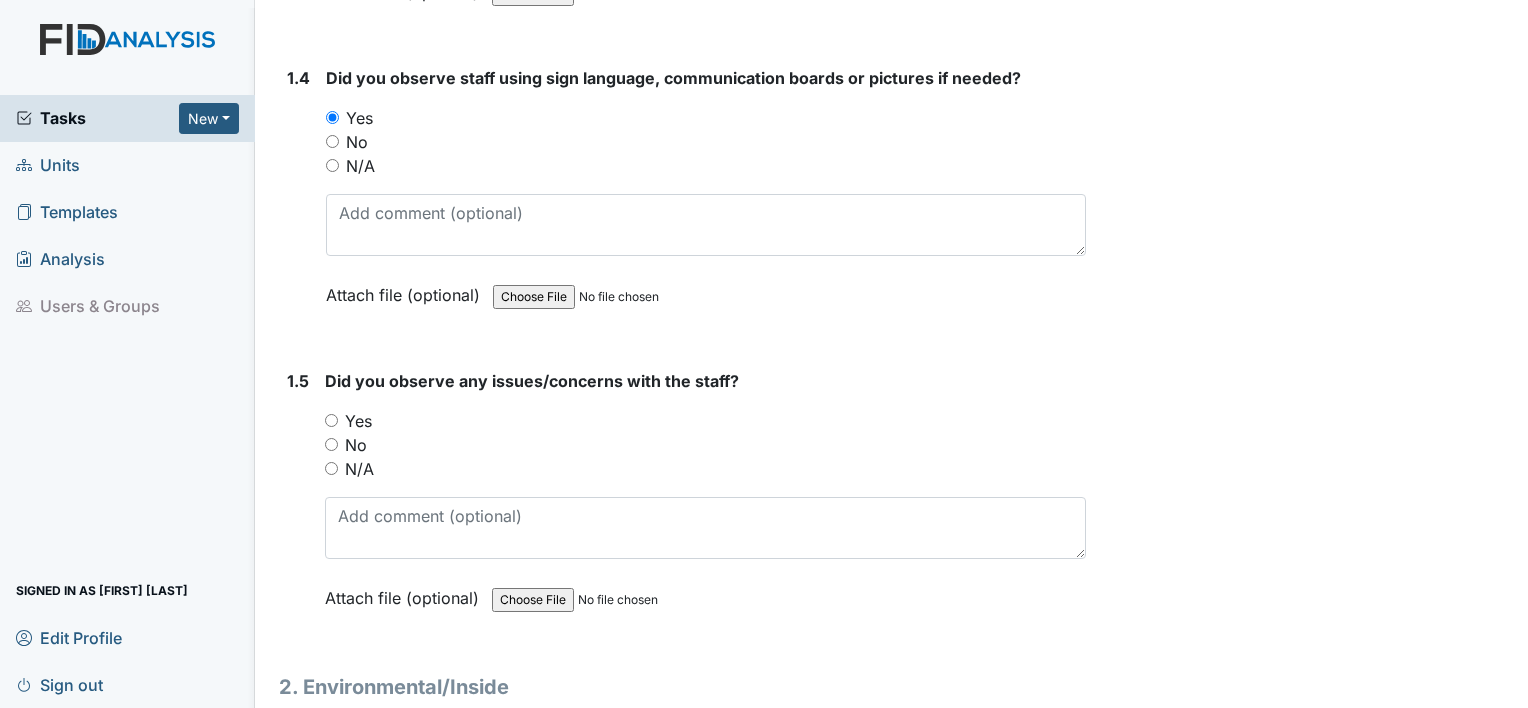click on "No" at bounding box center [356, 445] 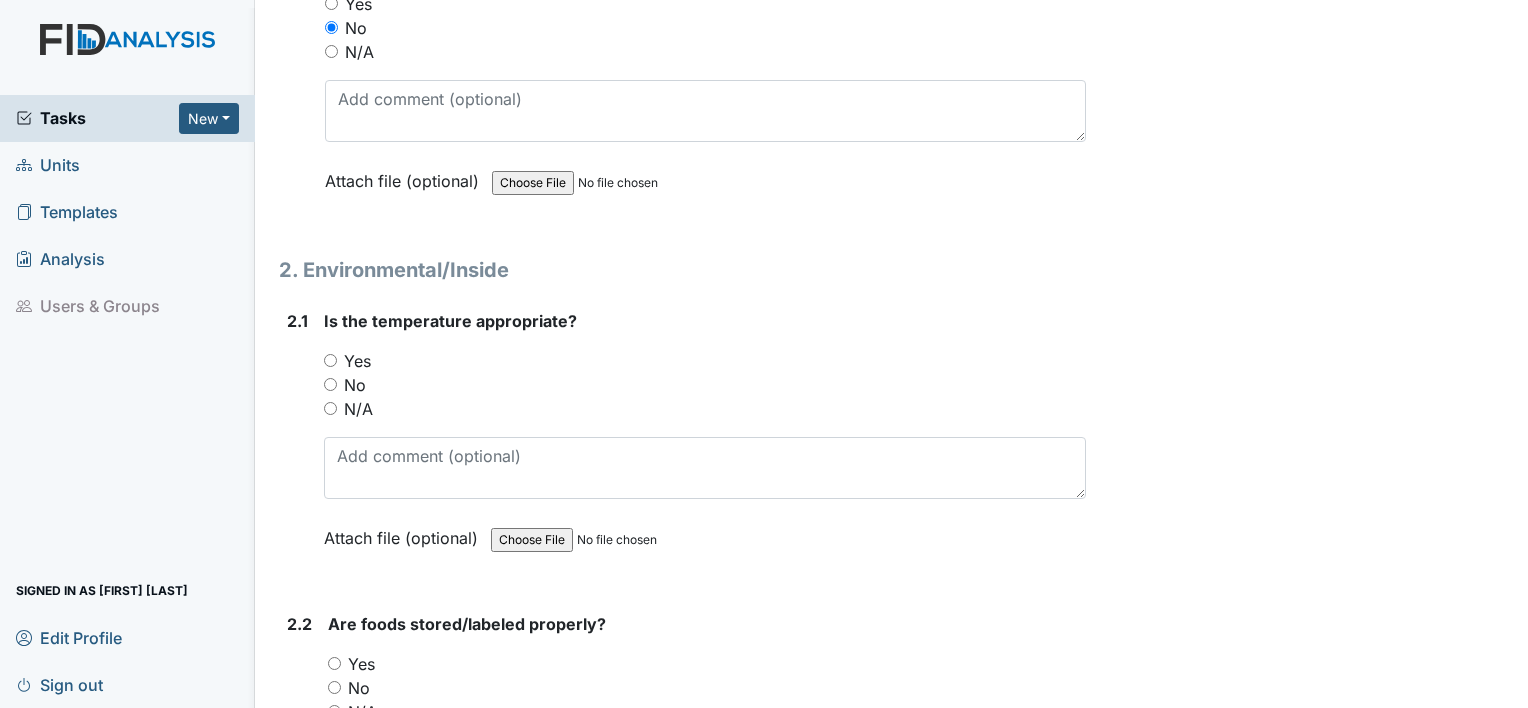 scroll, scrollTop: 1588, scrollLeft: 0, axis: vertical 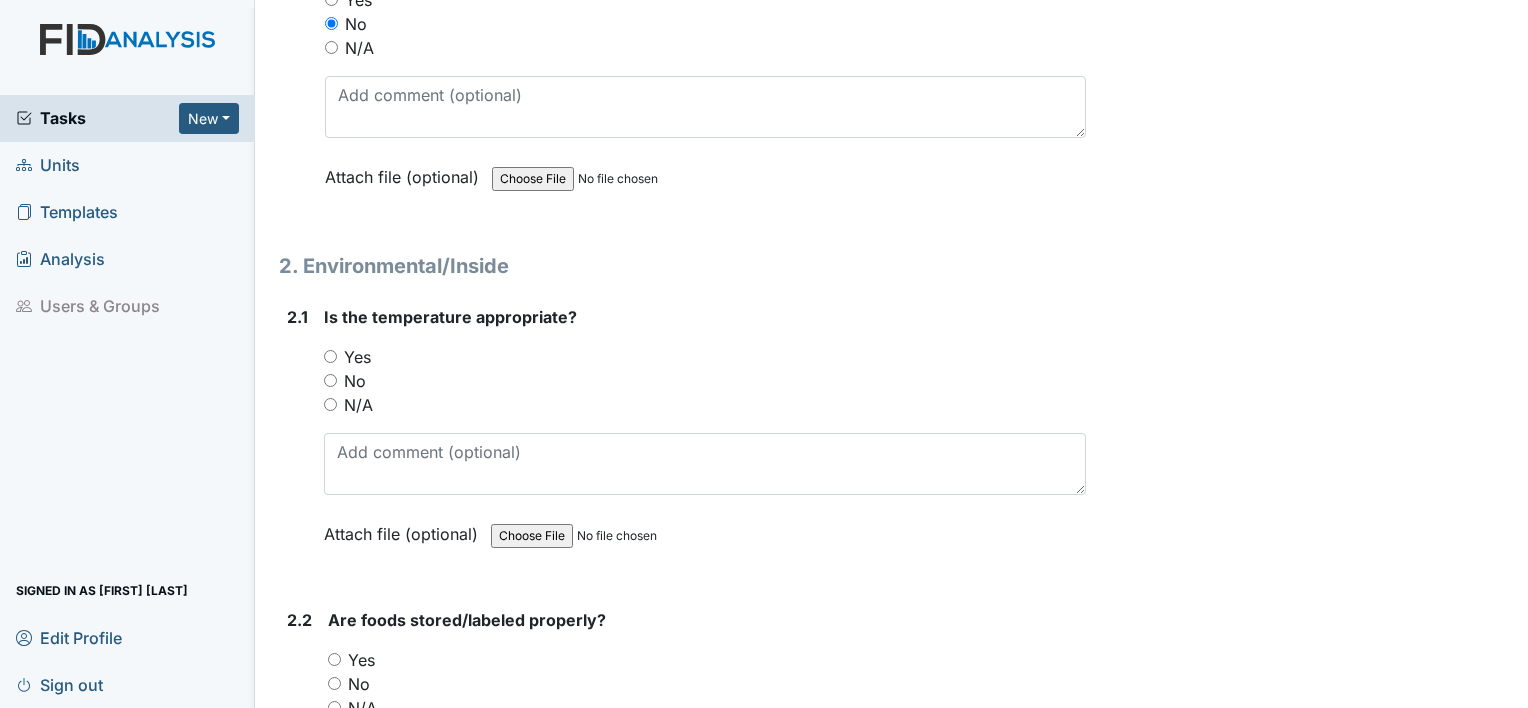 click on "Yes" at bounding box center (357, 357) 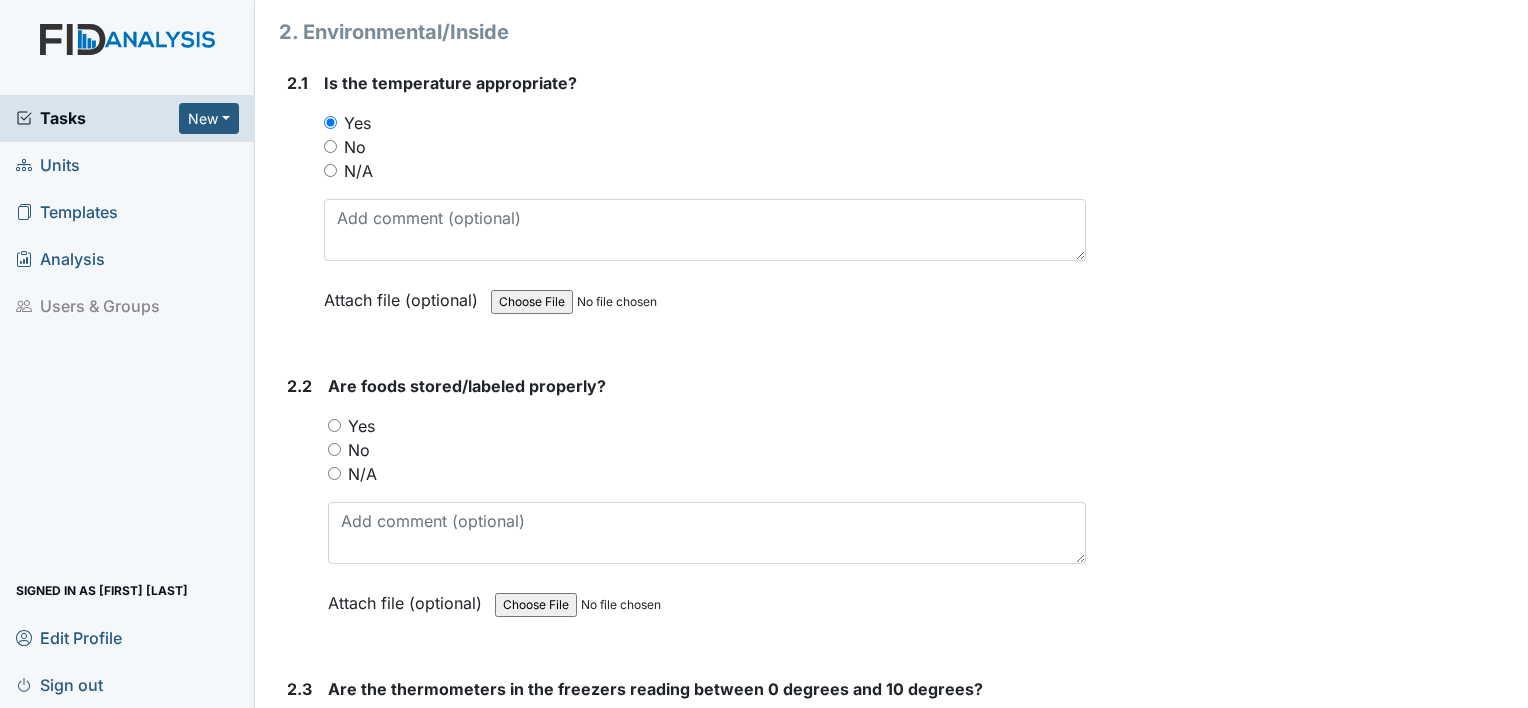scroll, scrollTop: 1828, scrollLeft: 0, axis: vertical 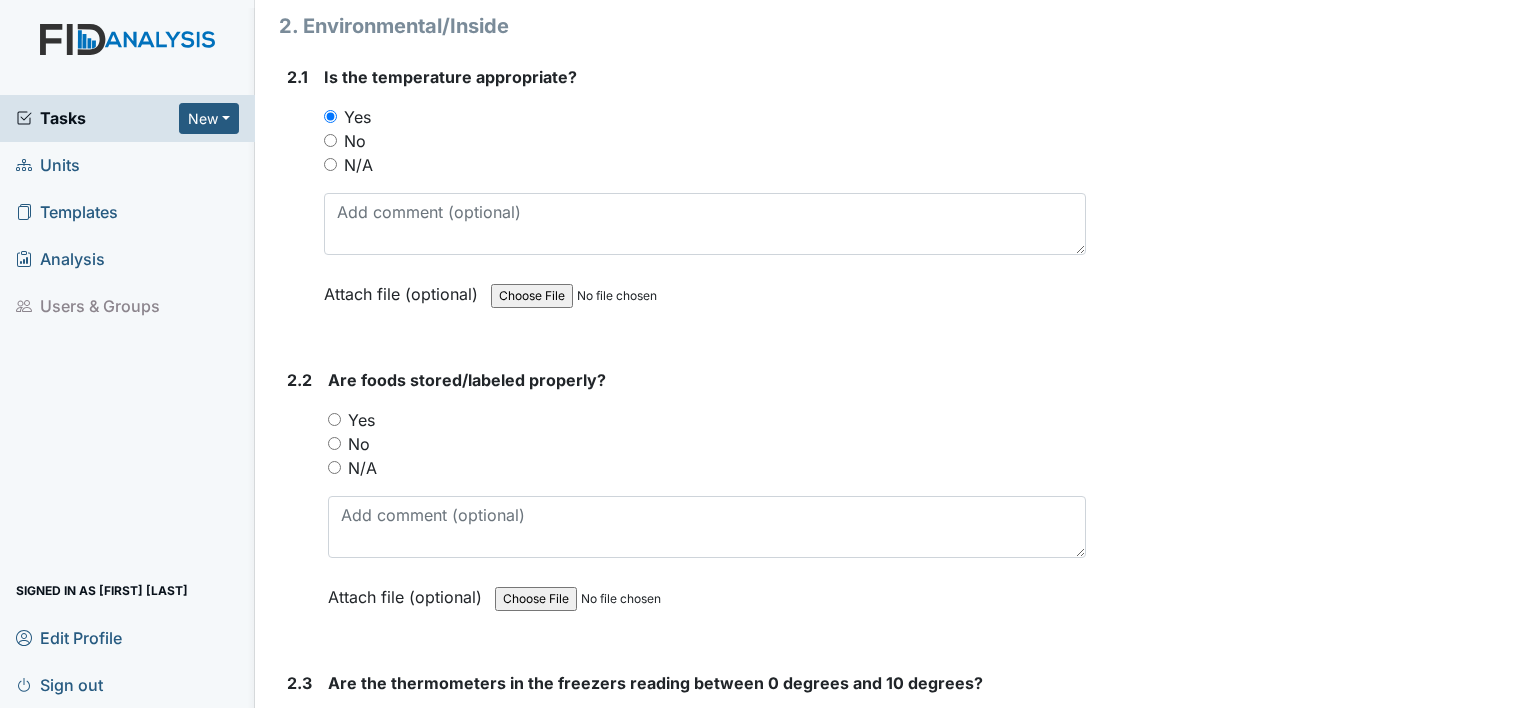 click on "Yes" at bounding box center (361, 420) 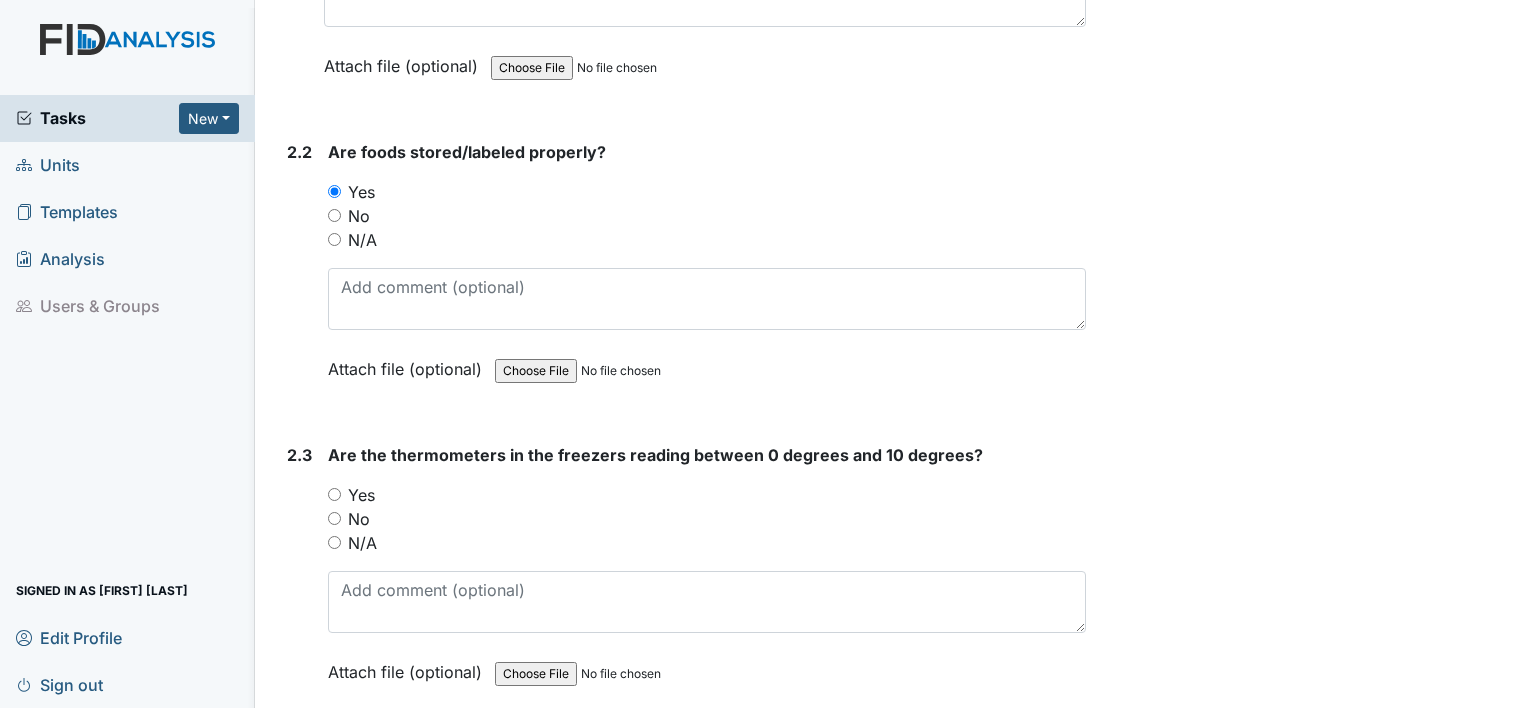 scroll, scrollTop: 2071, scrollLeft: 0, axis: vertical 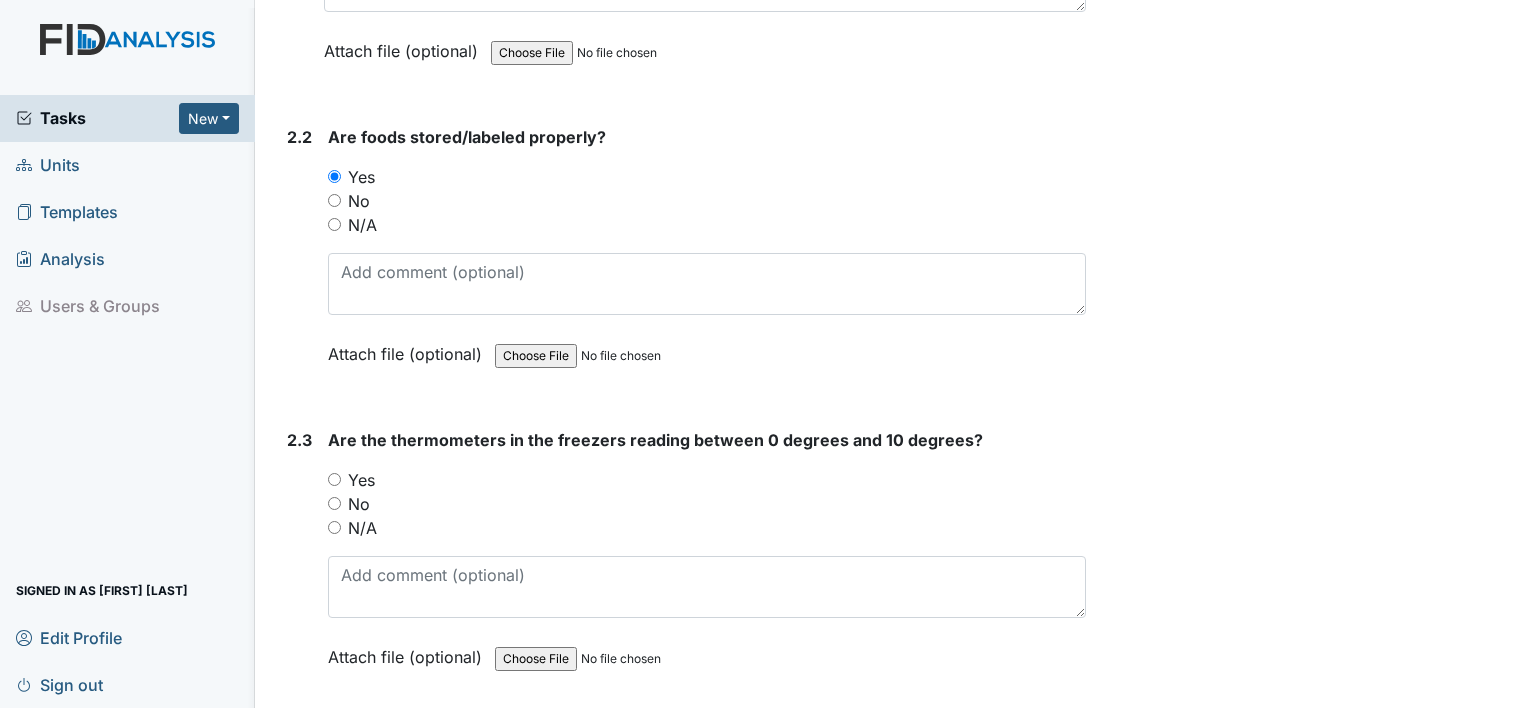 click on "Yes" at bounding box center (361, 480) 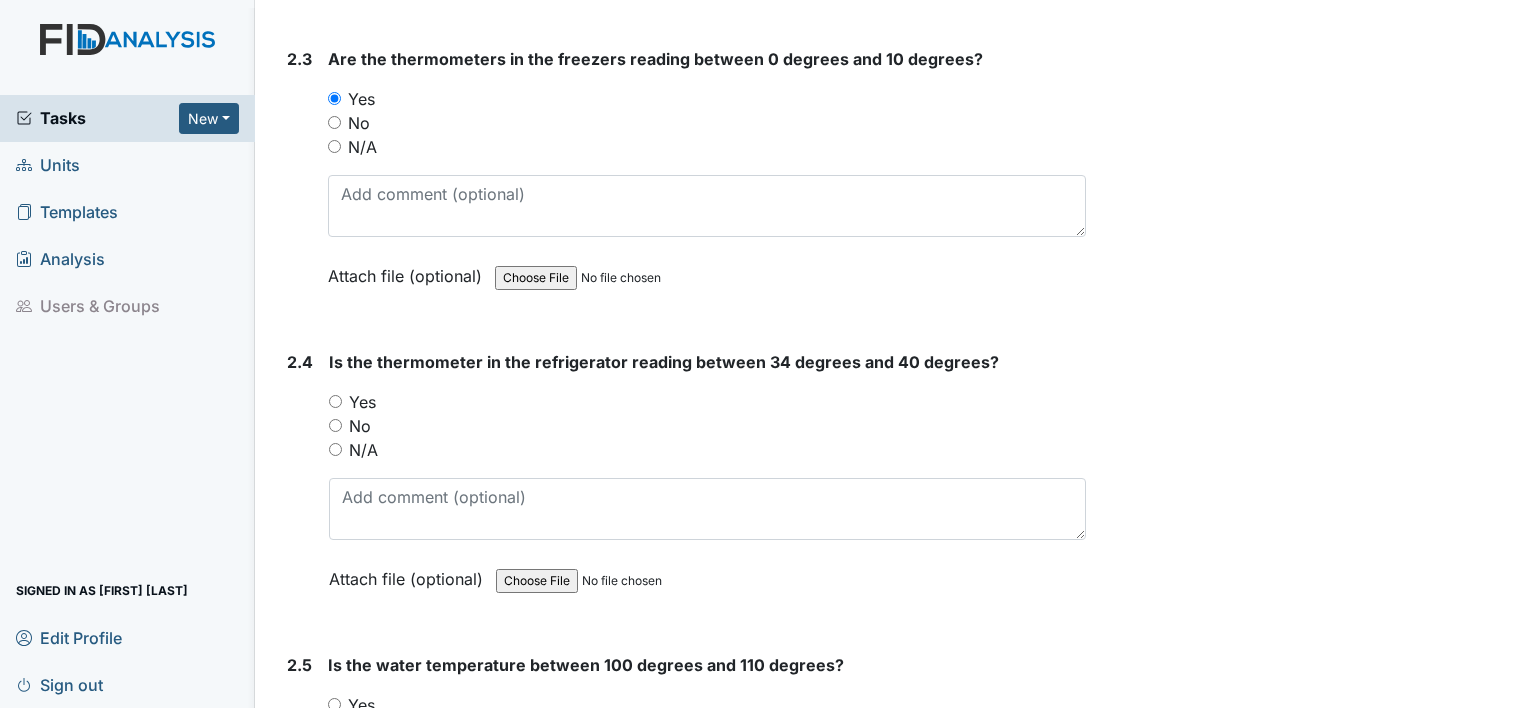 scroll, scrollTop: 2463, scrollLeft: 0, axis: vertical 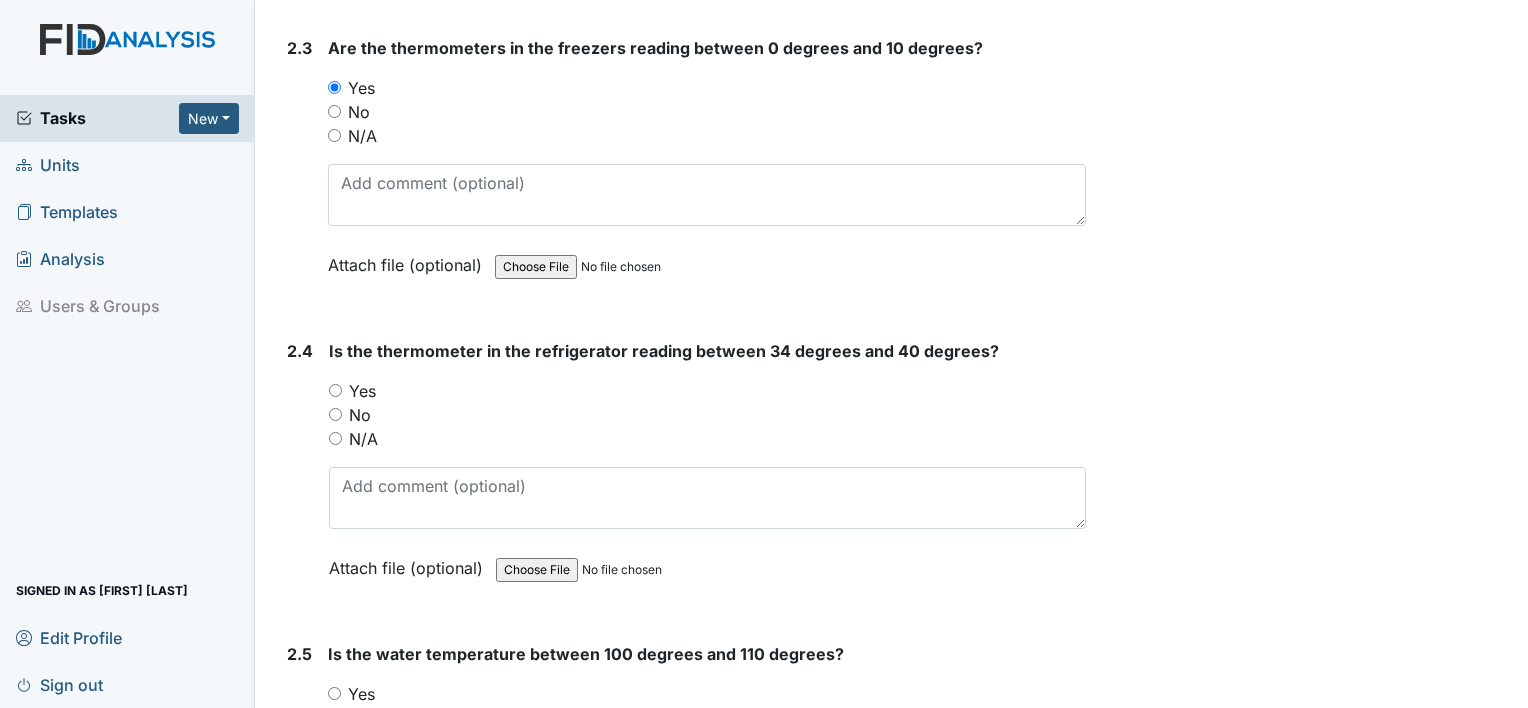 click on "No" at bounding box center (360, 415) 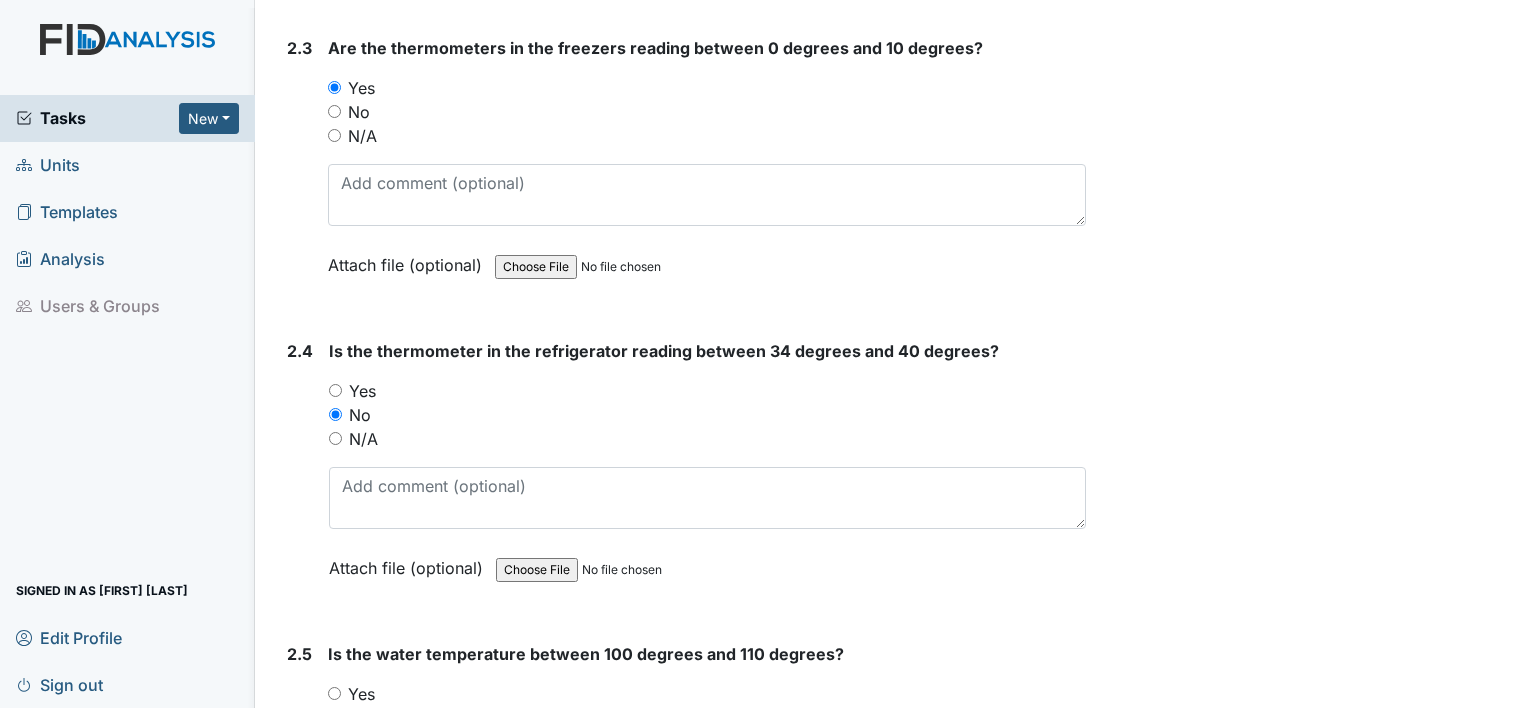 click on "Yes" at bounding box center (362, 391) 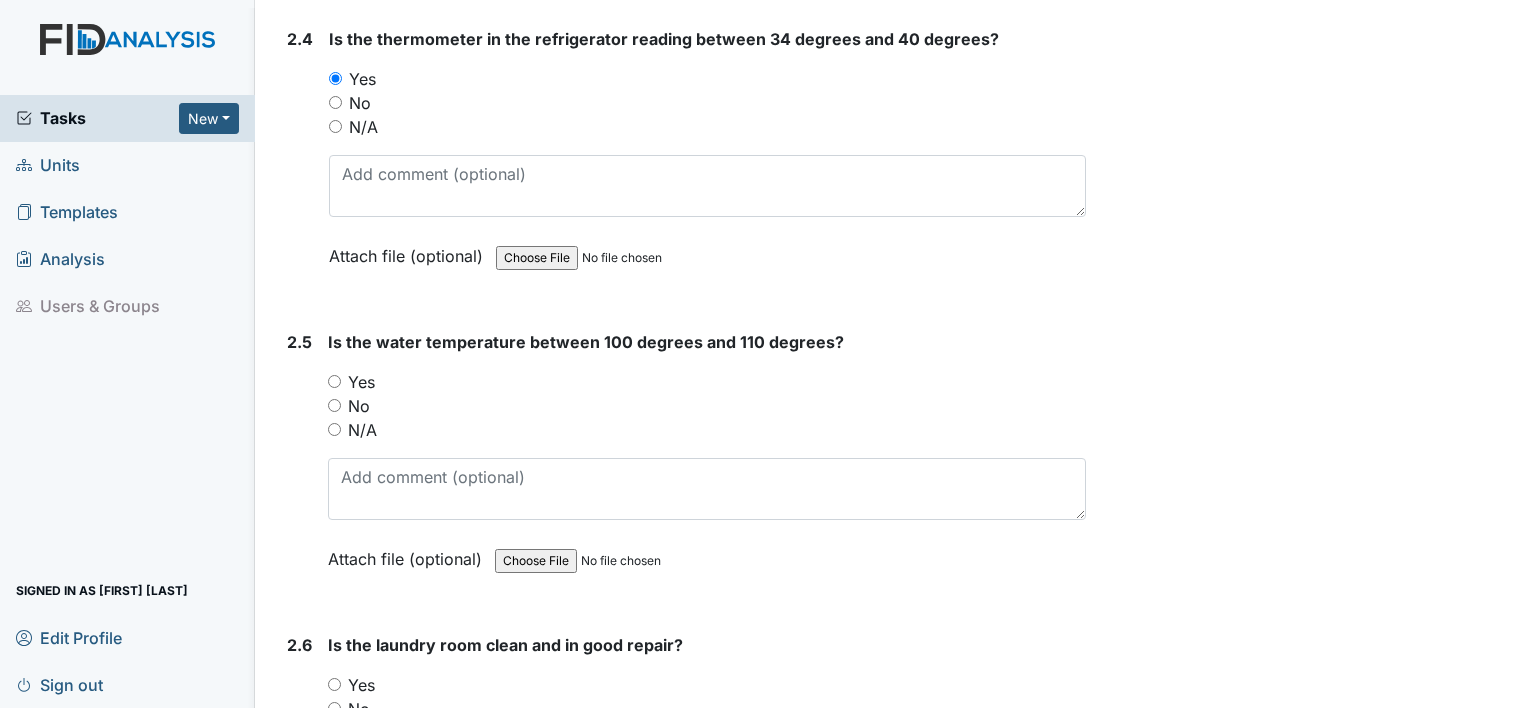 scroll, scrollTop: 2776, scrollLeft: 0, axis: vertical 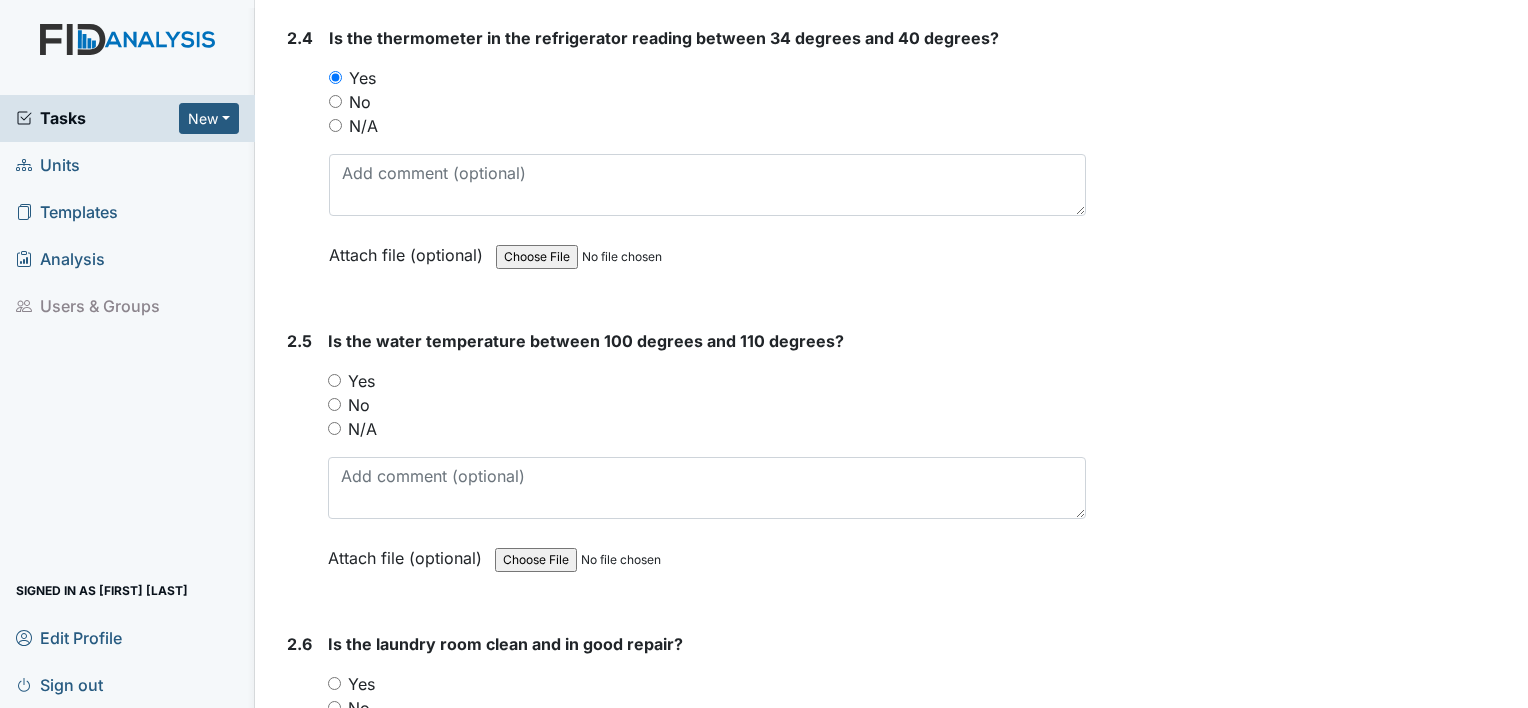 click on "Yes" at bounding box center (361, 381) 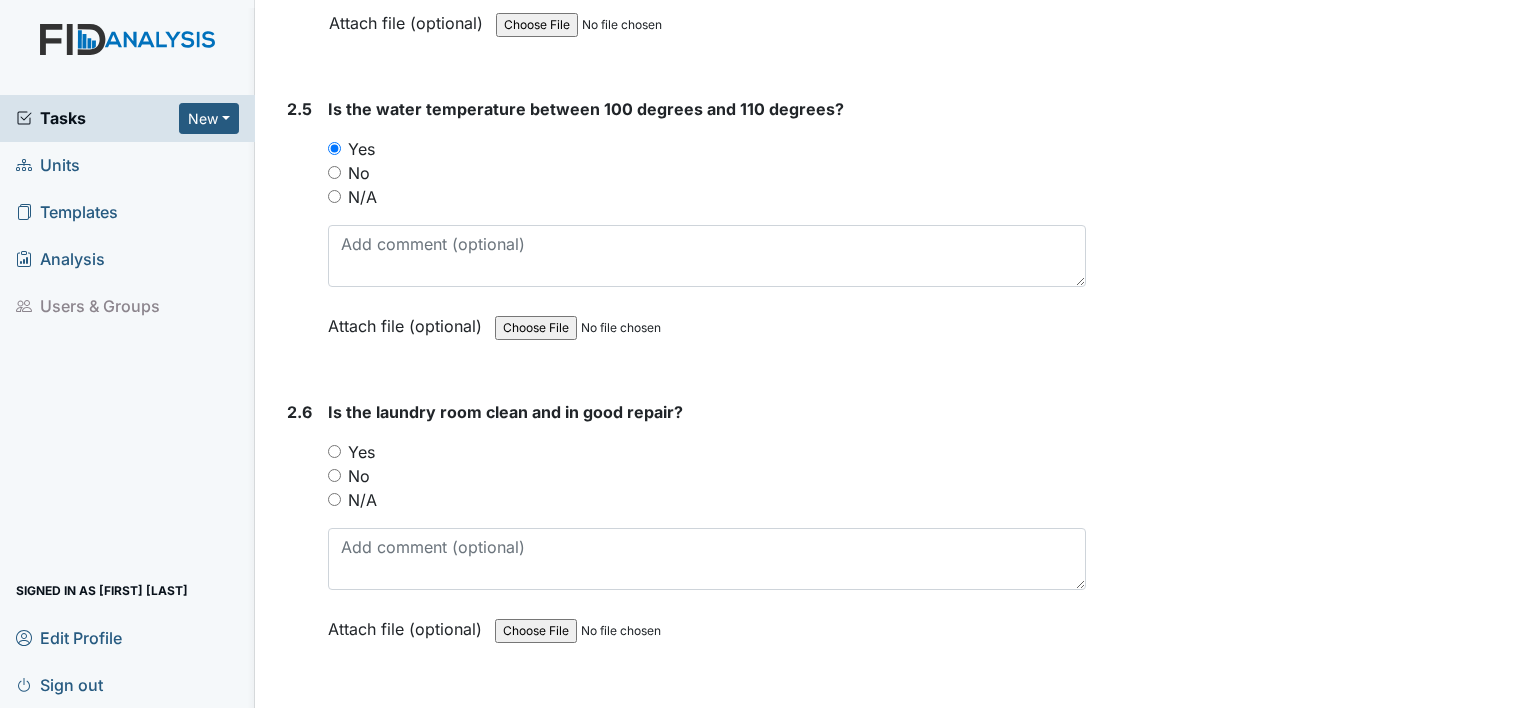 scroll, scrollTop: 3018, scrollLeft: 0, axis: vertical 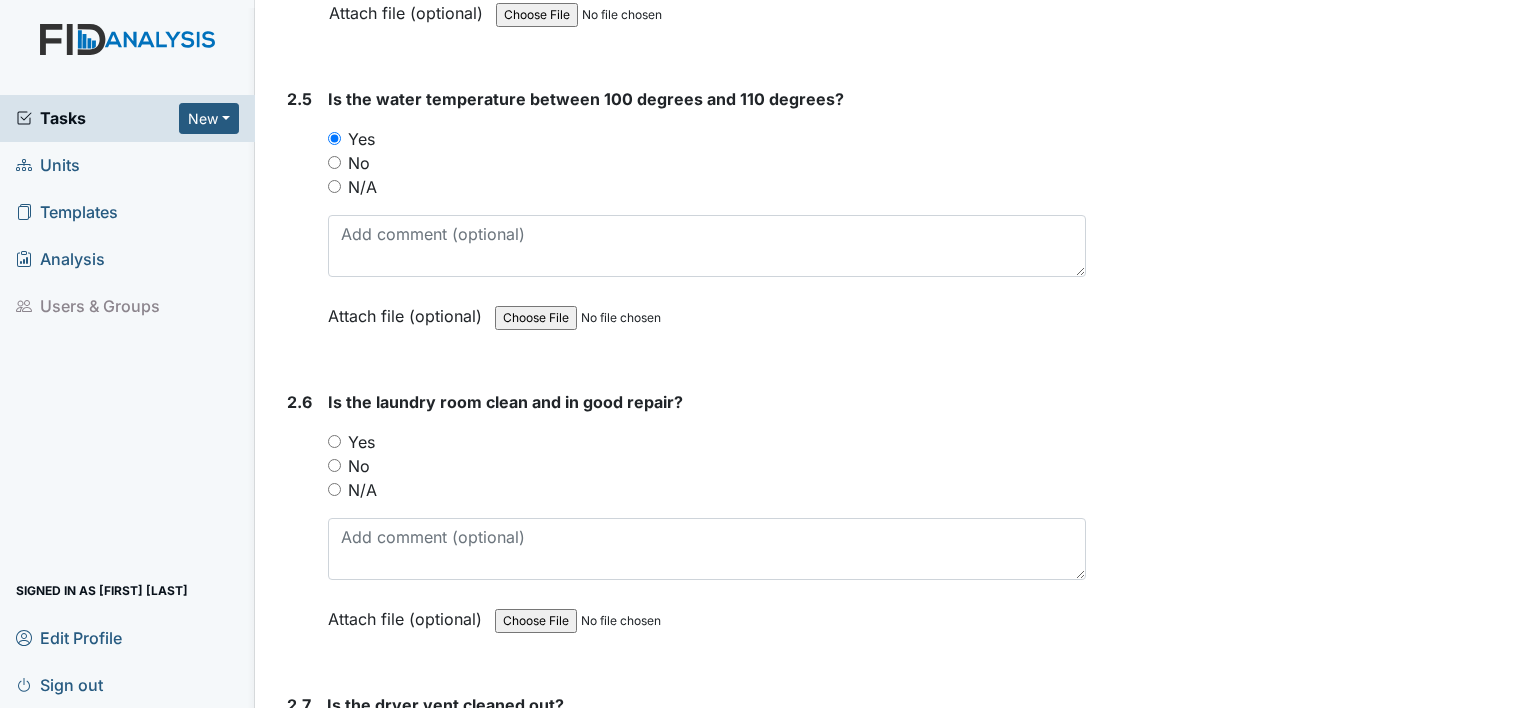 click on "Yes" at bounding box center (361, 442) 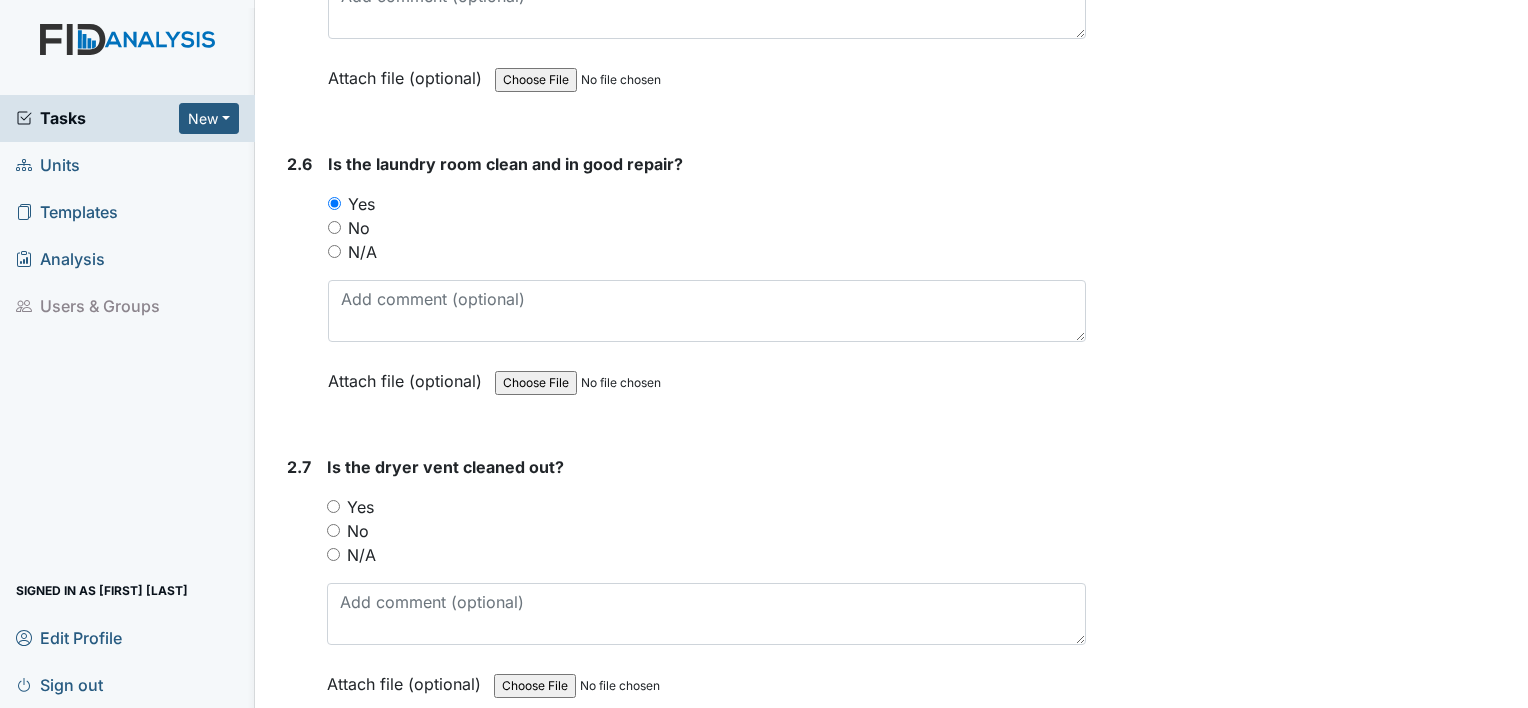 scroll, scrollTop: 3376, scrollLeft: 0, axis: vertical 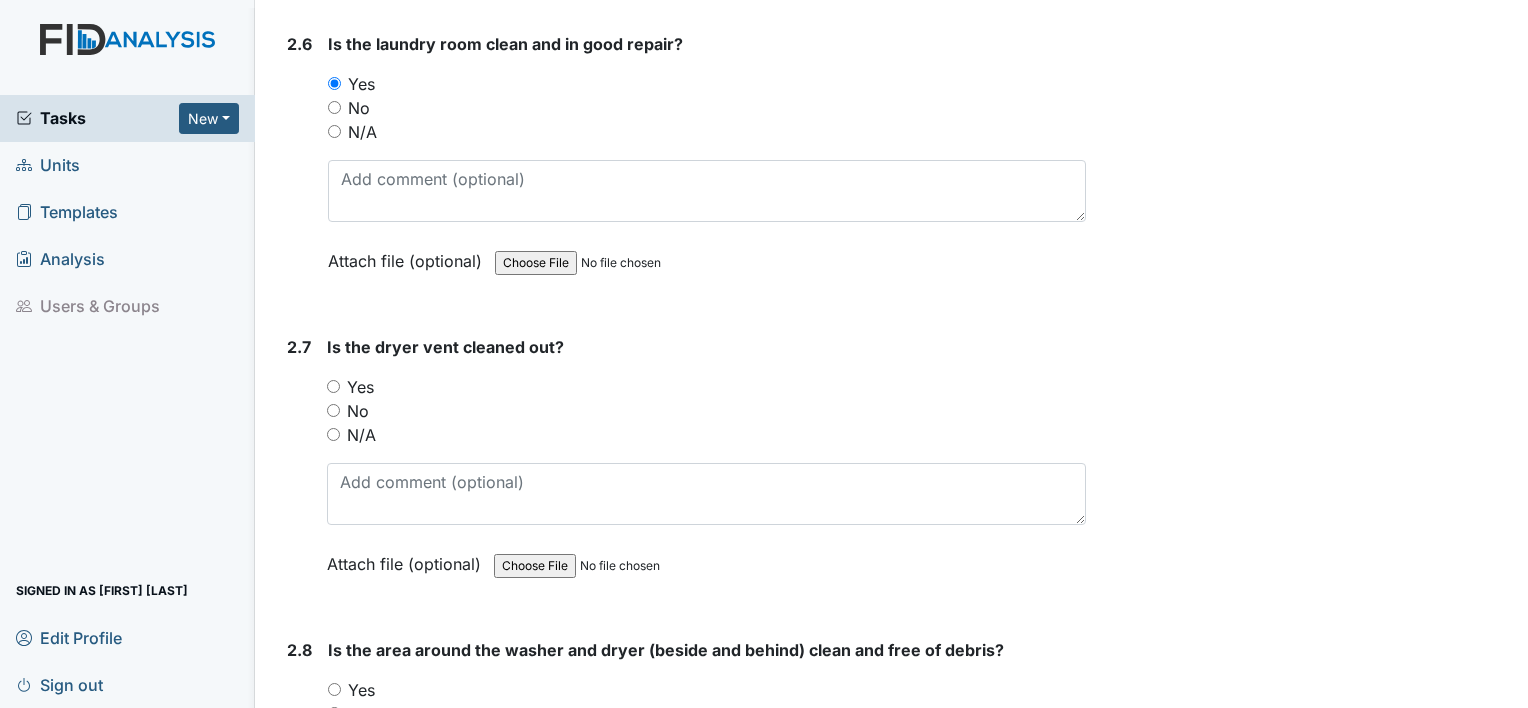 click on "Yes" at bounding box center [360, 387] 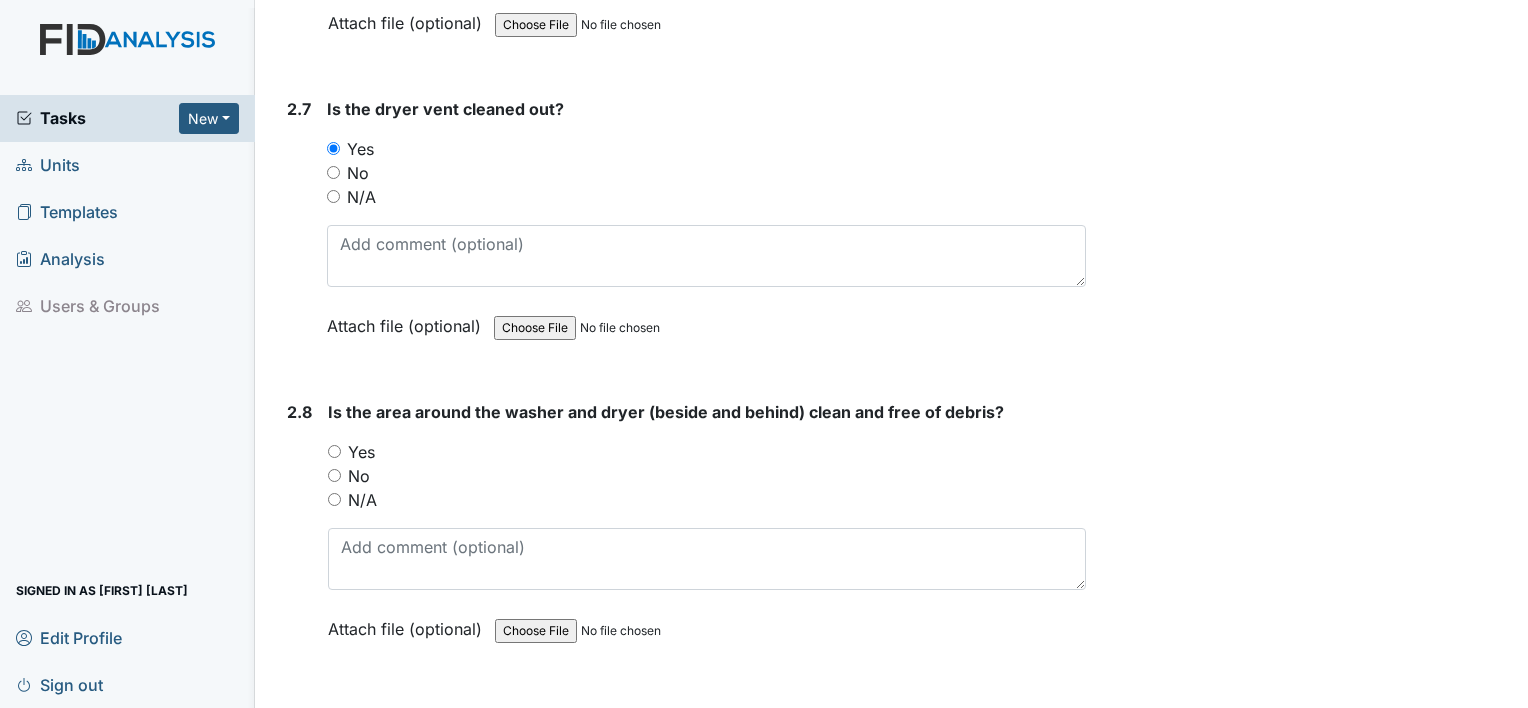 scroll, scrollTop: 3616, scrollLeft: 0, axis: vertical 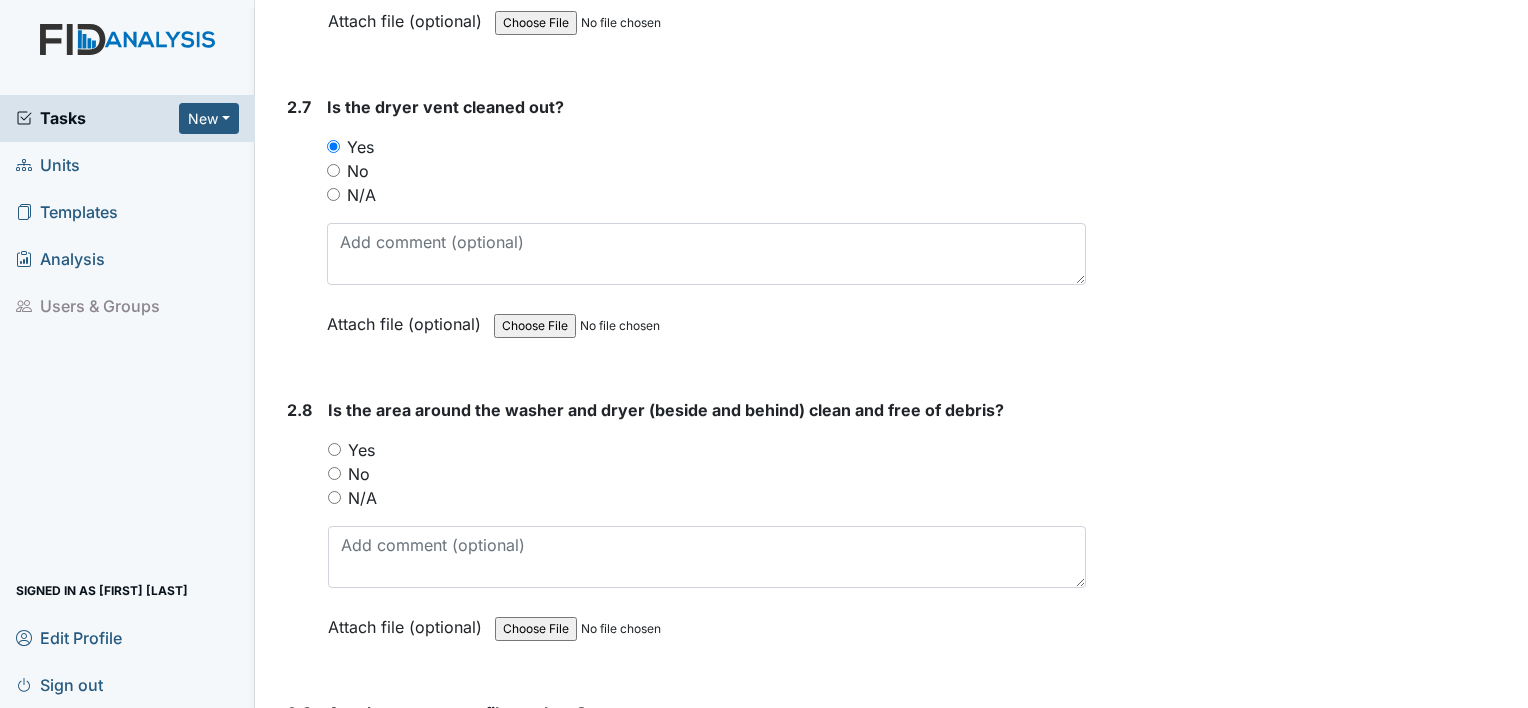 click on "Yes" at bounding box center [361, 450] 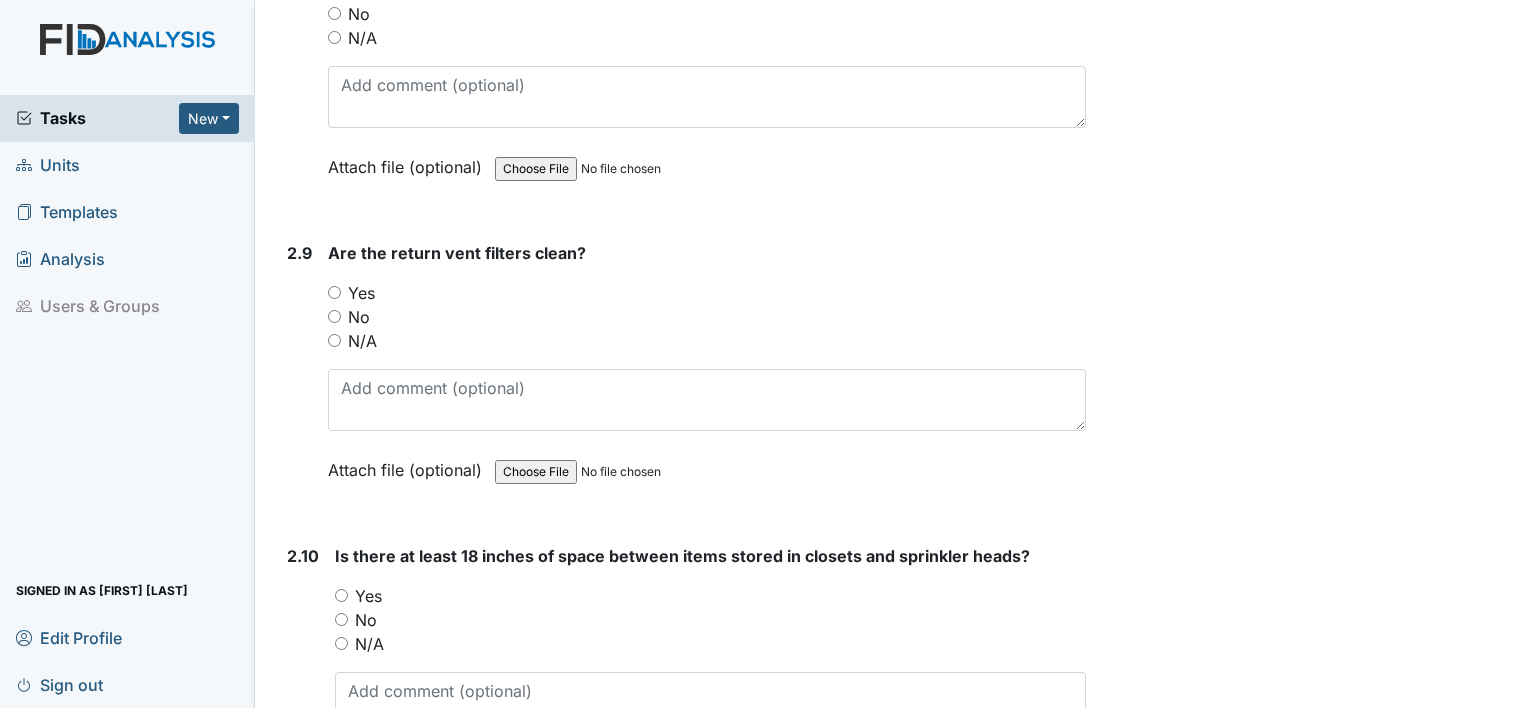 scroll, scrollTop: 4076, scrollLeft: 0, axis: vertical 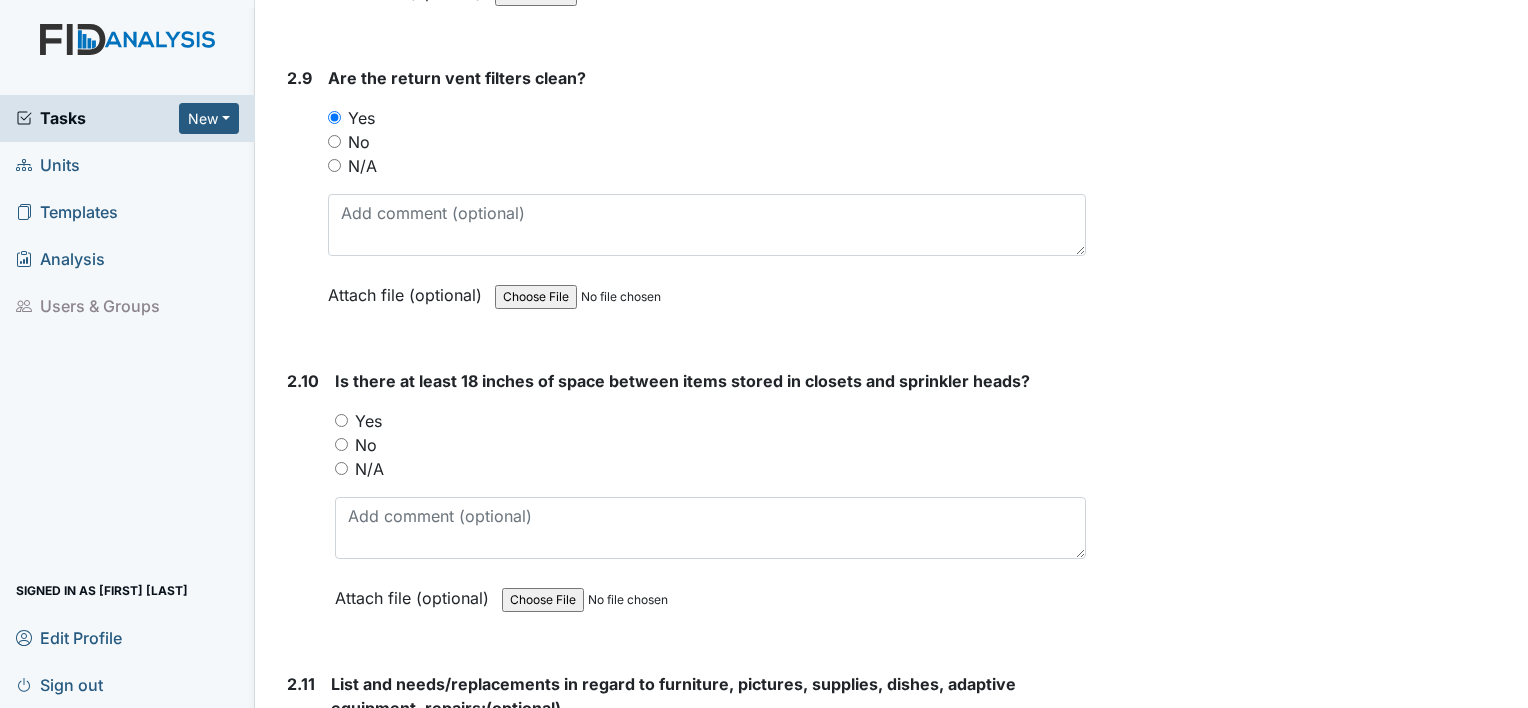 click on "Yes" at bounding box center (368, 421) 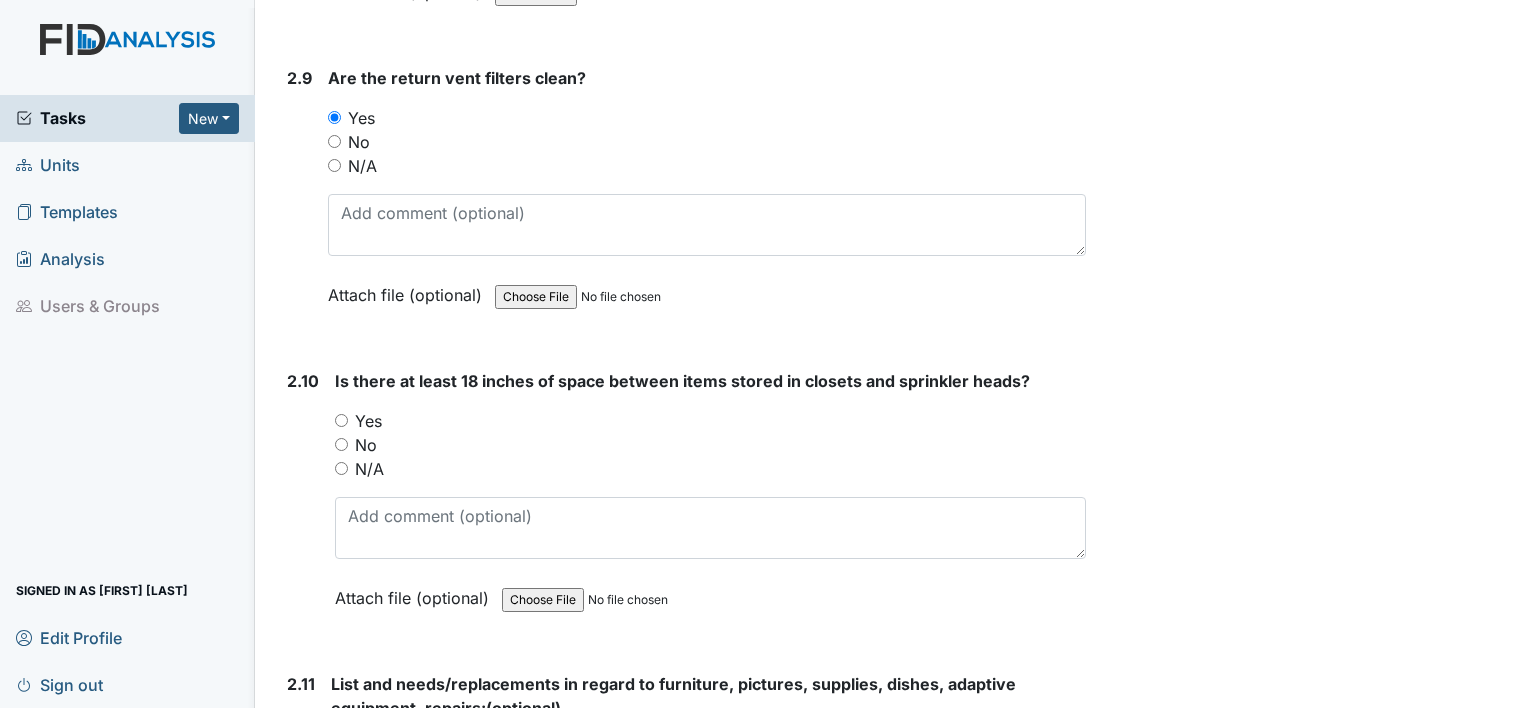 click on "Yes" at bounding box center (341, 420) 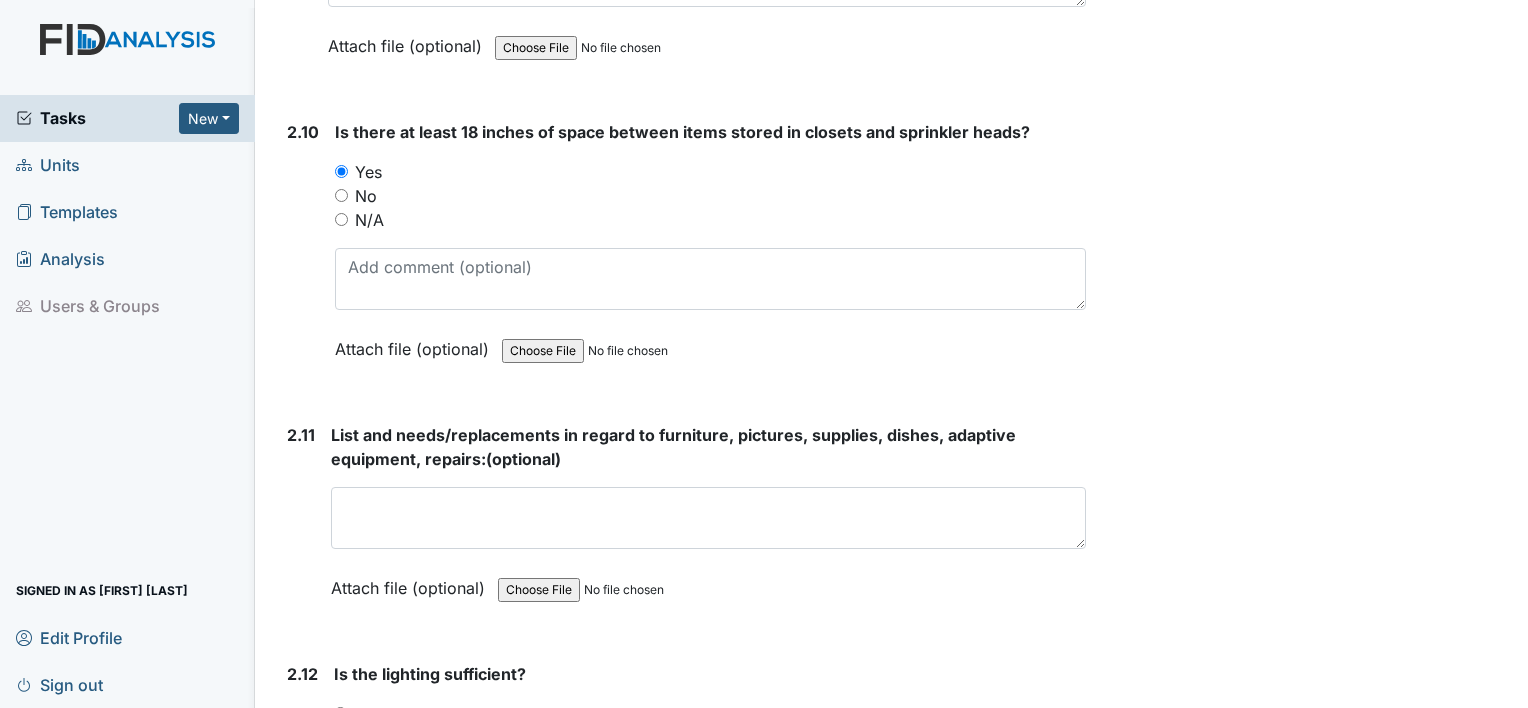 scroll, scrollTop: 4515, scrollLeft: 0, axis: vertical 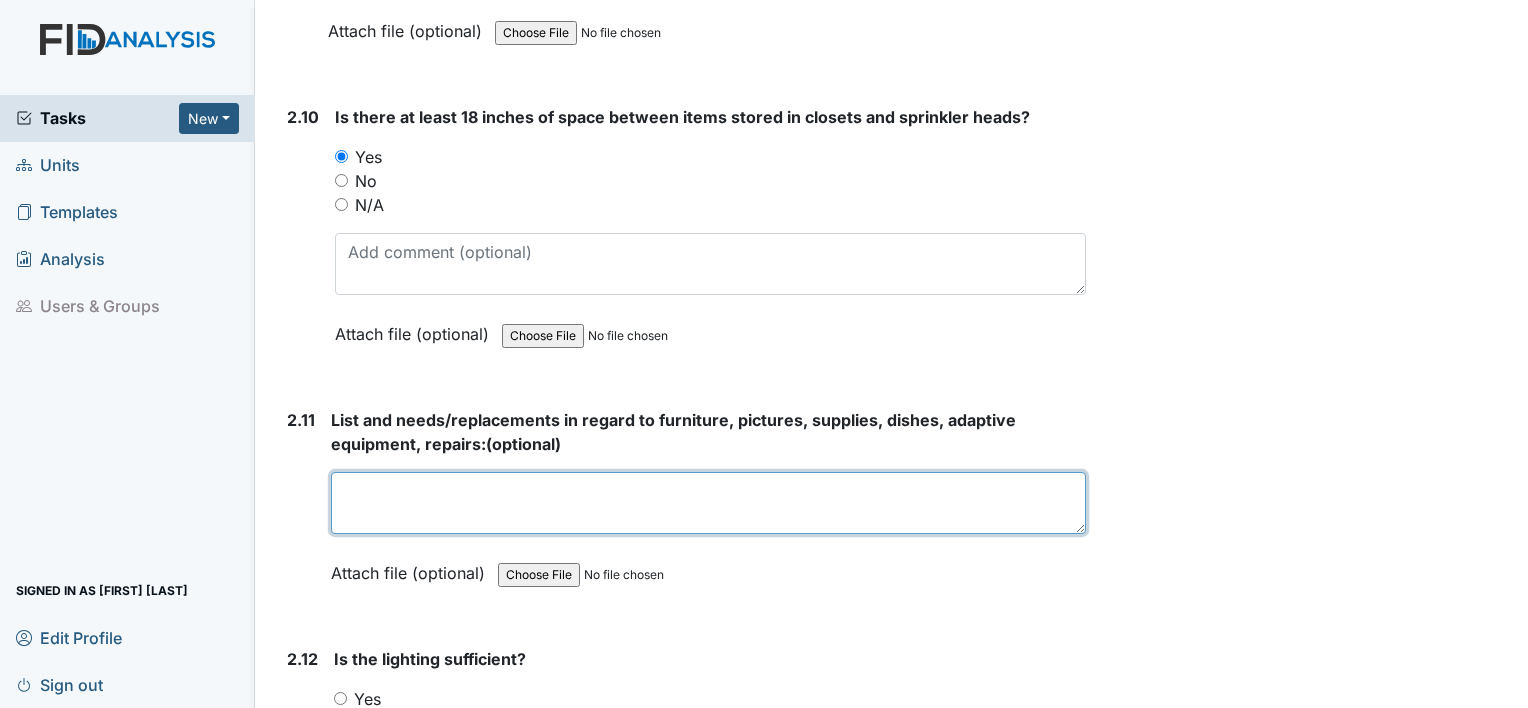 click at bounding box center (708, 503) 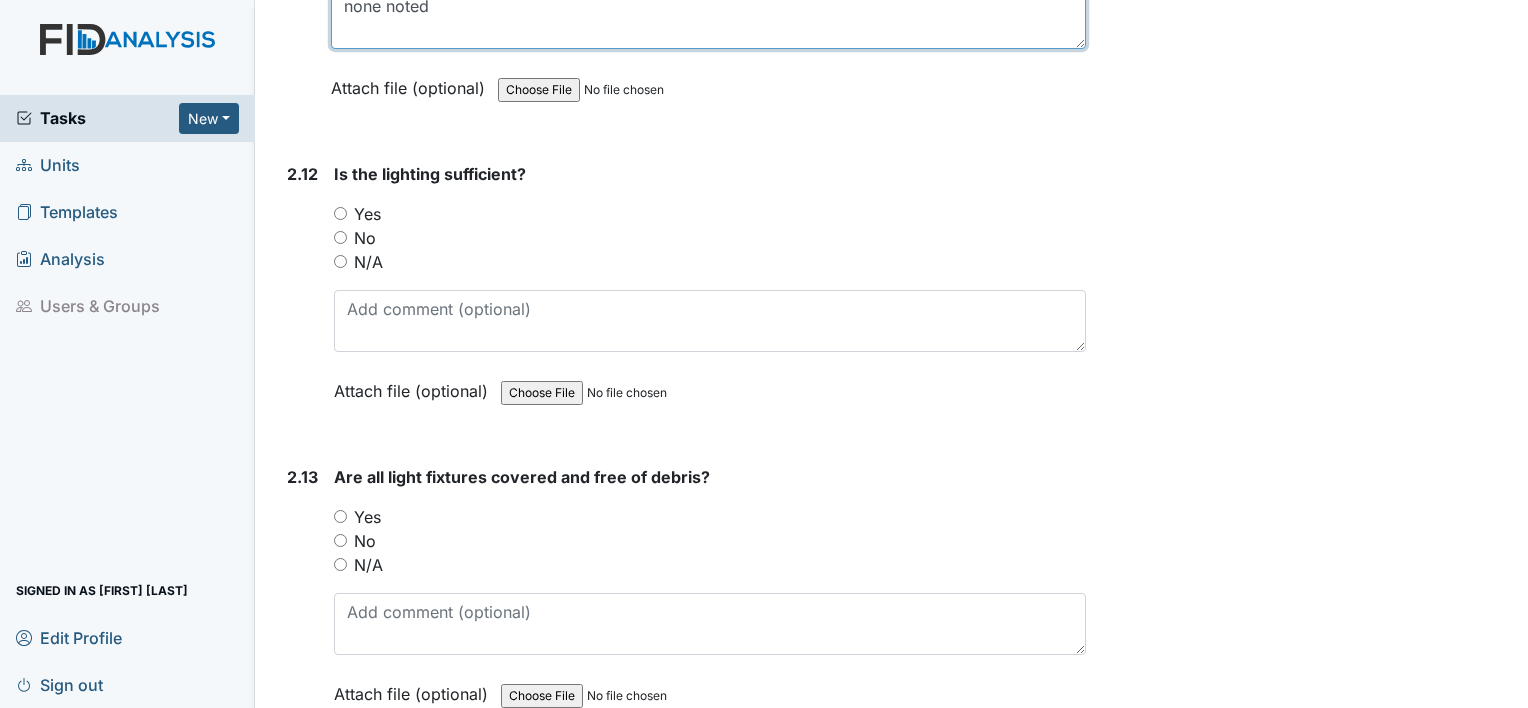 scroll, scrollTop: 5003, scrollLeft: 0, axis: vertical 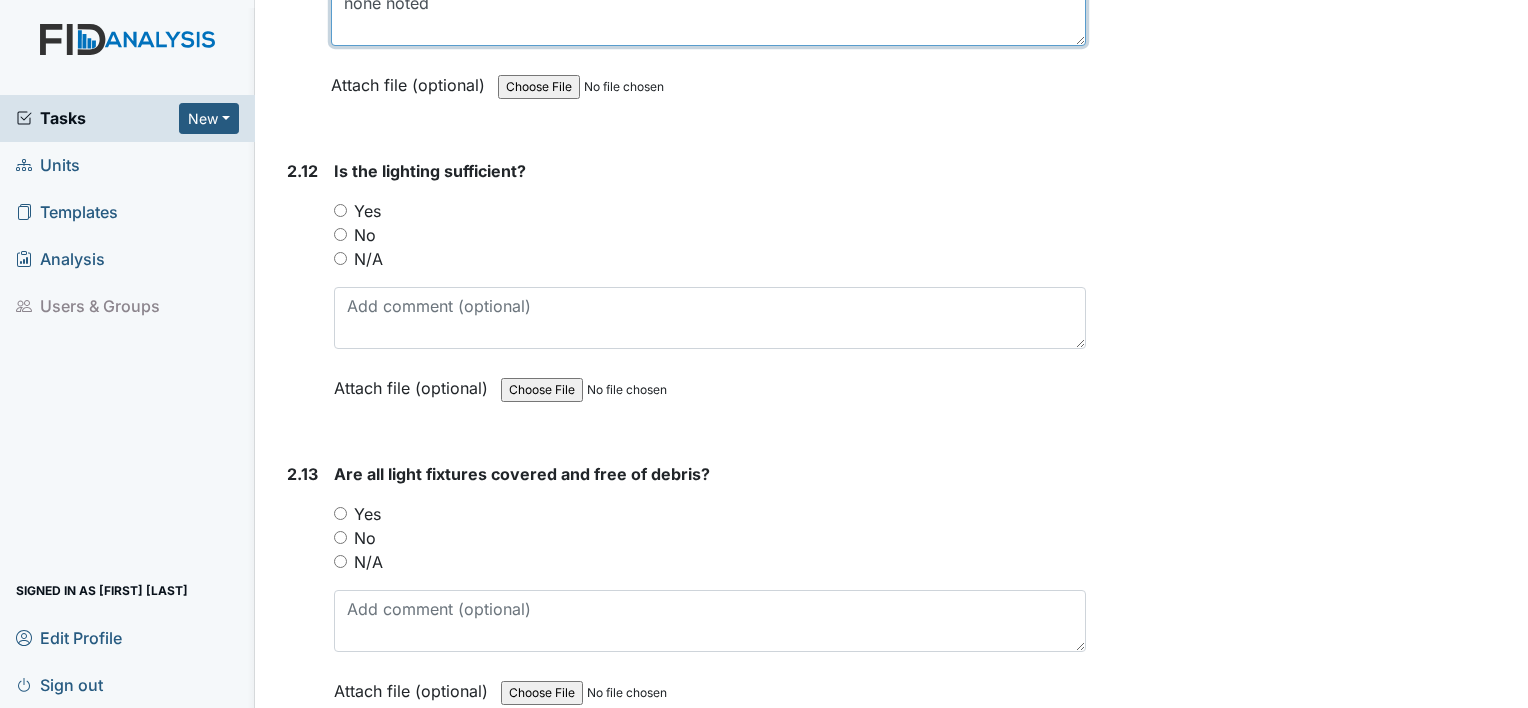 type on "none noted" 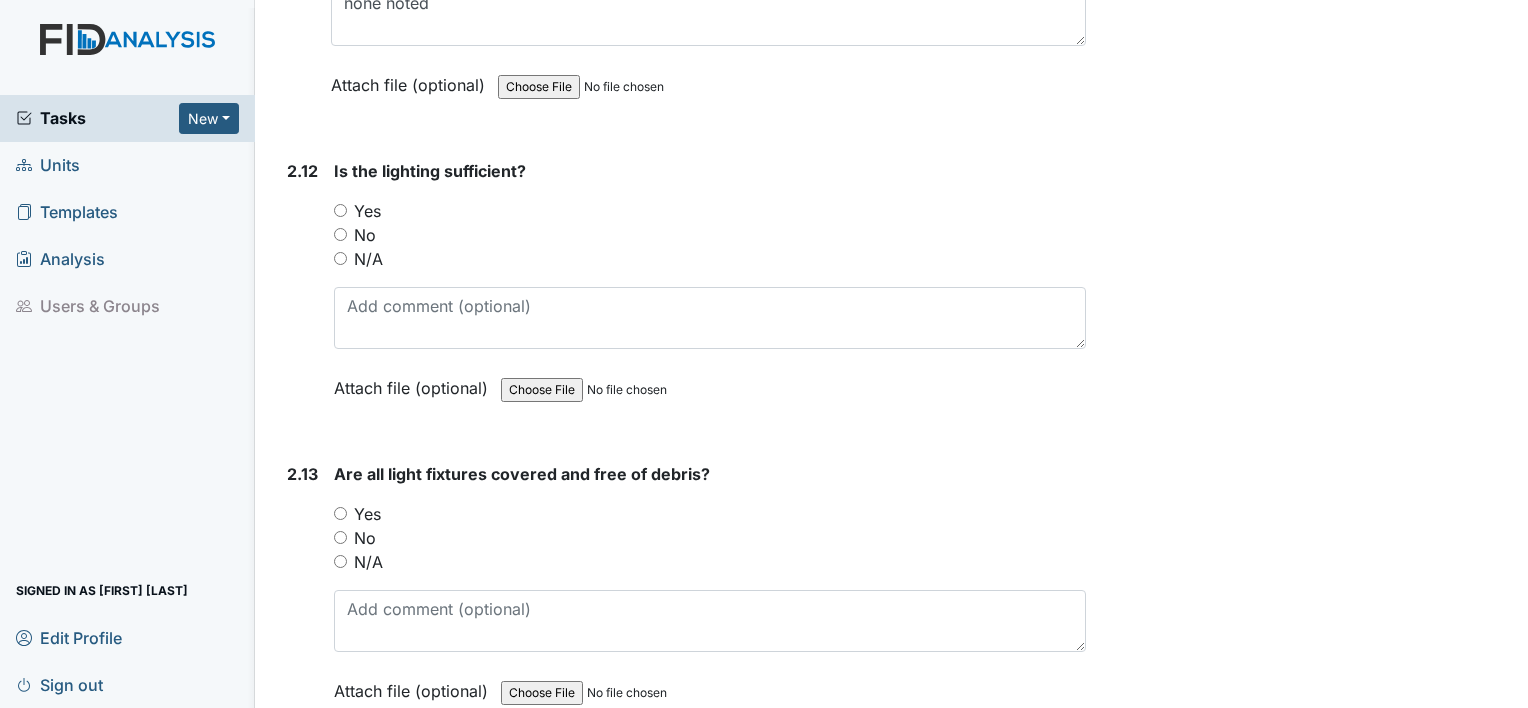 click on "Yes" at bounding box center (367, 211) 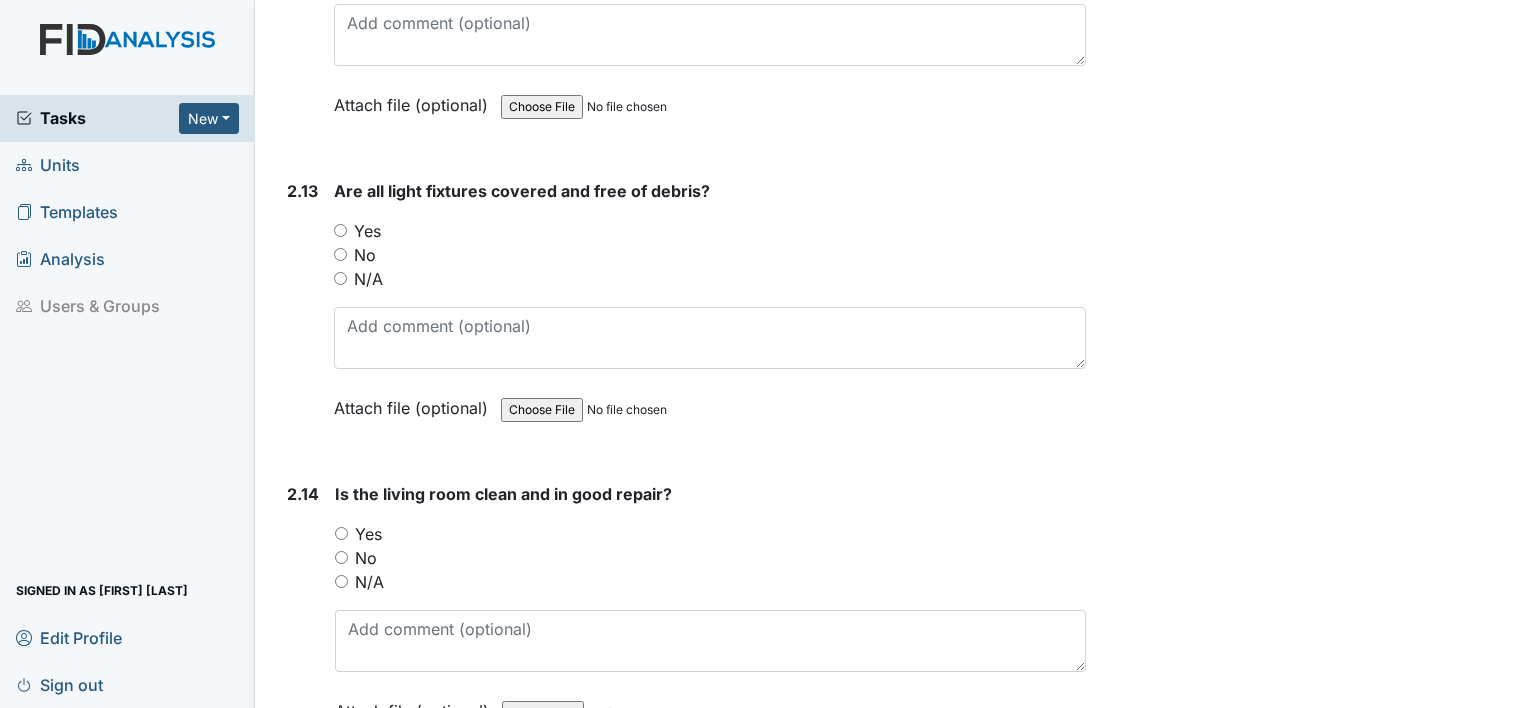 scroll, scrollTop: 5287, scrollLeft: 0, axis: vertical 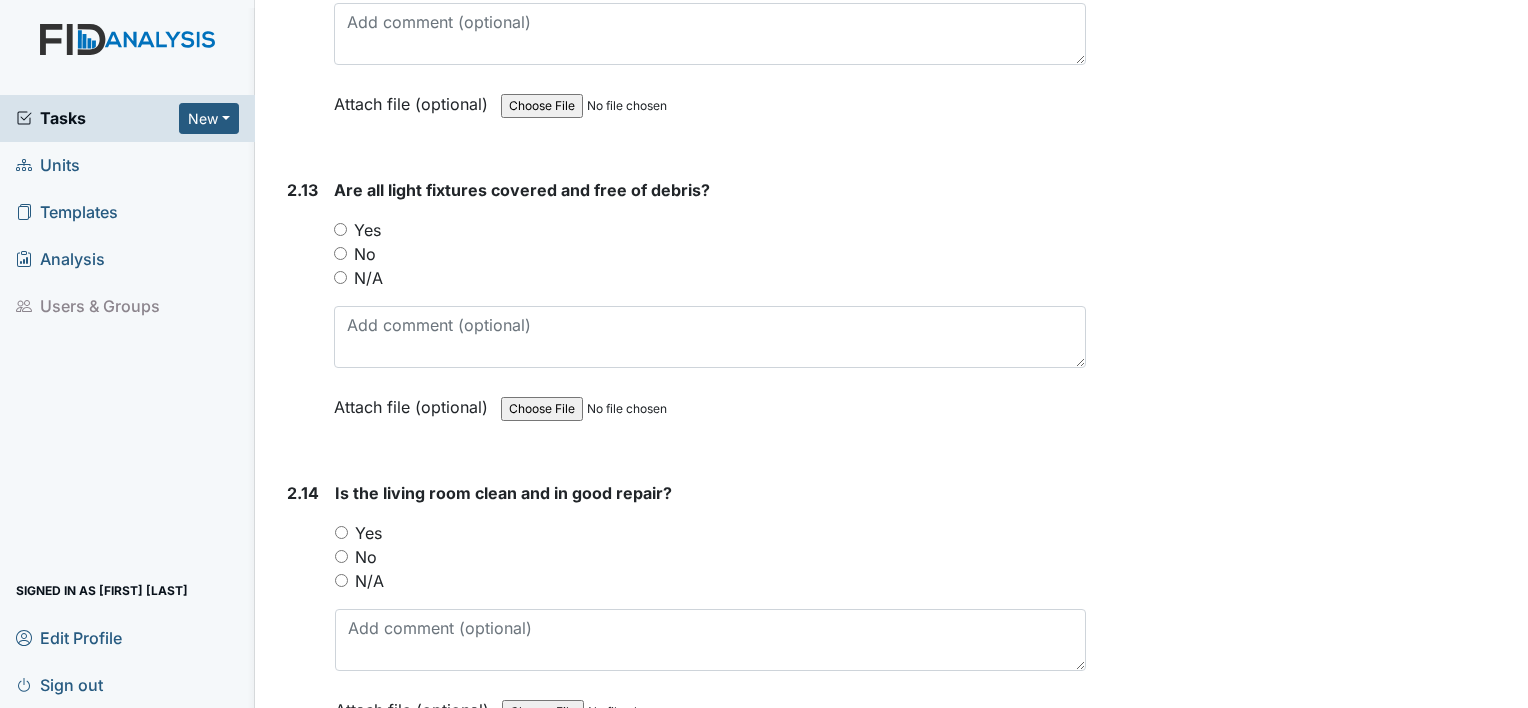 click on "Yes" at bounding box center [367, 230] 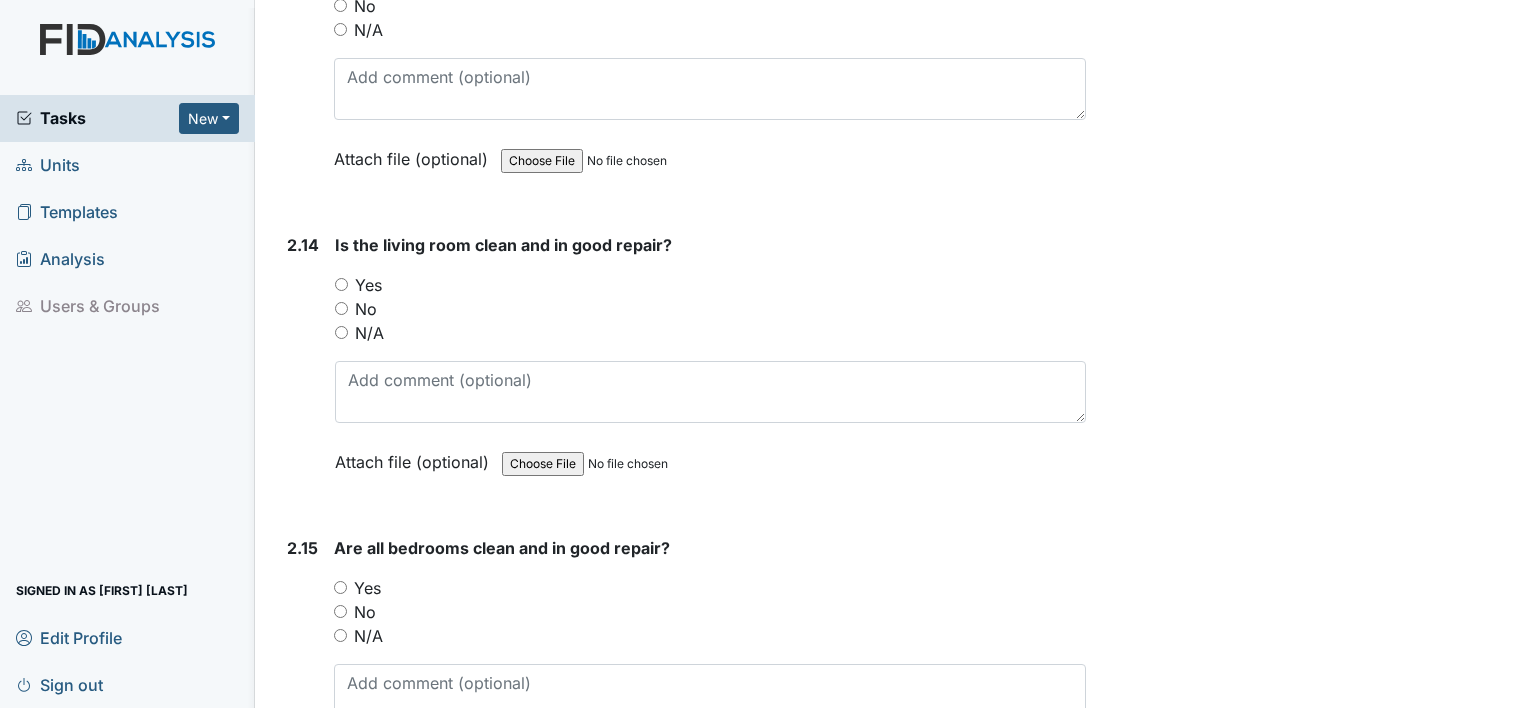 scroll, scrollTop: 5563, scrollLeft: 0, axis: vertical 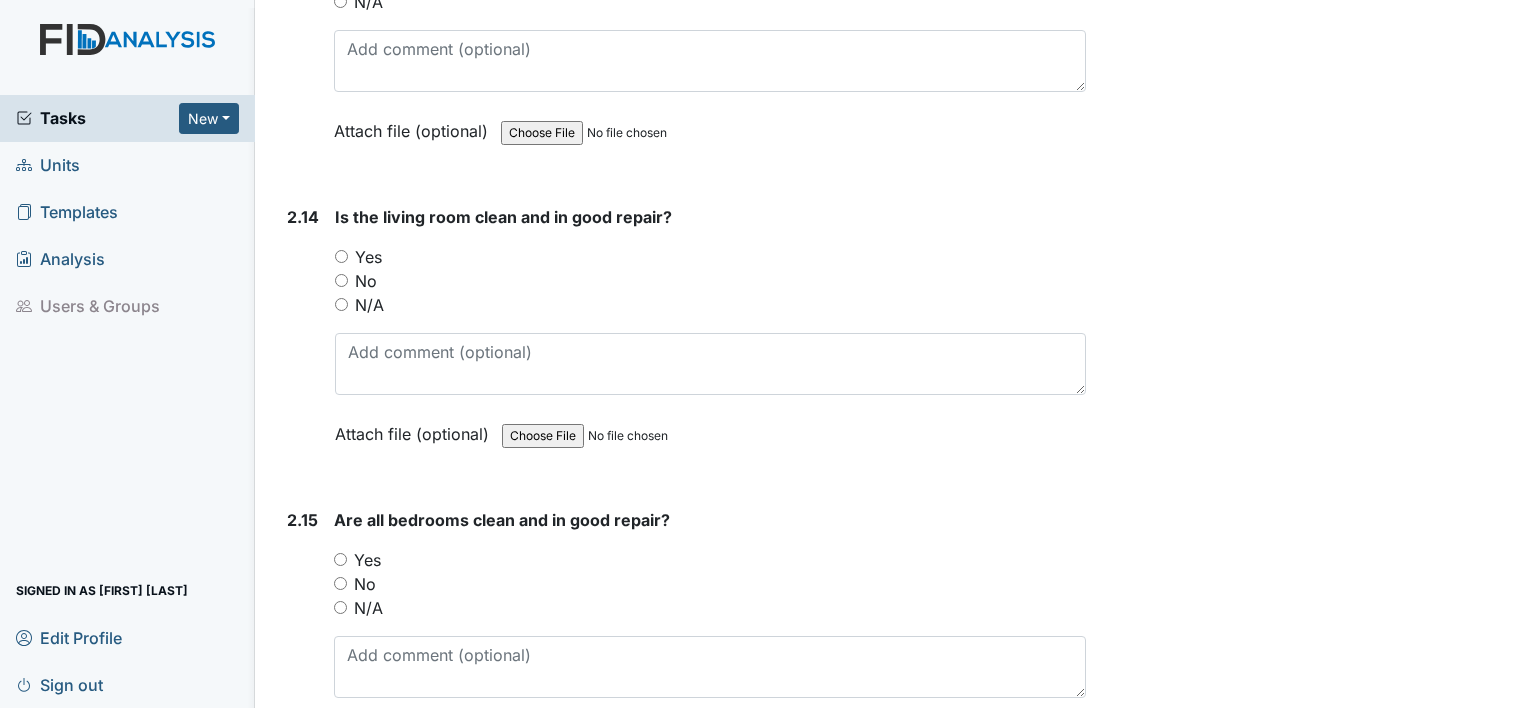 click on "Yes" at bounding box center [368, 257] 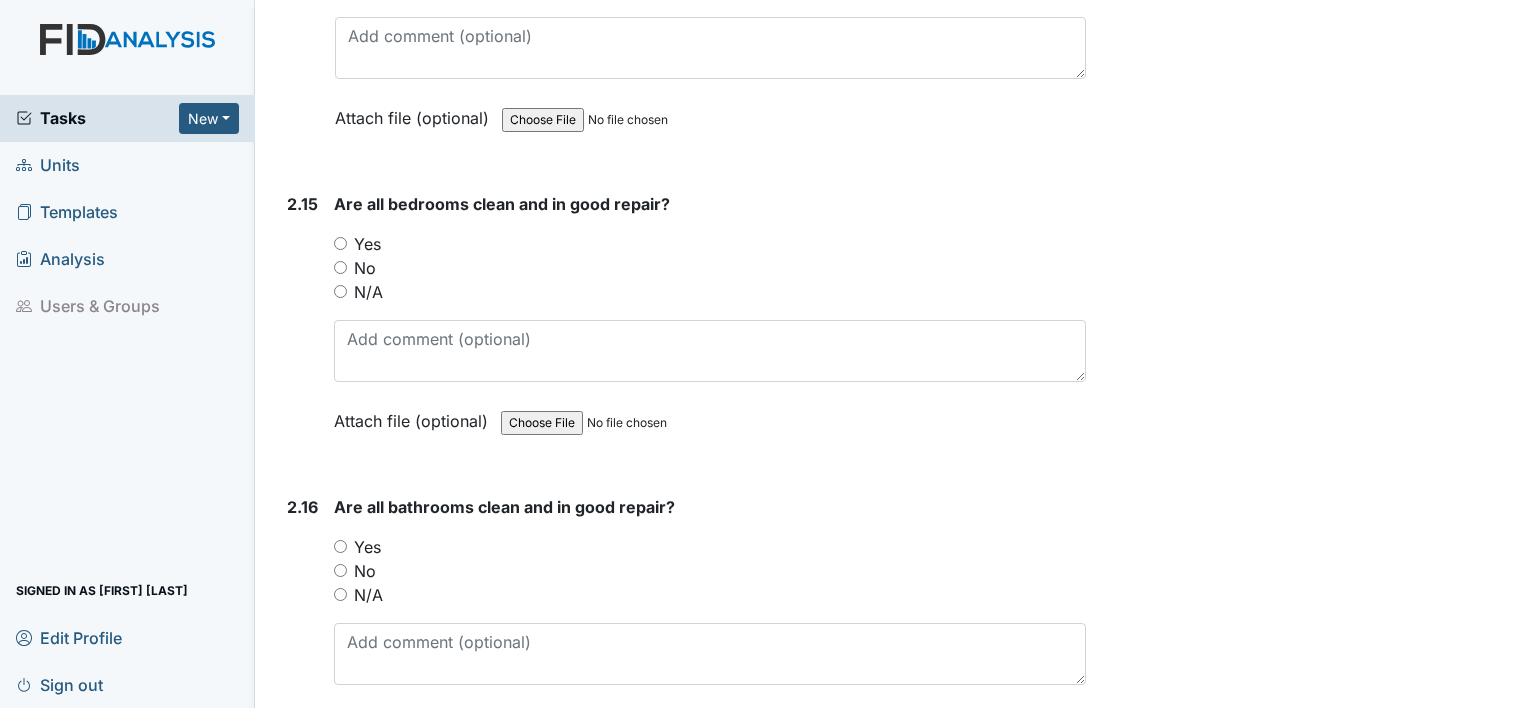 click on "Yes" at bounding box center [367, 244] 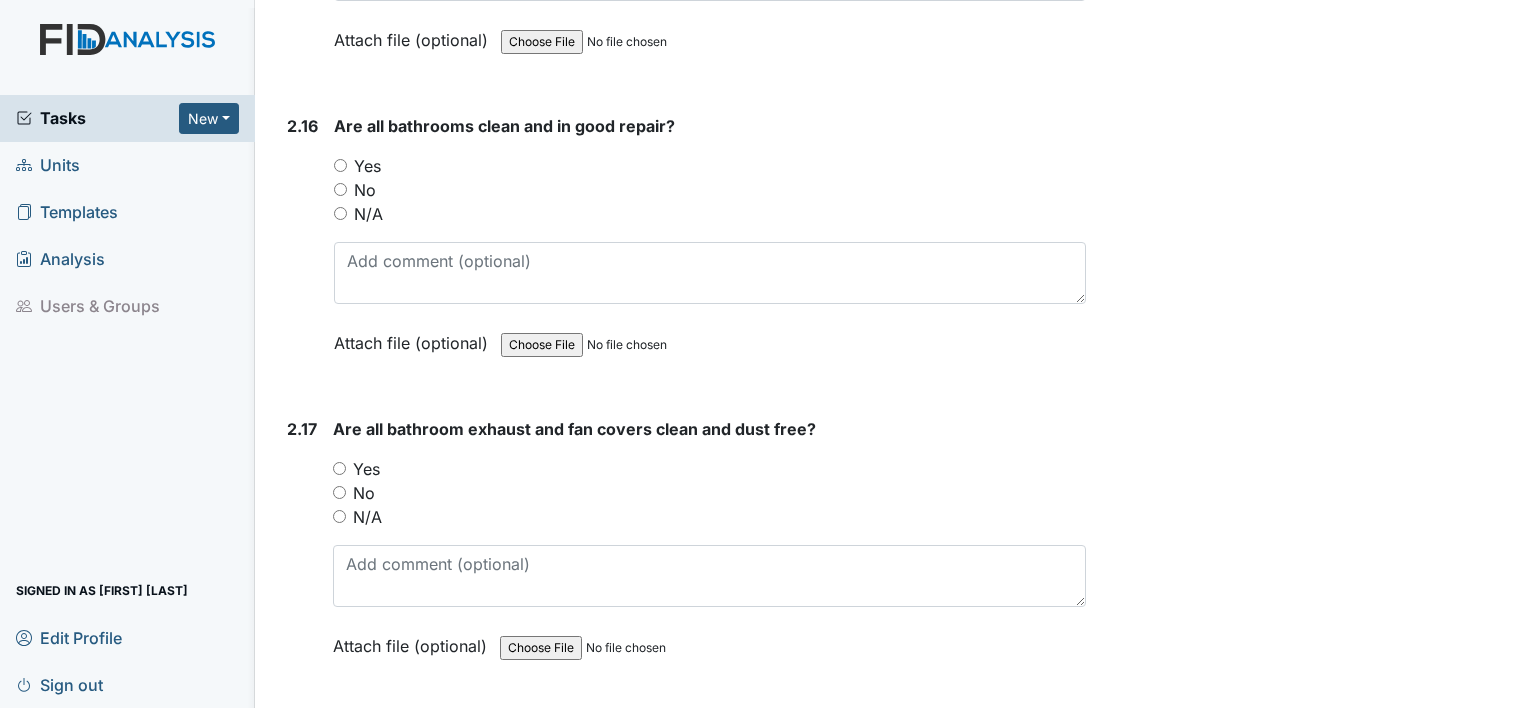 scroll, scrollTop: 6268, scrollLeft: 0, axis: vertical 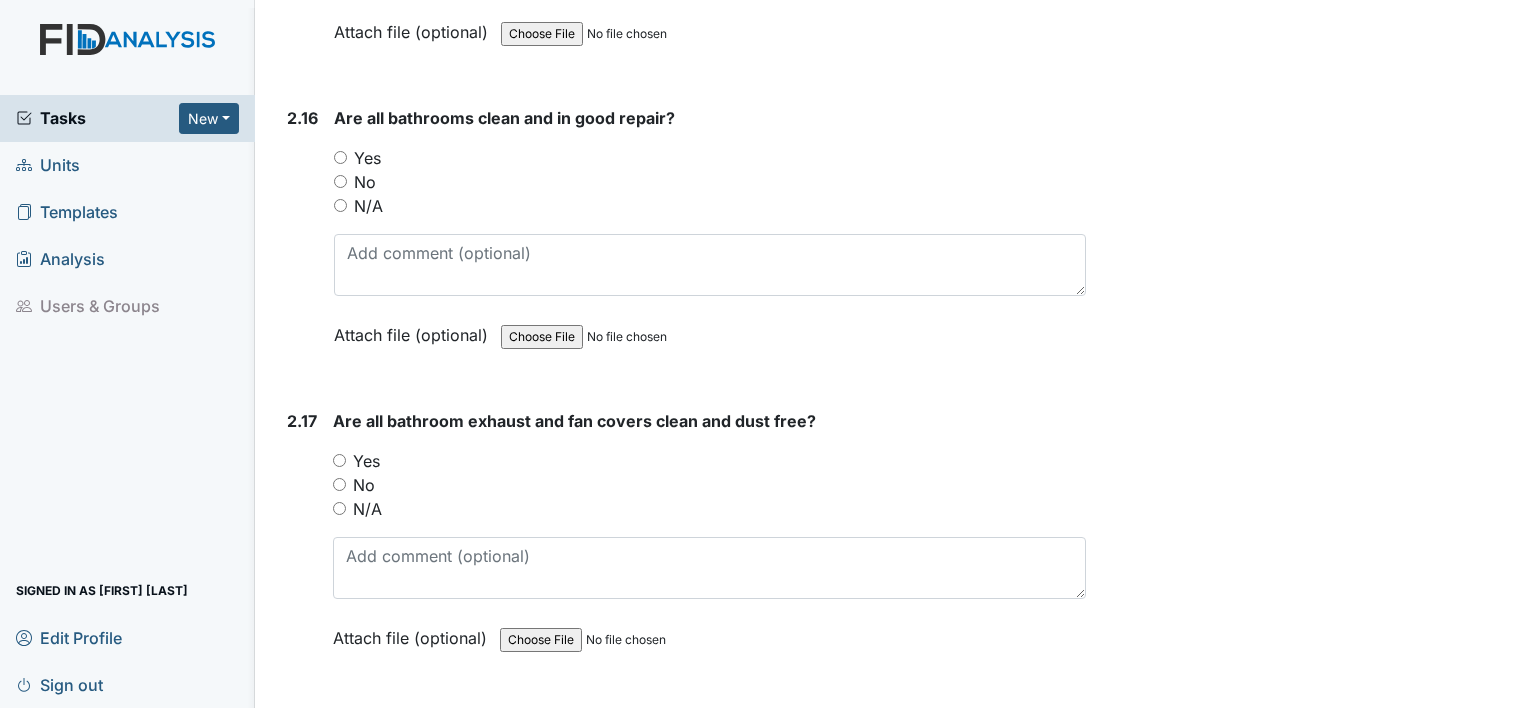 click on "Yes" at bounding box center [367, 158] 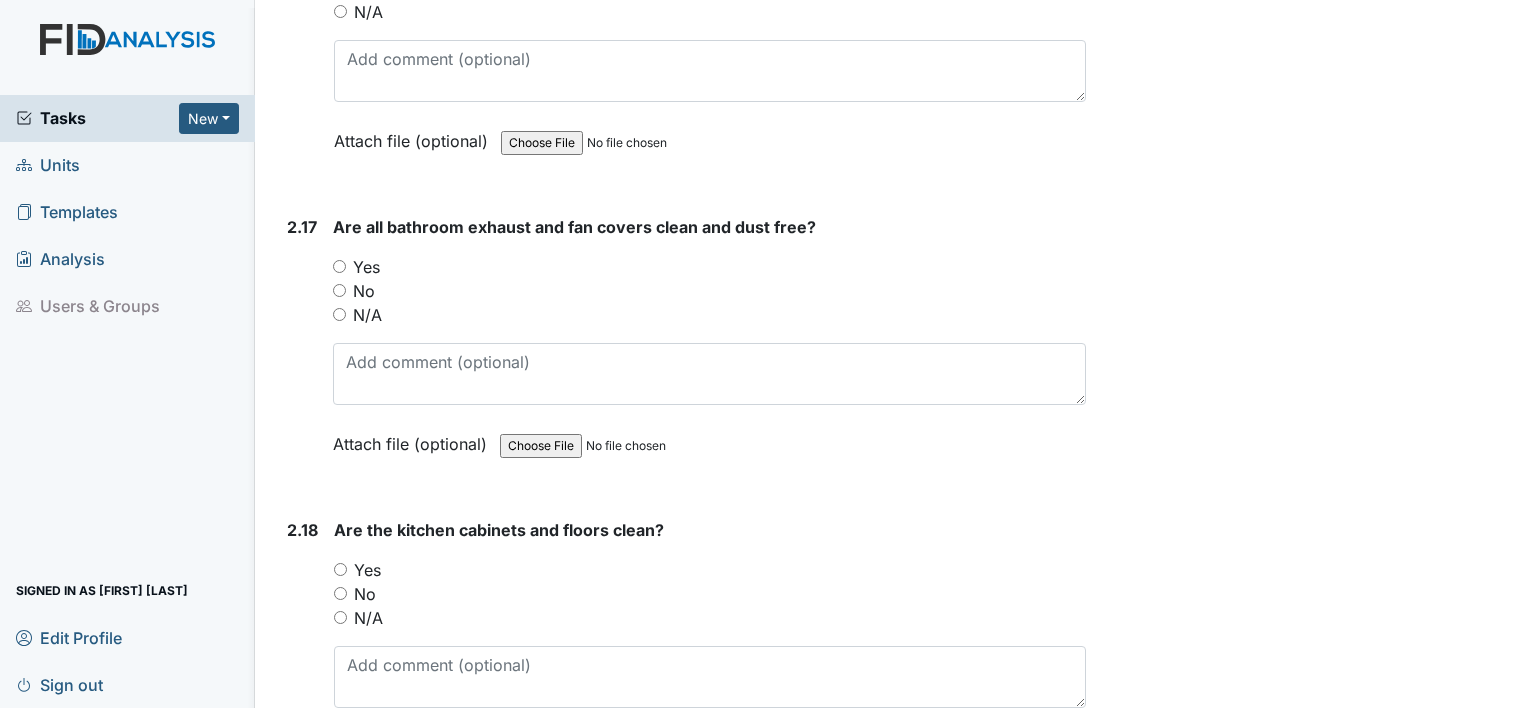 scroll, scrollTop: 6468, scrollLeft: 0, axis: vertical 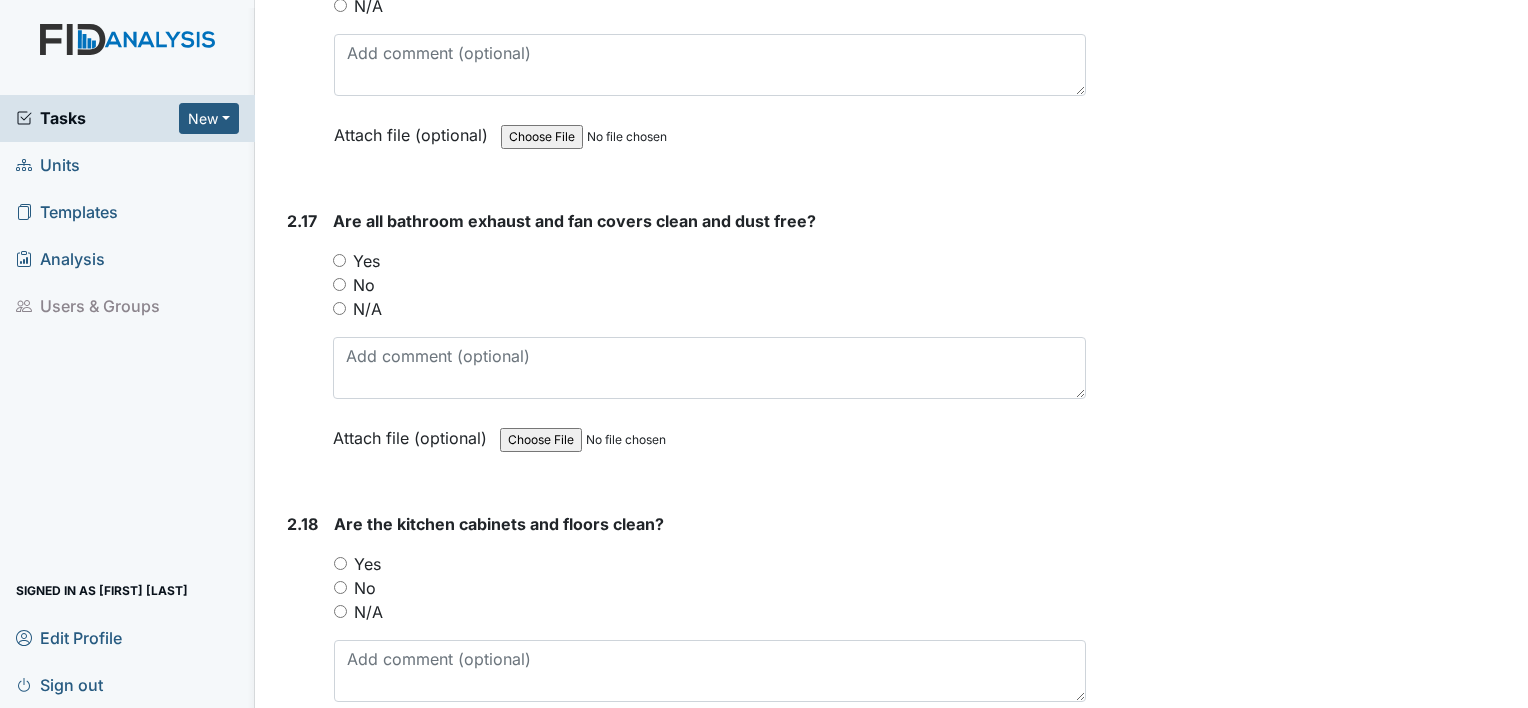 click on "Yes" at bounding box center (366, 261) 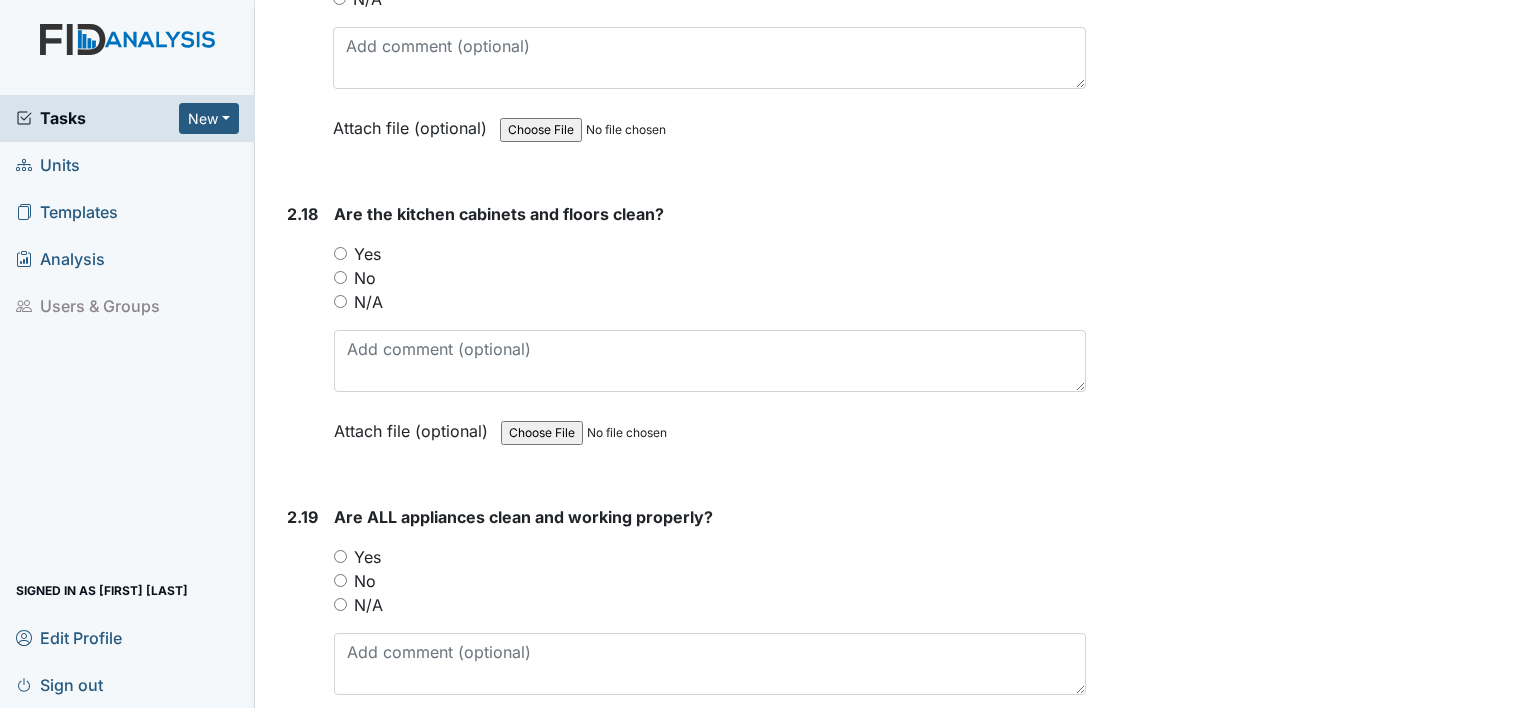 scroll, scrollTop: 6779, scrollLeft: 0, axis: vertical 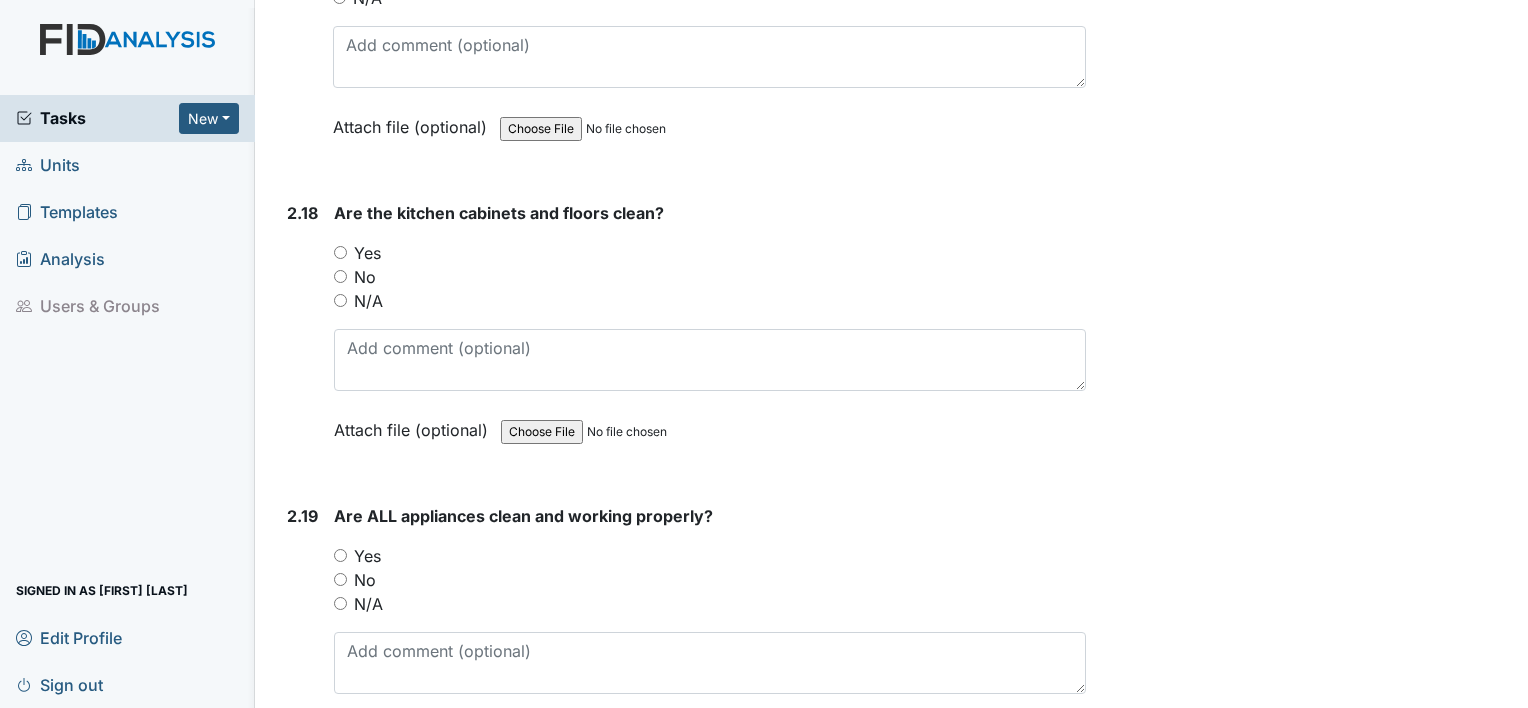 click on "No" at bounding box center (710, 277) 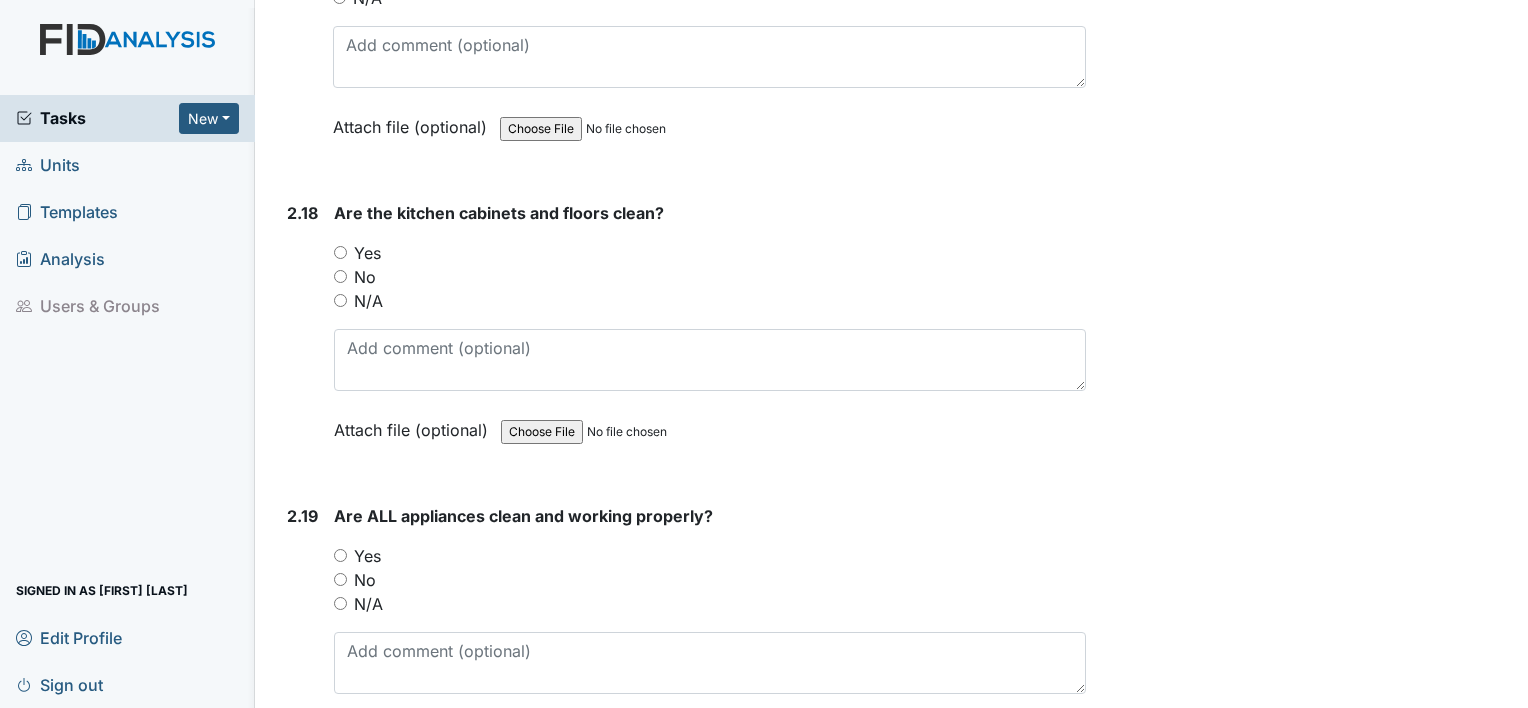 click on "Yes" at bounding box center (367, 253) 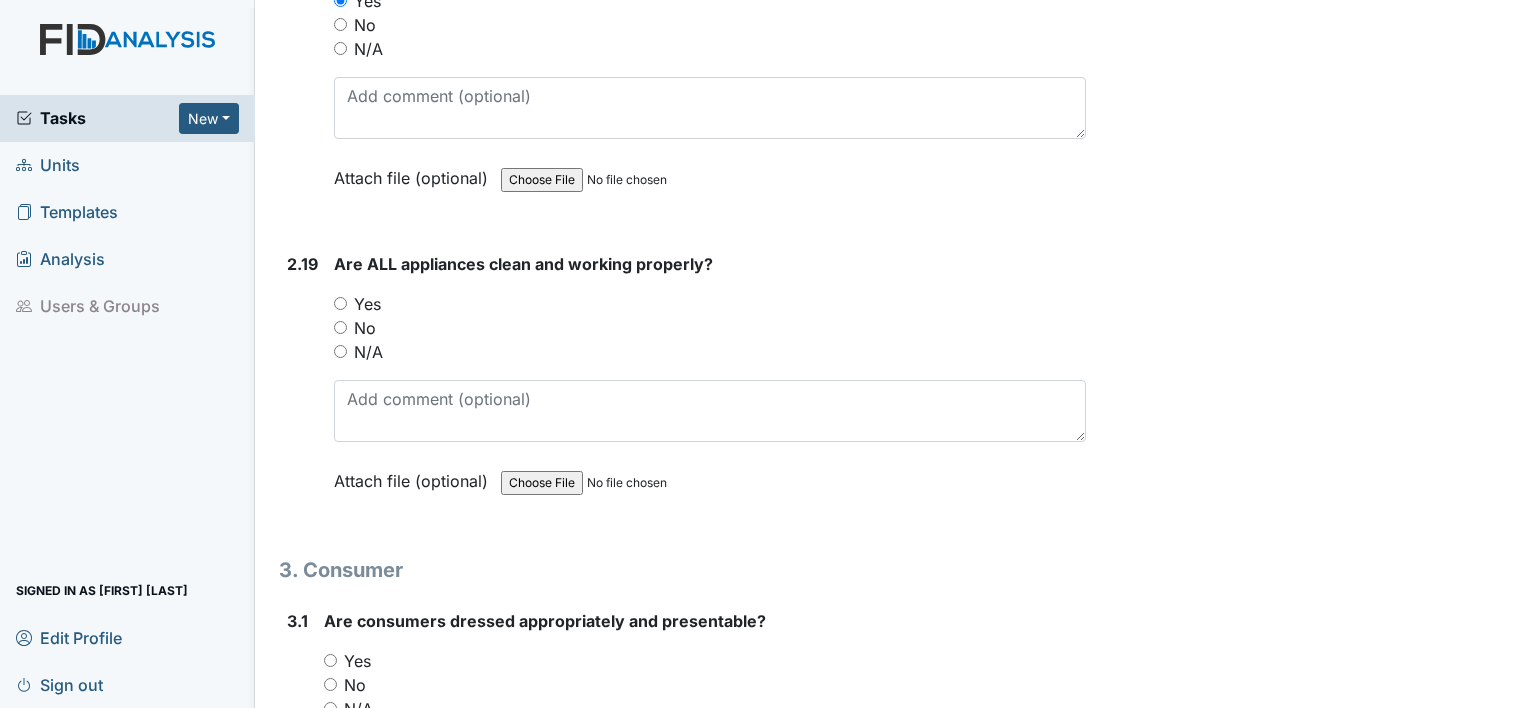 scroll, scrollTop: 7039, scrollLeft: 0, axis: vertical 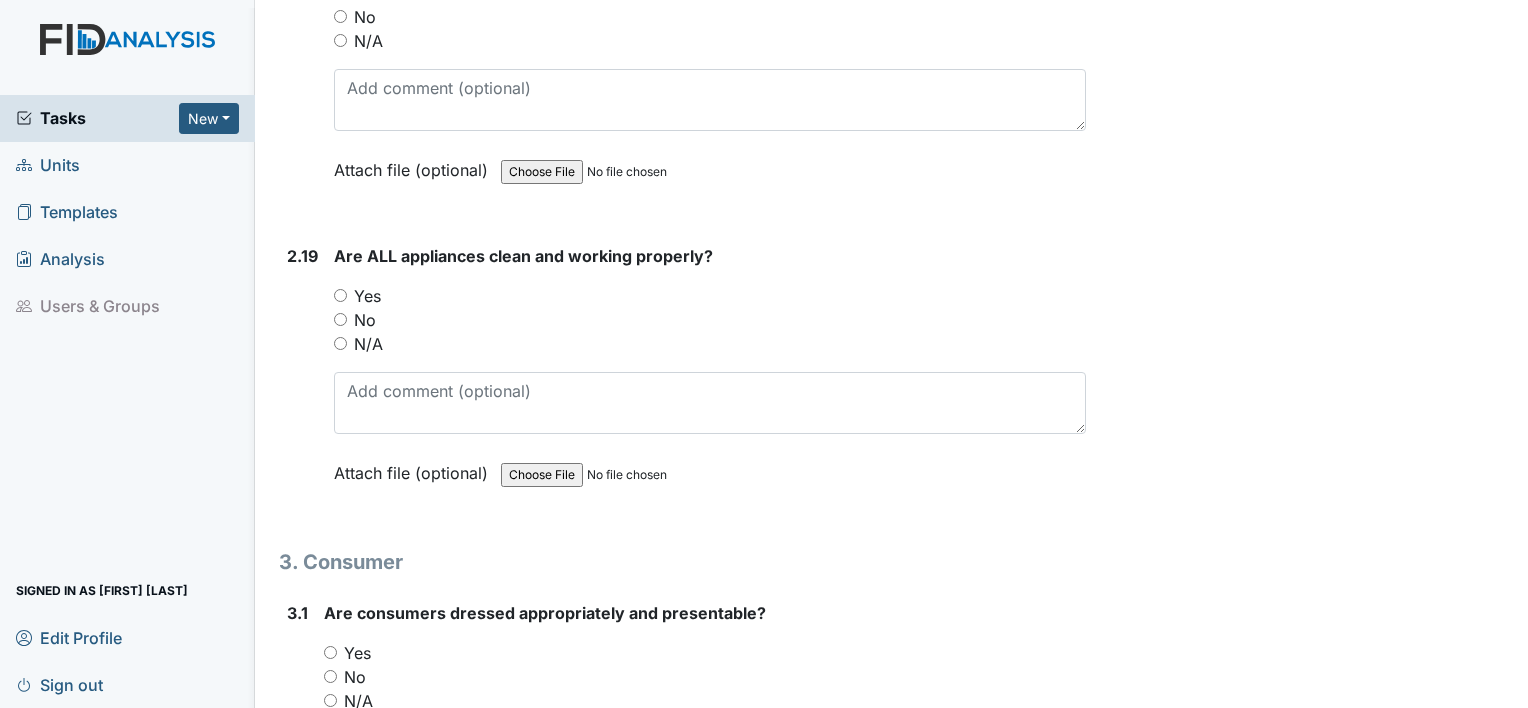 click on "Yes" at bounding box center [367, 296] 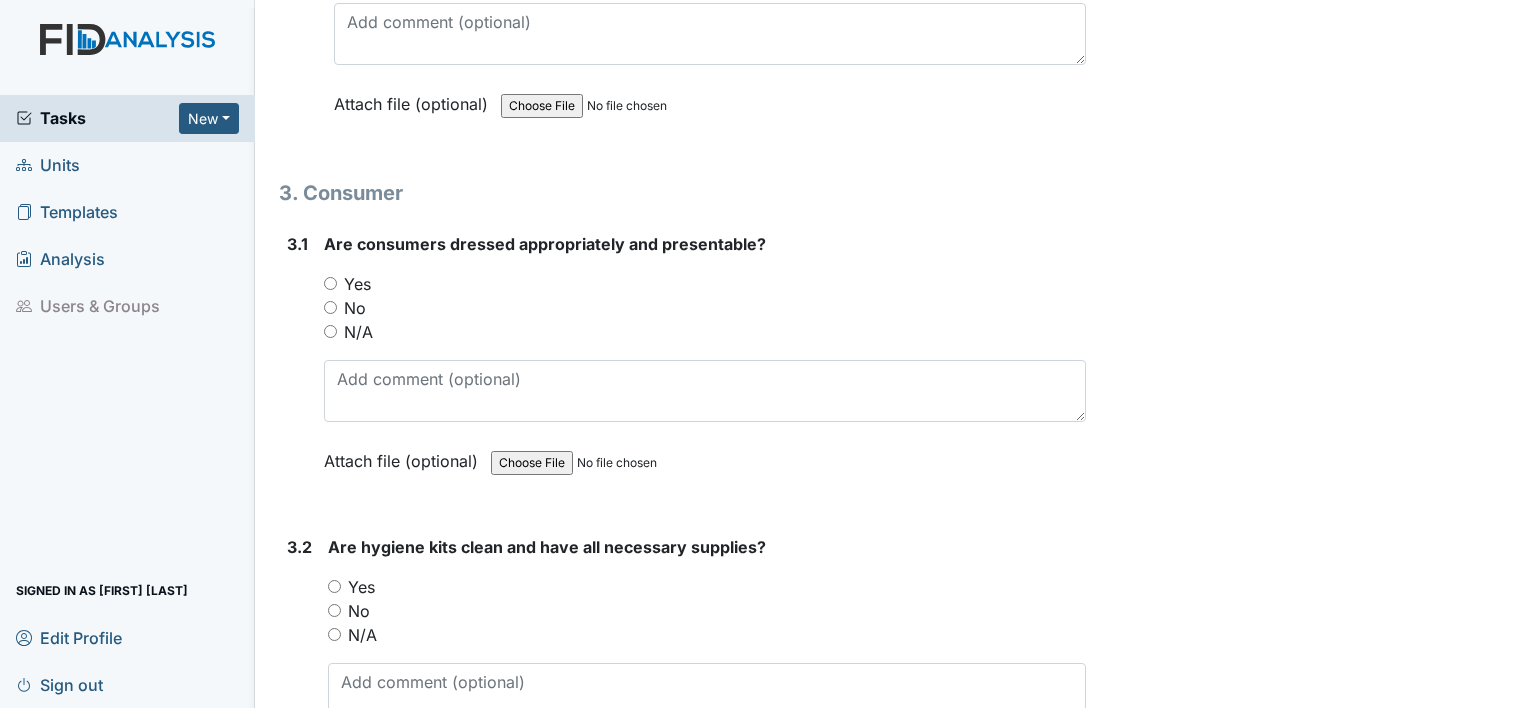 scroll, scrollTop: 7412, scrollLeft: 0, axis: vertical 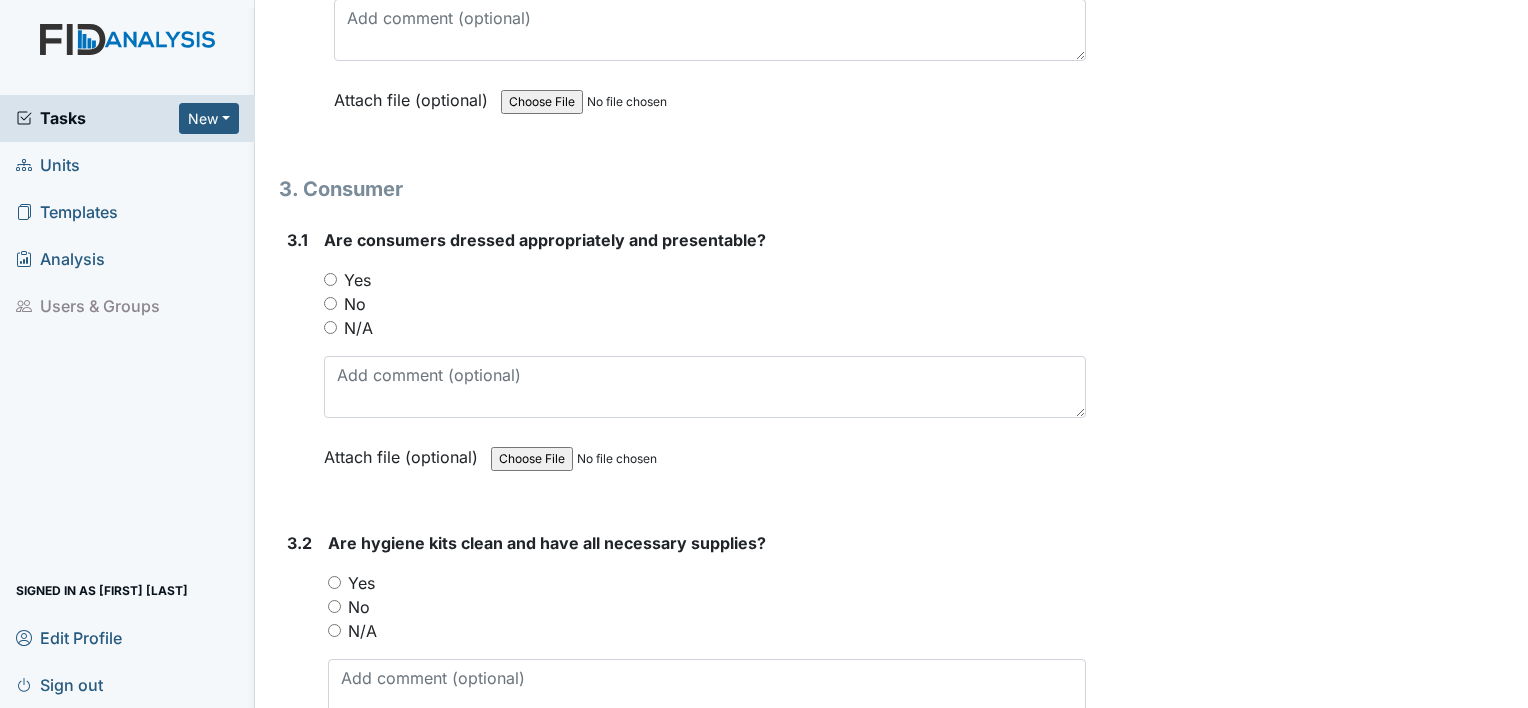 click on "Yes" at bounding box center [357, 280] 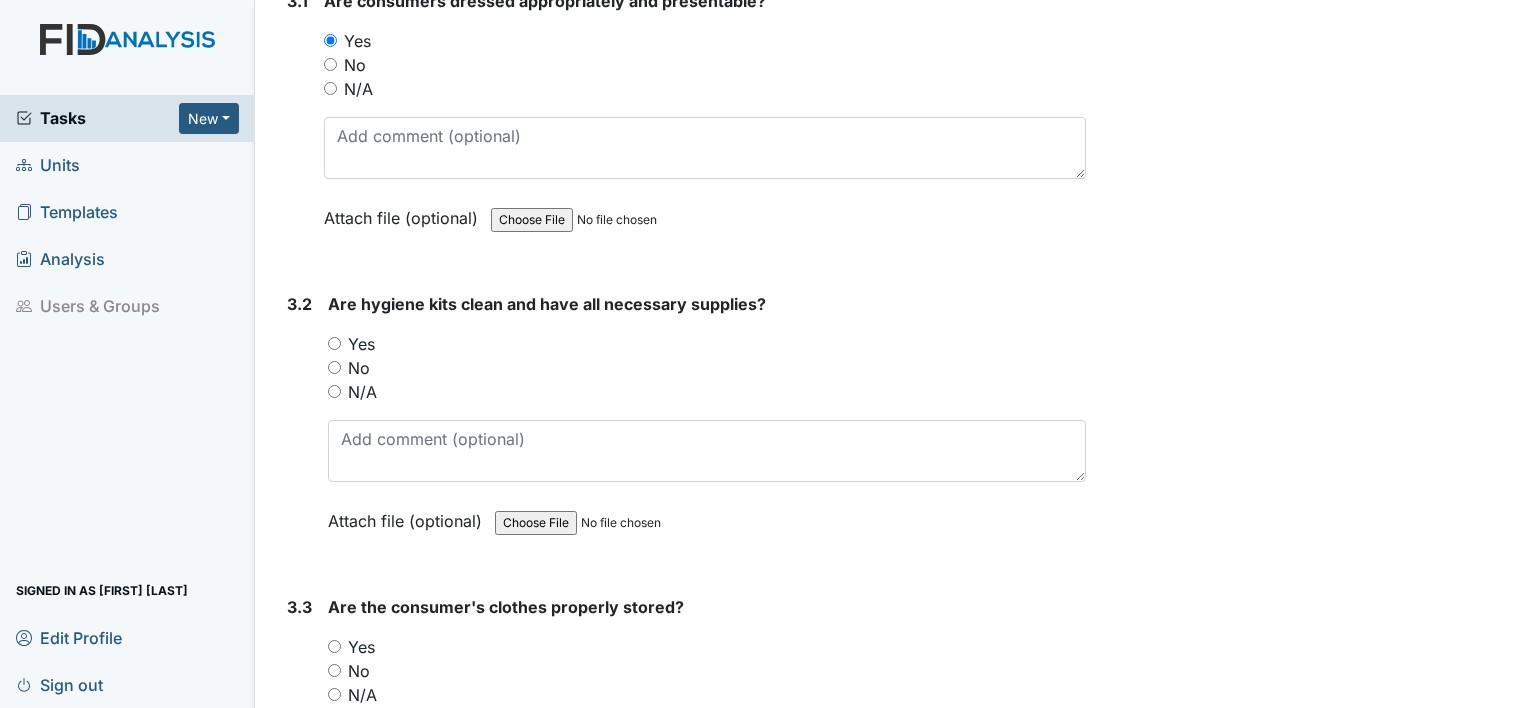 scroll, scrollTop: 7656, scrollLeft: 0, axis: vertical 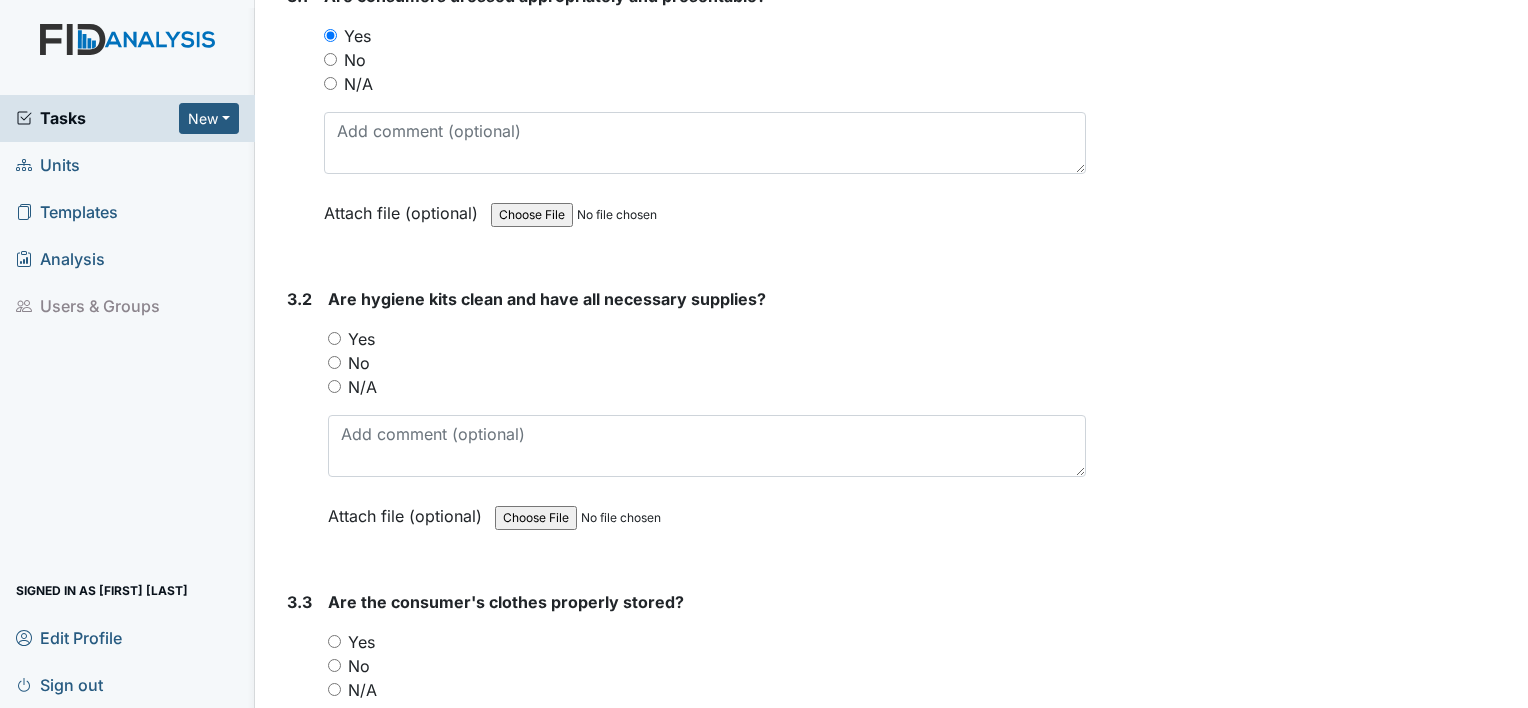 click on "Yes" at bounding box center (361, 339) 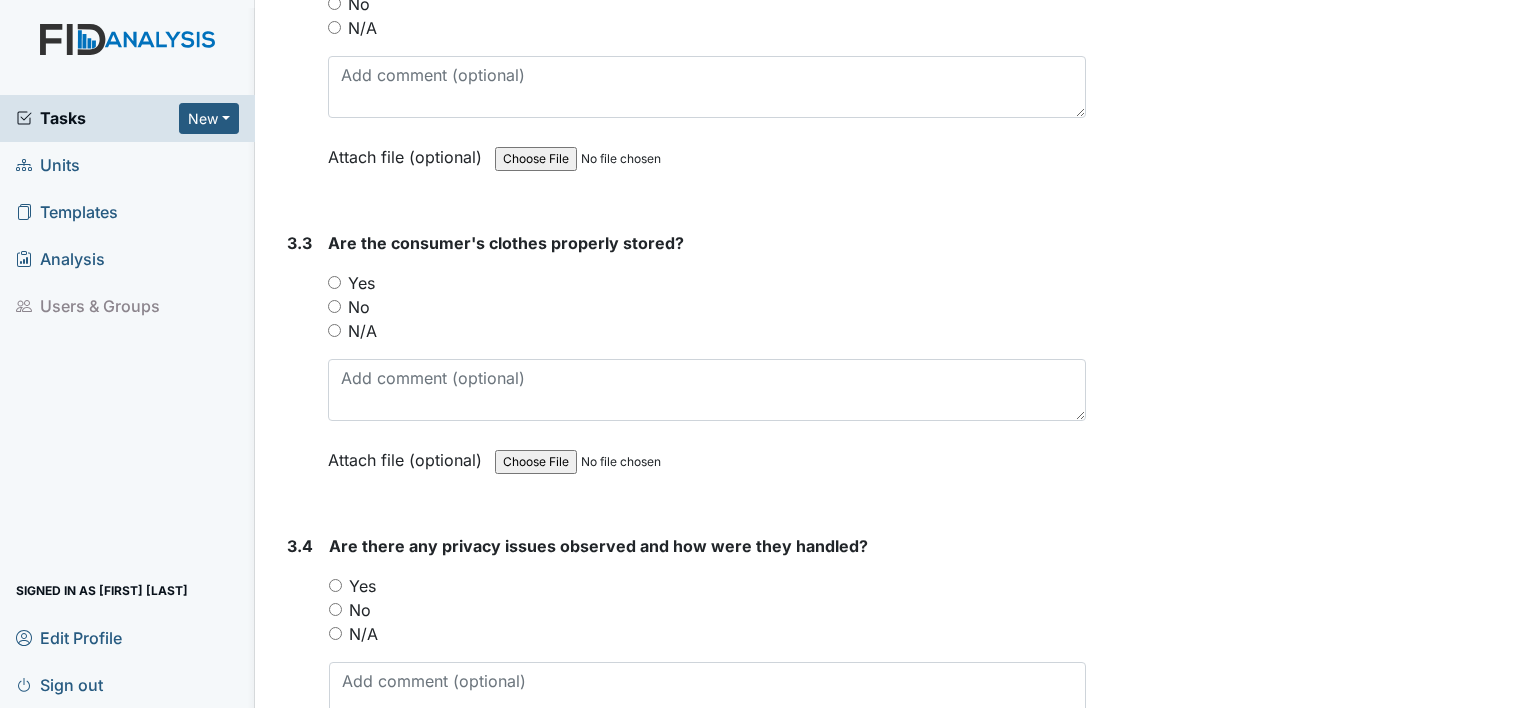 scroll, scrollTop: 8018, scrollLeft: 0, axis: vertical 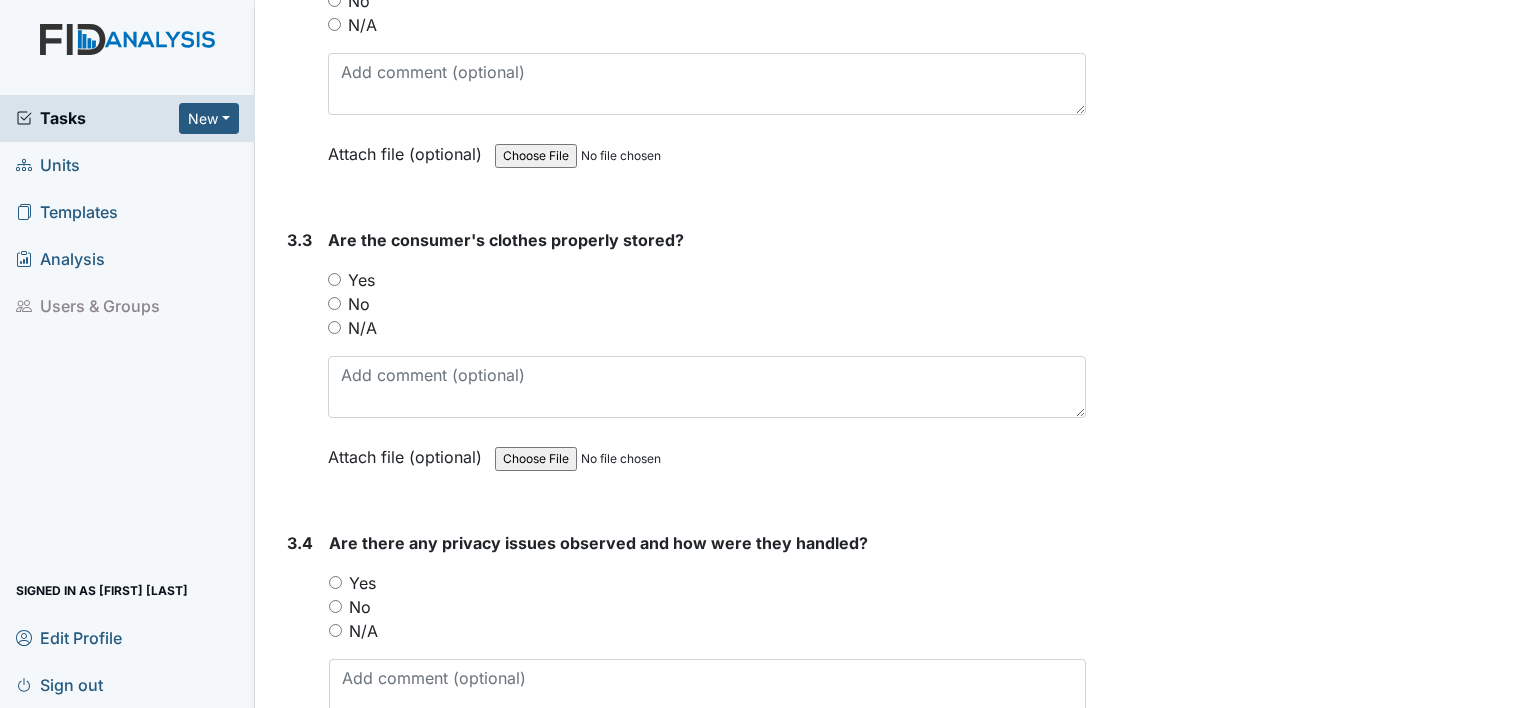 click on "Yes" at bounding box center (361, 280) 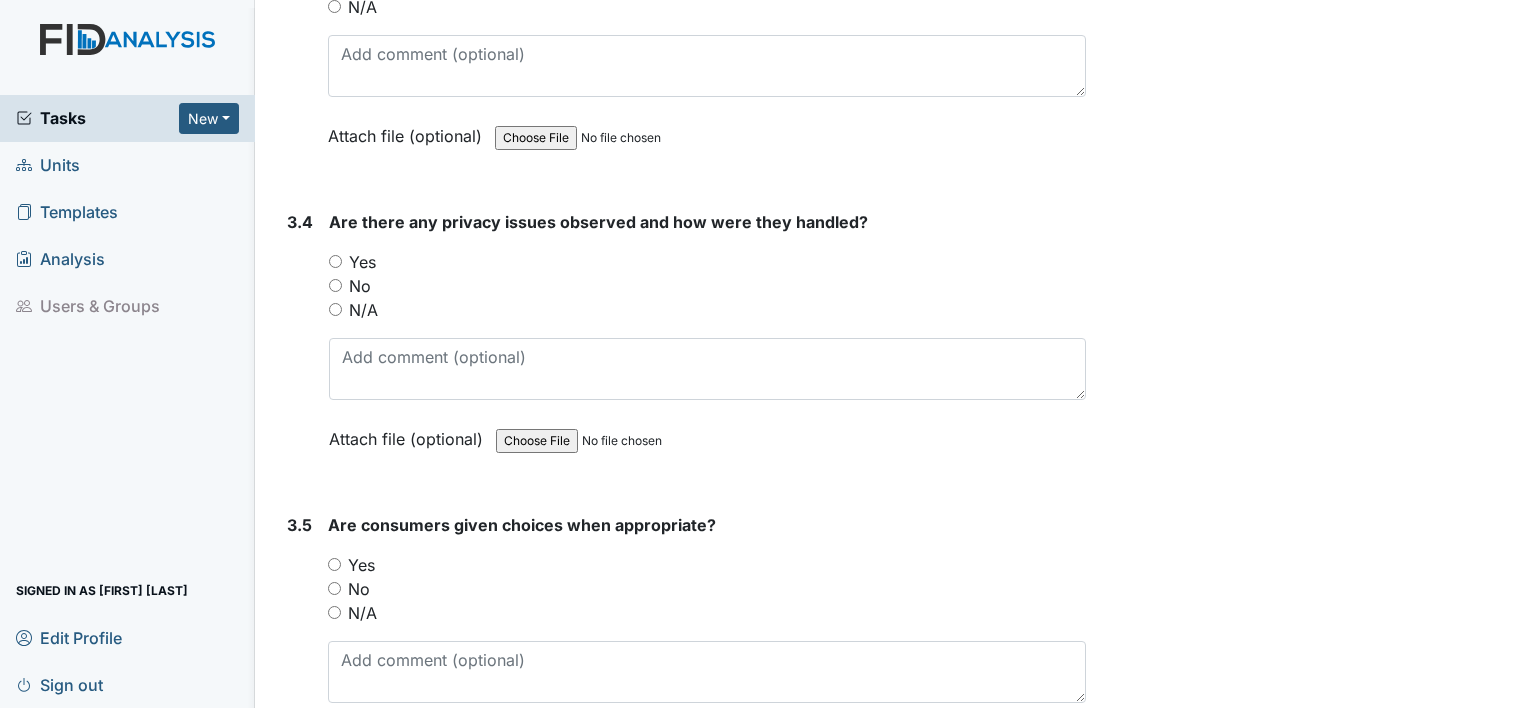 scroll, scrollTop: 8340, scrollLeft: 0, axis: vertical 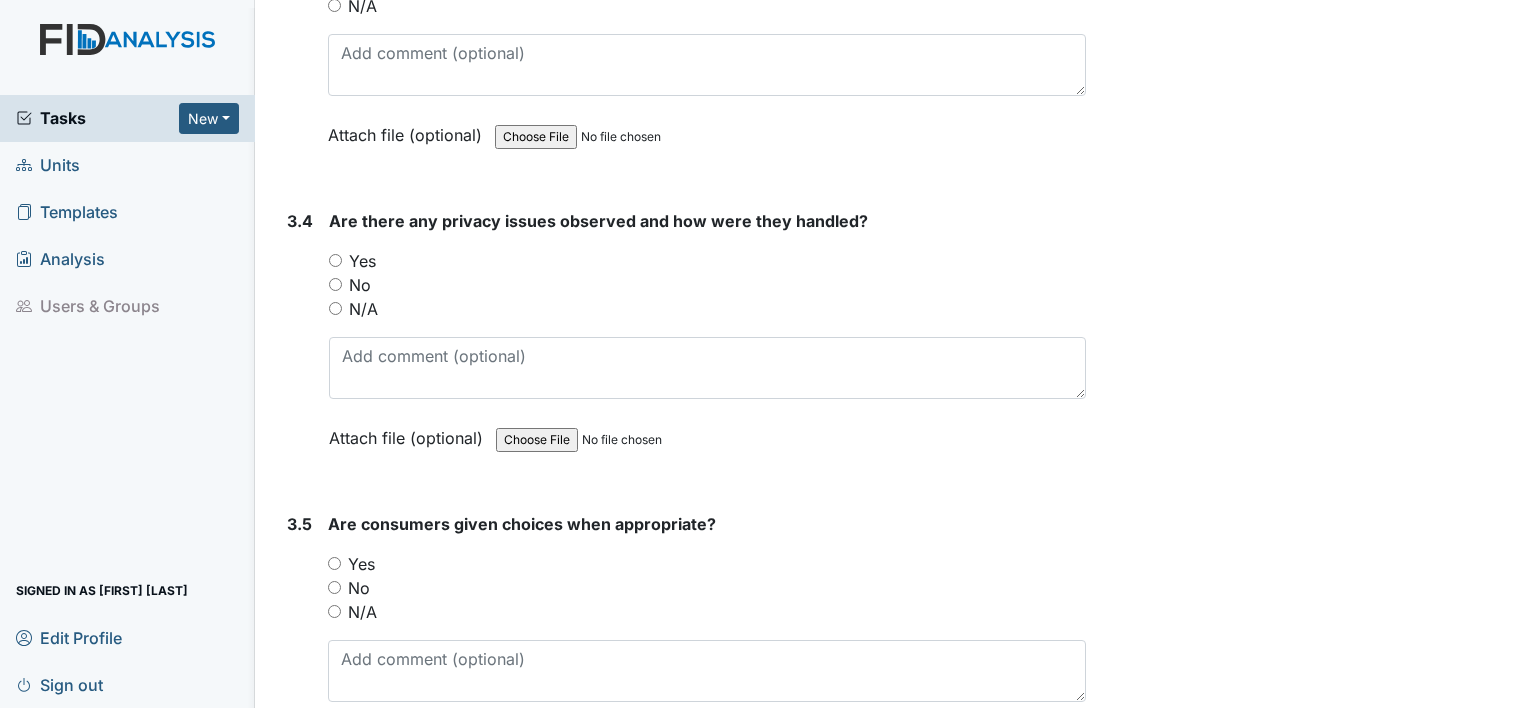 click on "No" at bounding box center (360, 285) 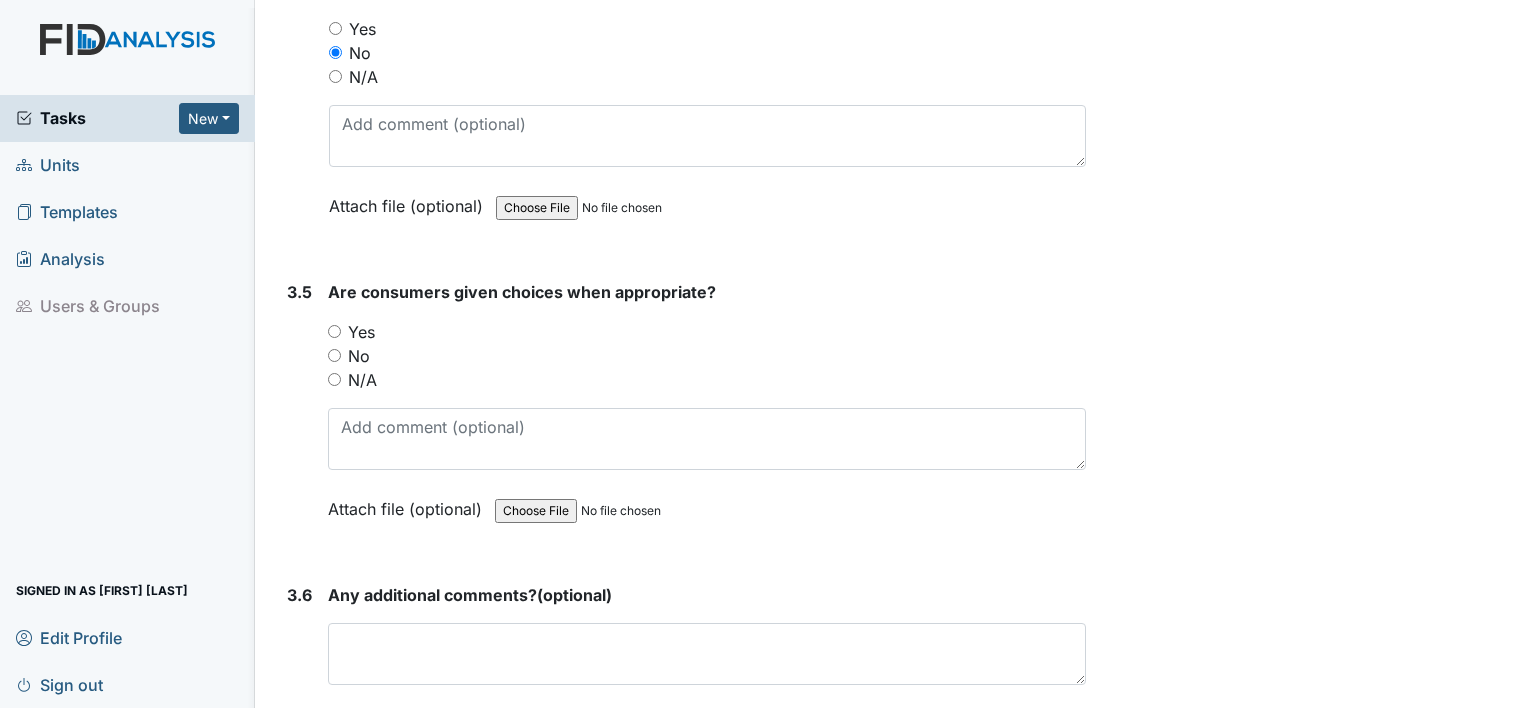 scroll, scrollTop: 8578, scrollLeft: 0, axis: vertical 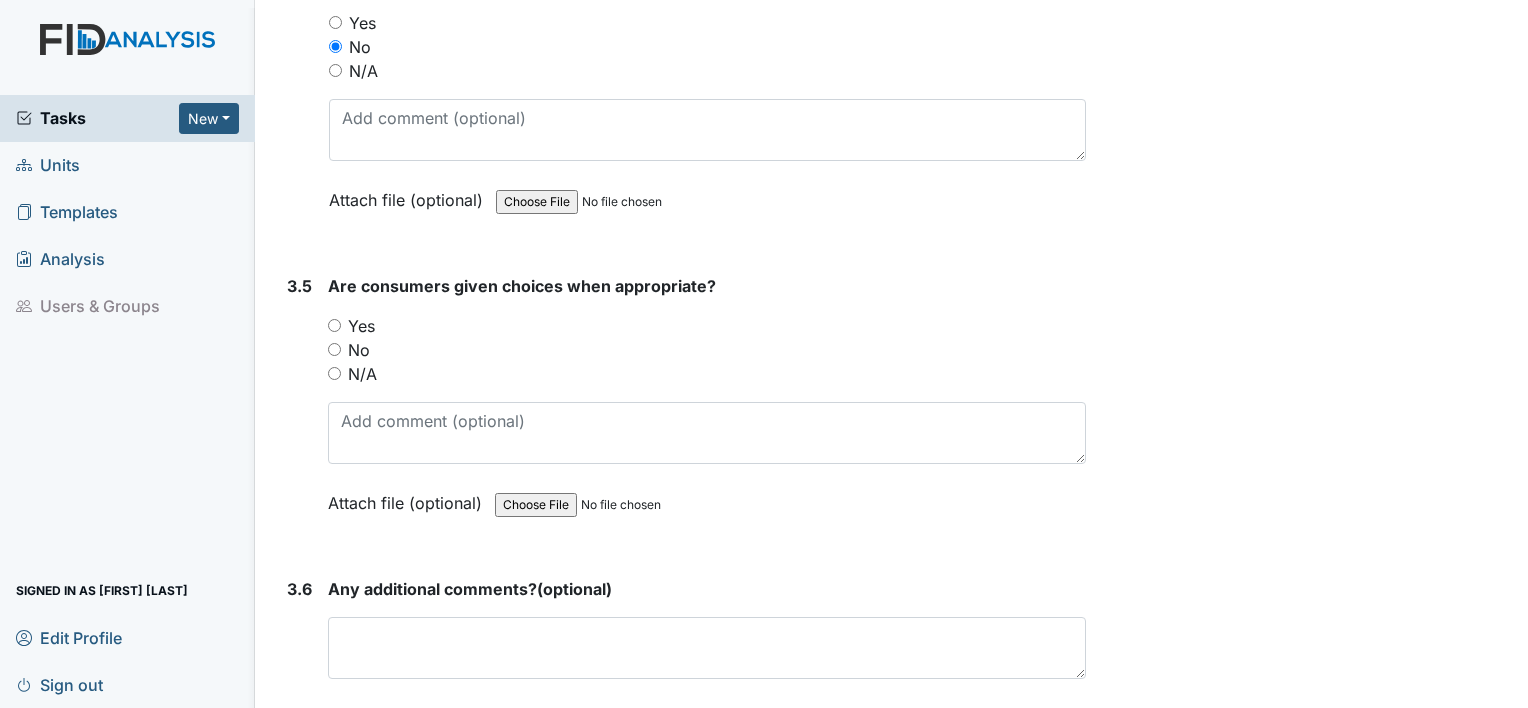 click on "Yes" at bounding box center (361, 326) 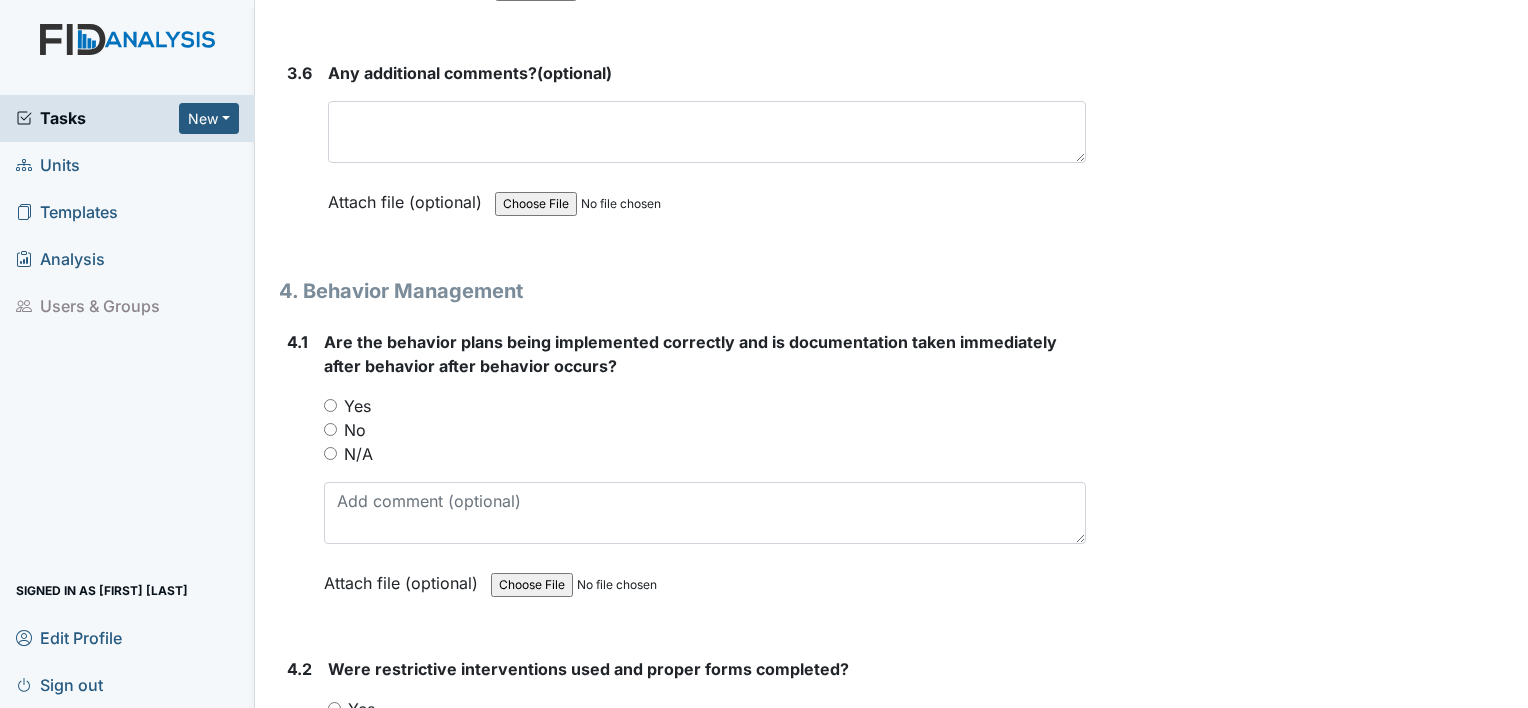 scroll, scrollTop: 9098, scrollLeft: 0, axis: vertical 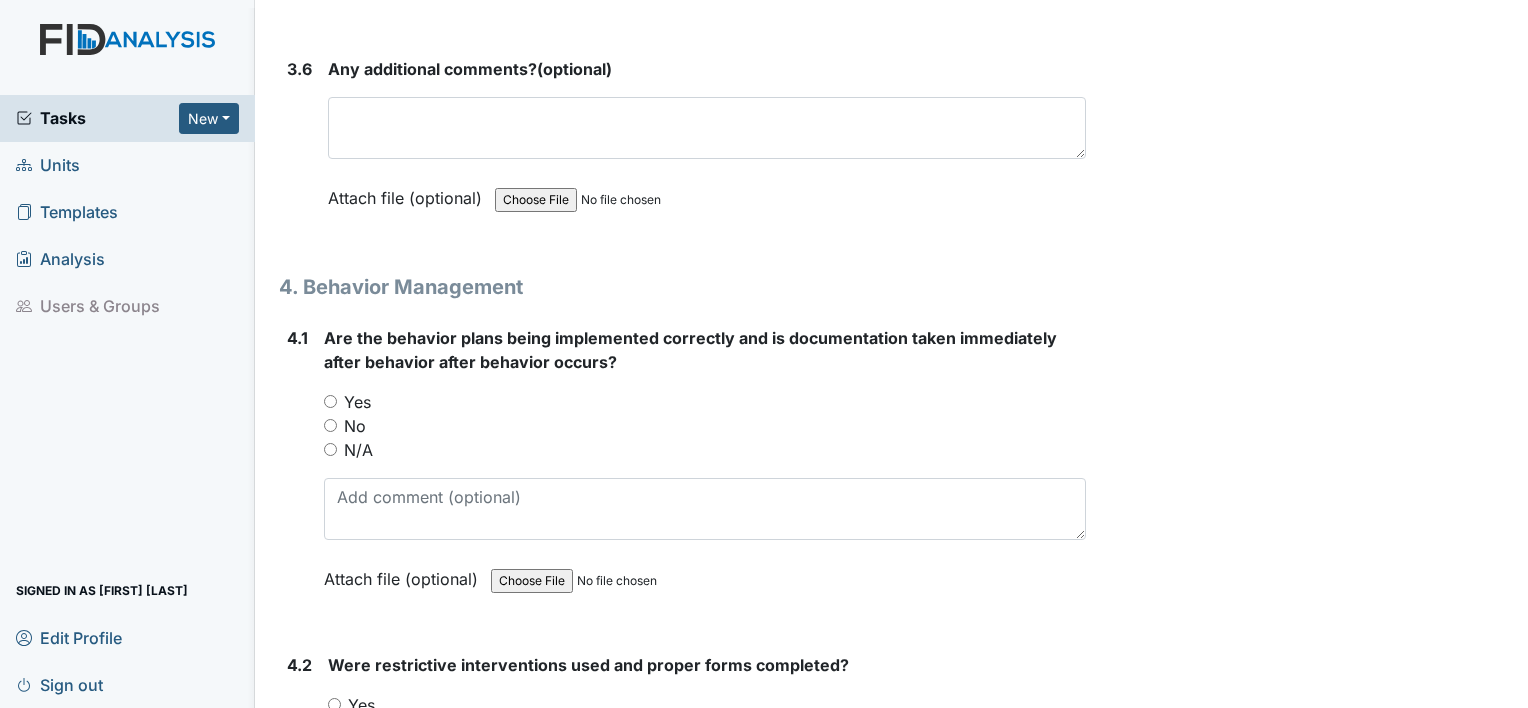 click on "No" at bounding box center [355, 426] 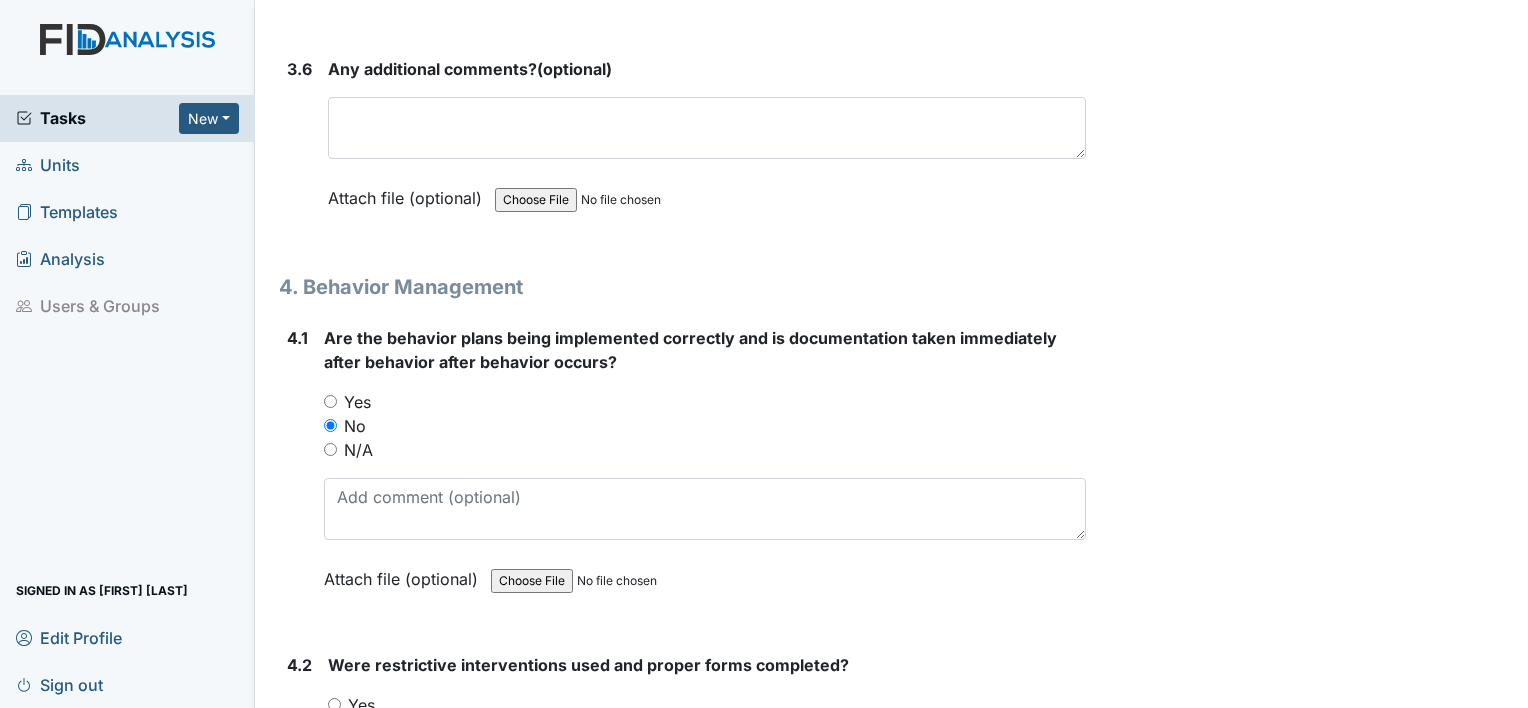 click on "Yes" at bounding box center [357, 402] 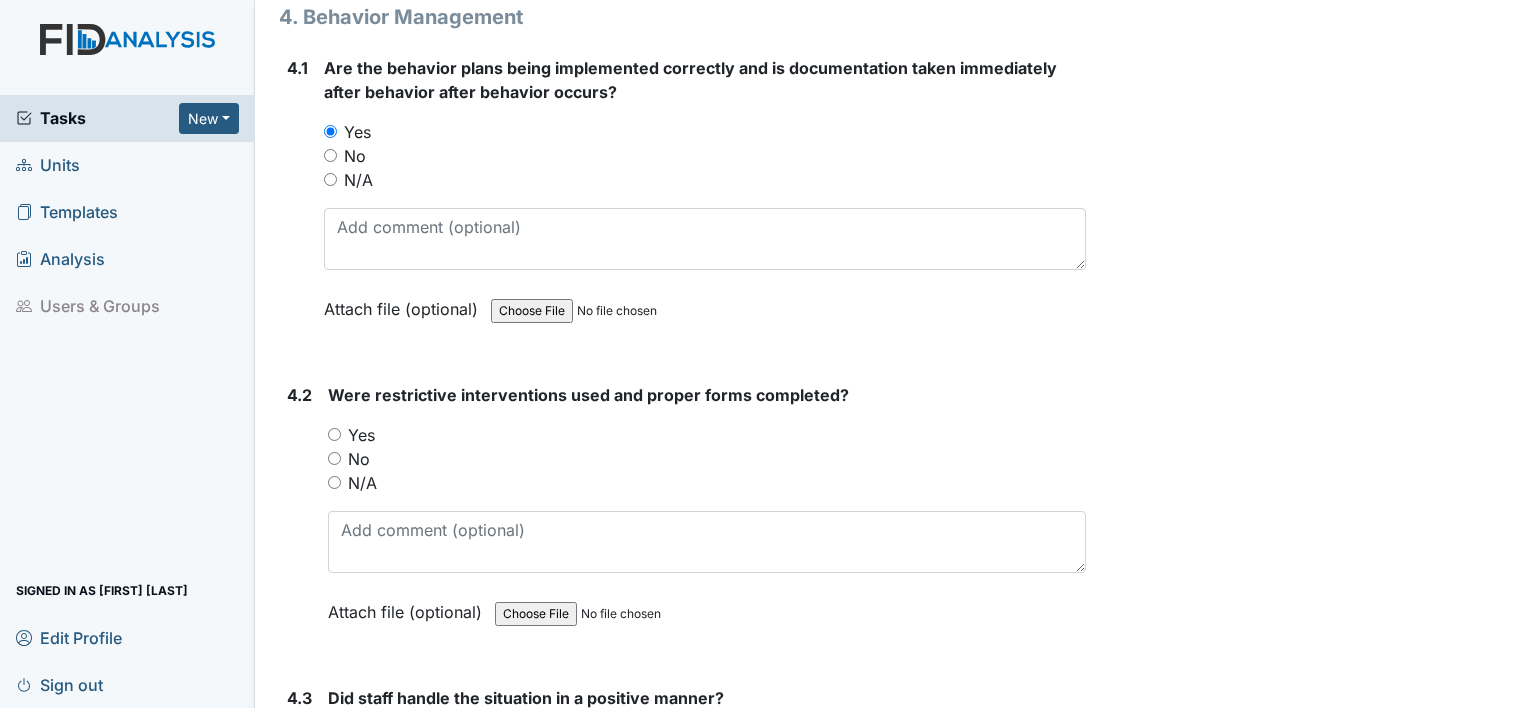 scroll, scrollTop: 9370, scrollLeft: 0, axis: vertical 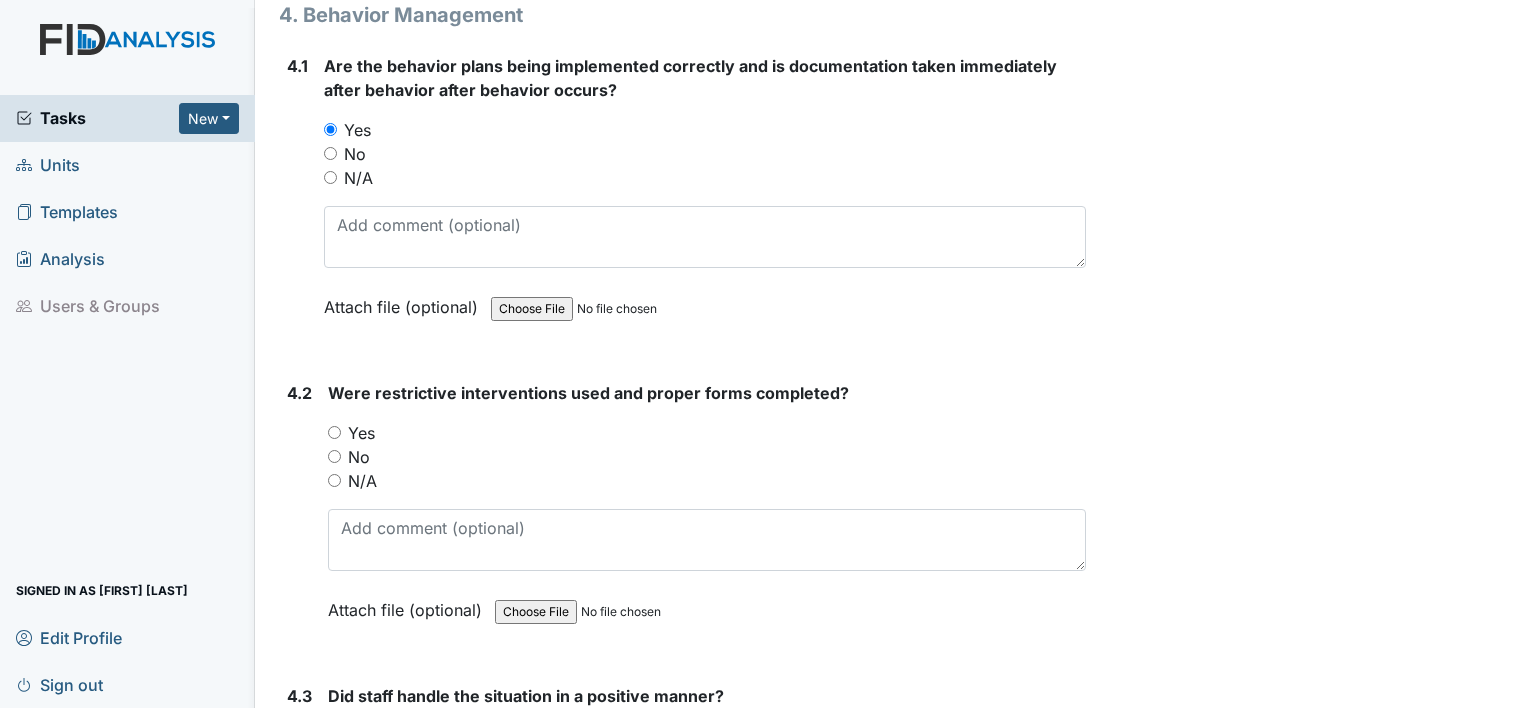click on "N/A" at bounding box center [362, 481] 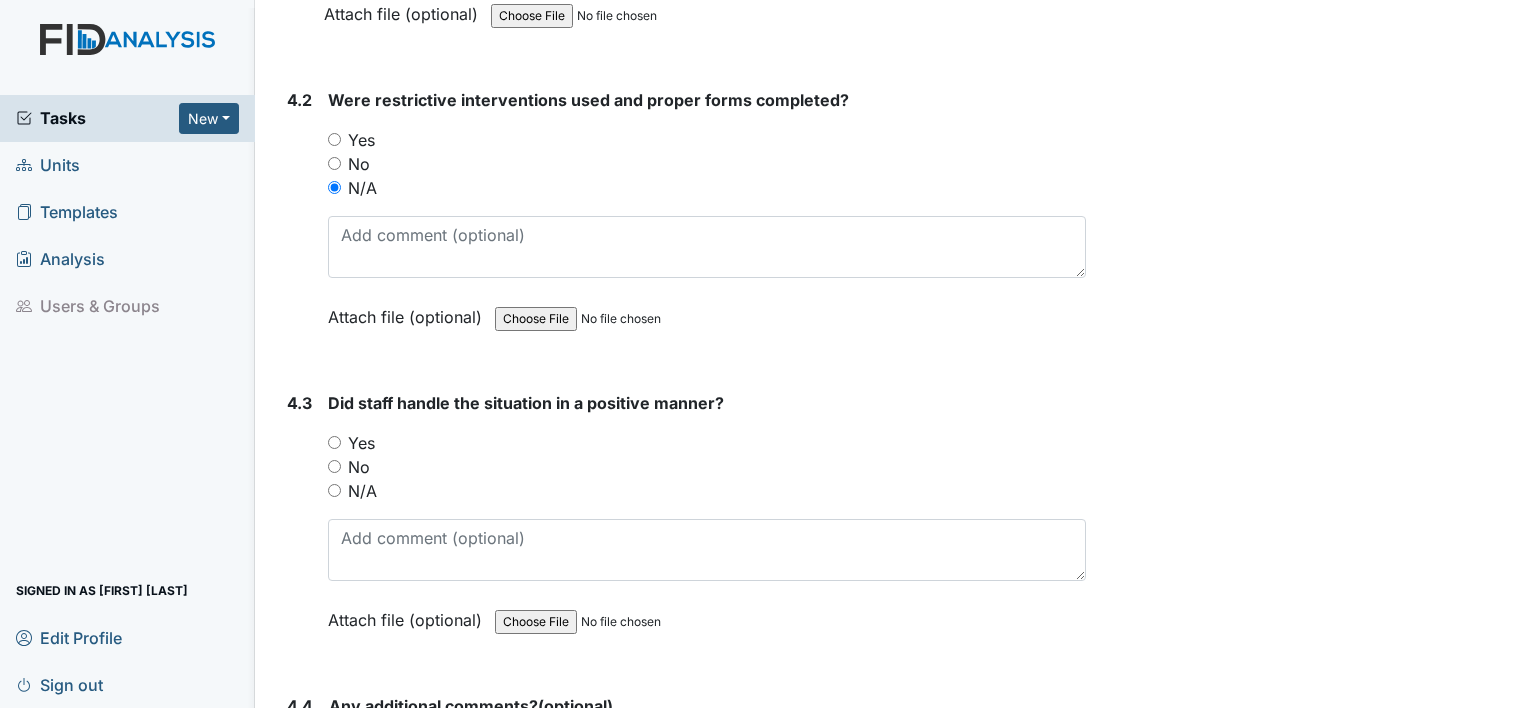 scroll, scrollTop: 9667, scrollLeft: 0, axis: vertical 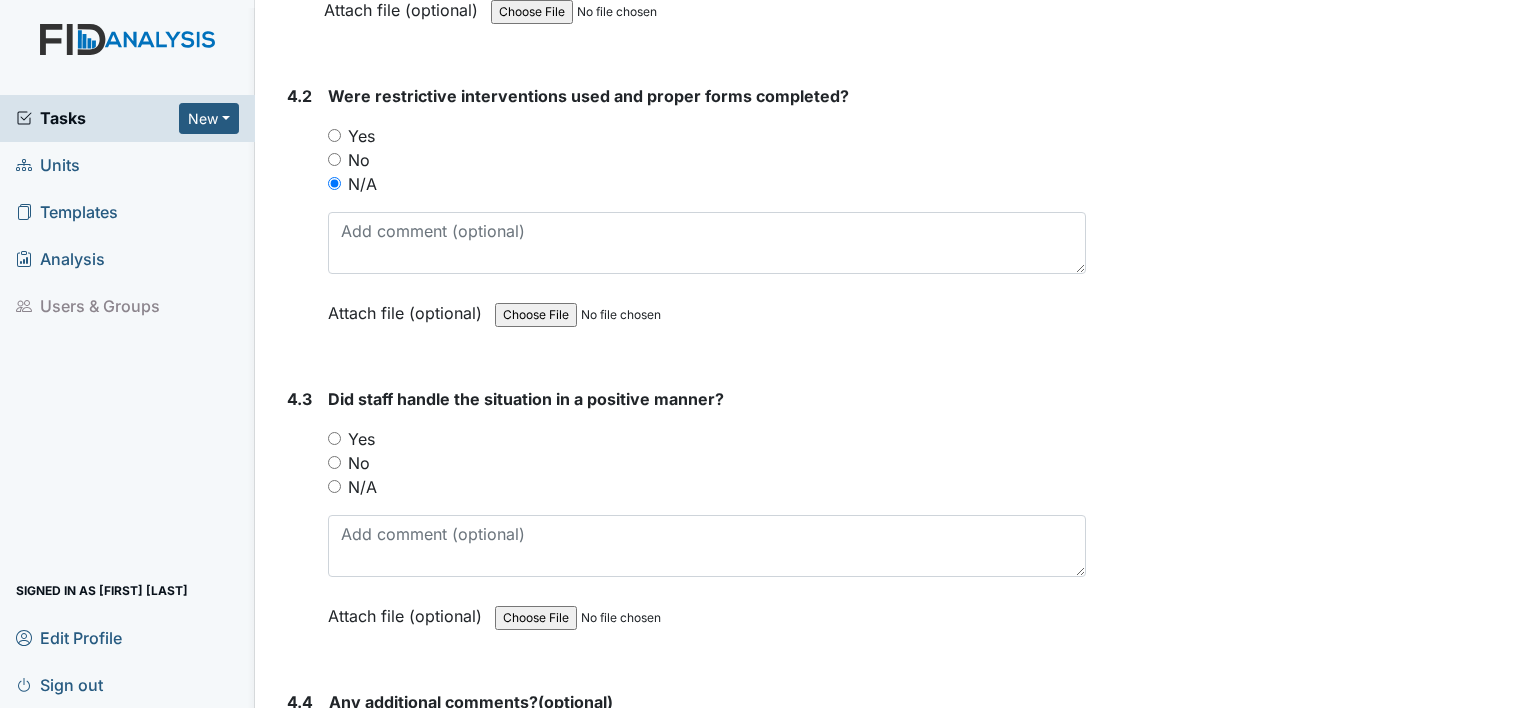 click on "Yes" at bounding box center [361, 439] 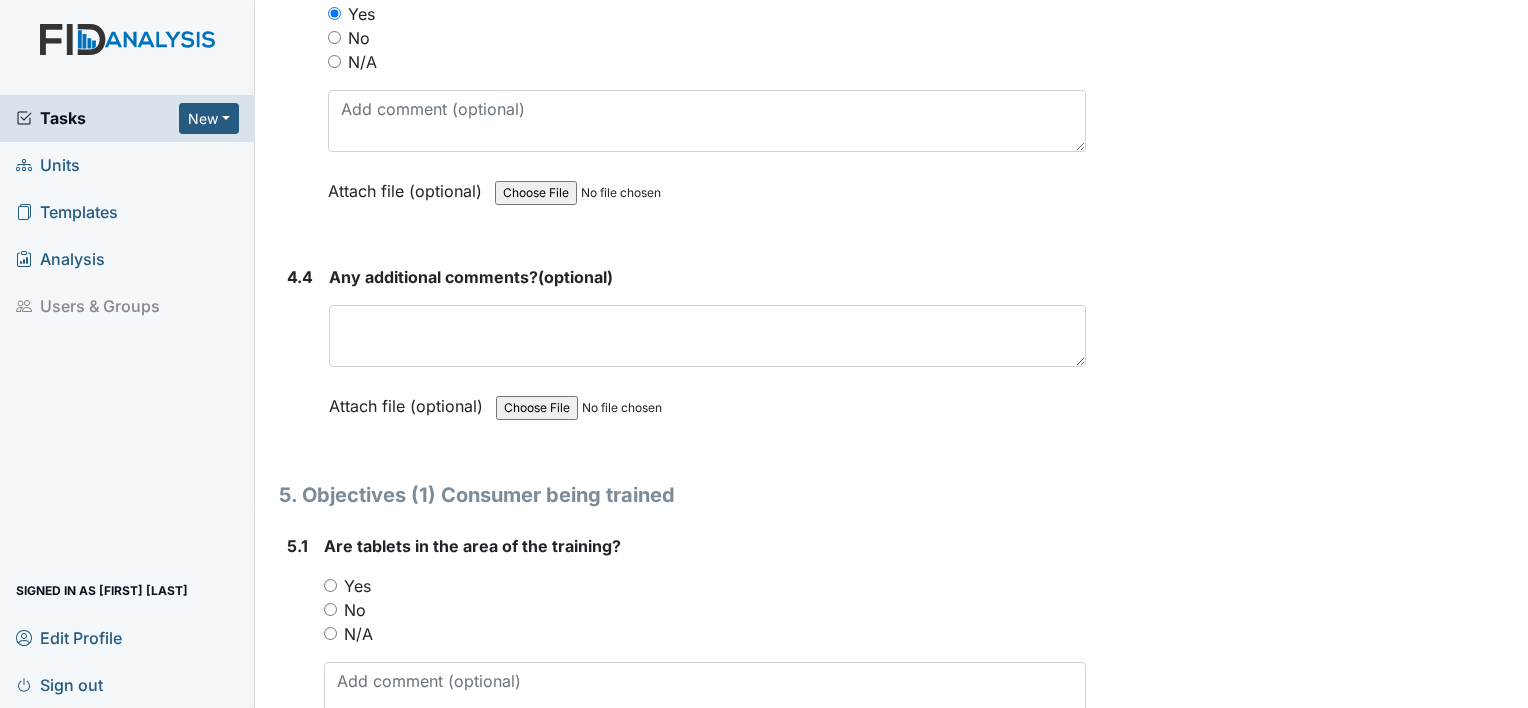 scroll, scrollTop: 10100, scrollLeft: 0, axis: vertical 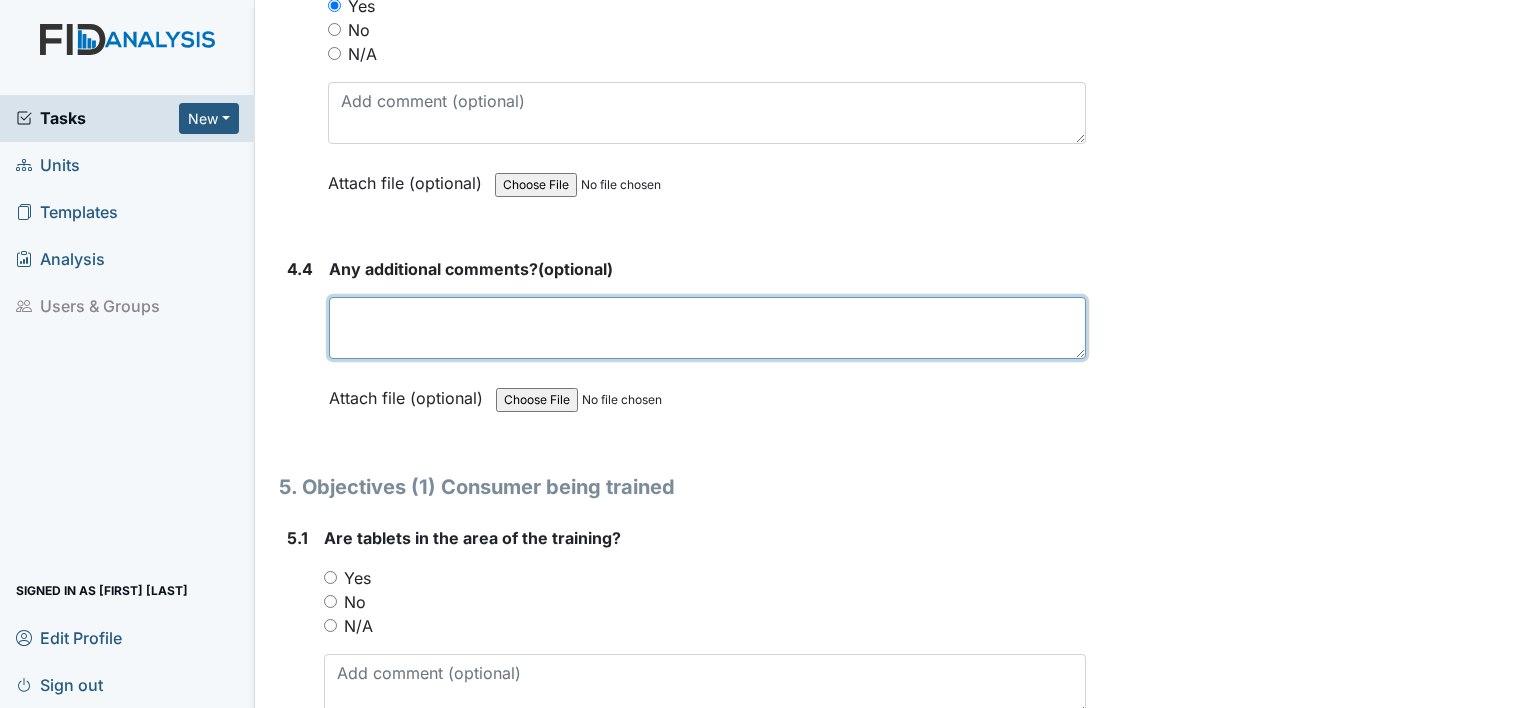 click at bounding box center (707, 328) 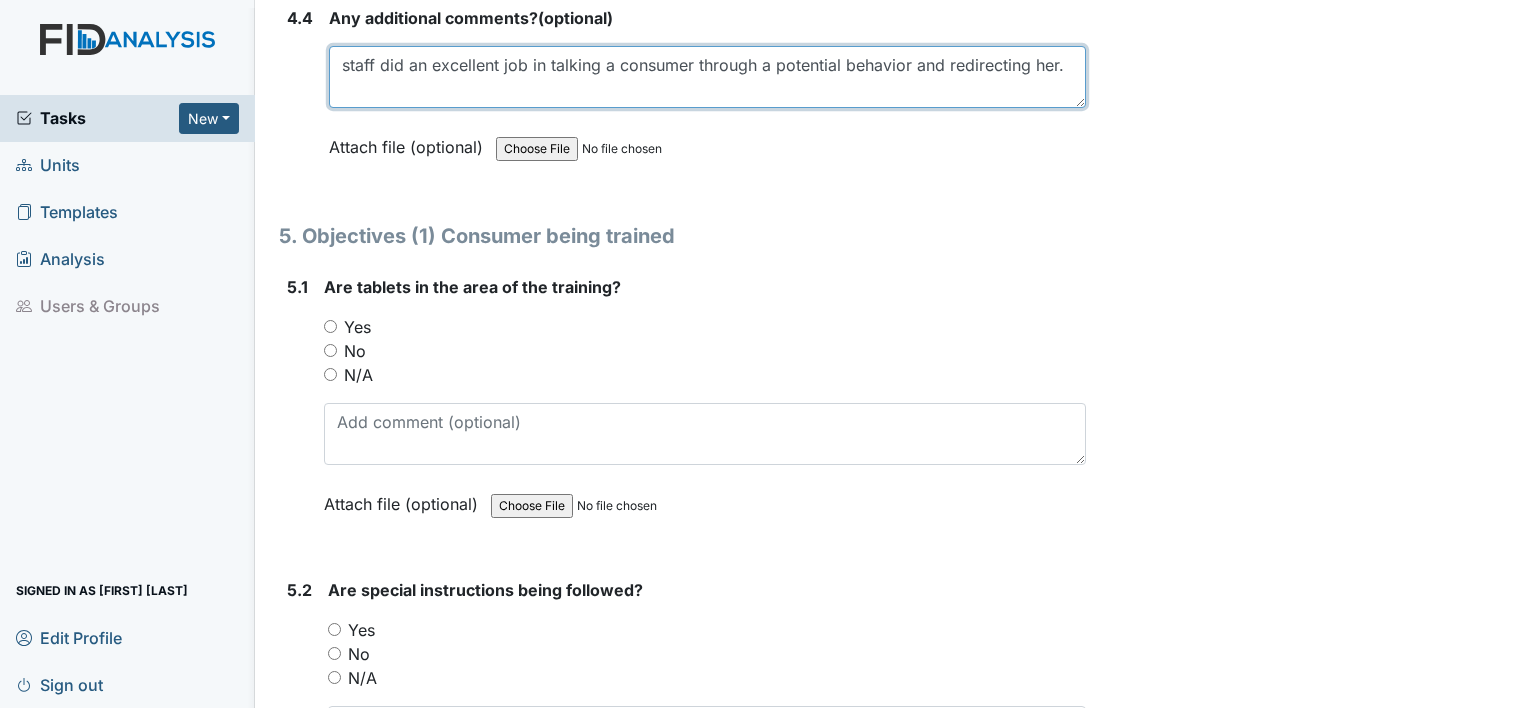 scroll, scrollTop: 10360, scrollLeft: 0, axis: vertical 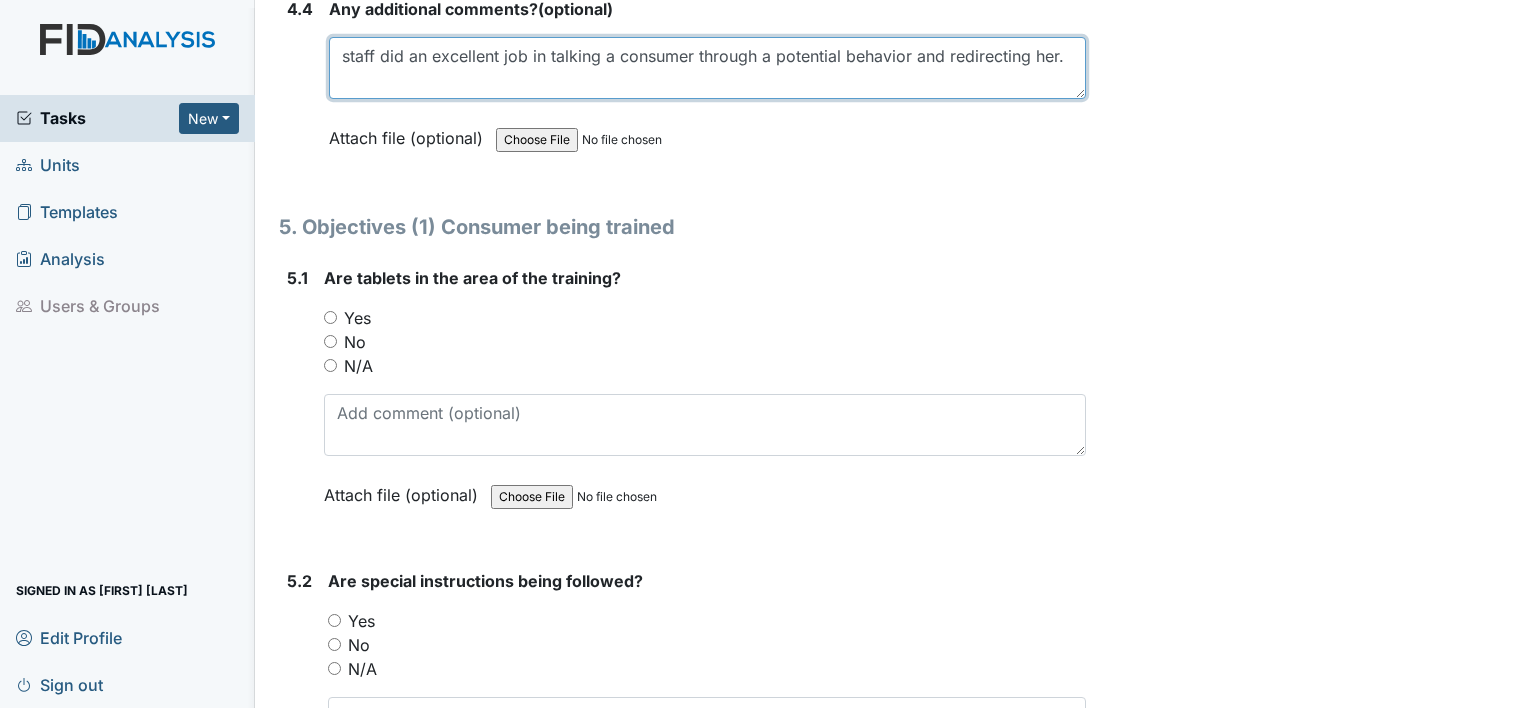 type on "staff did an excellent job in talking a consumer through a potential behavior and redirecting her." 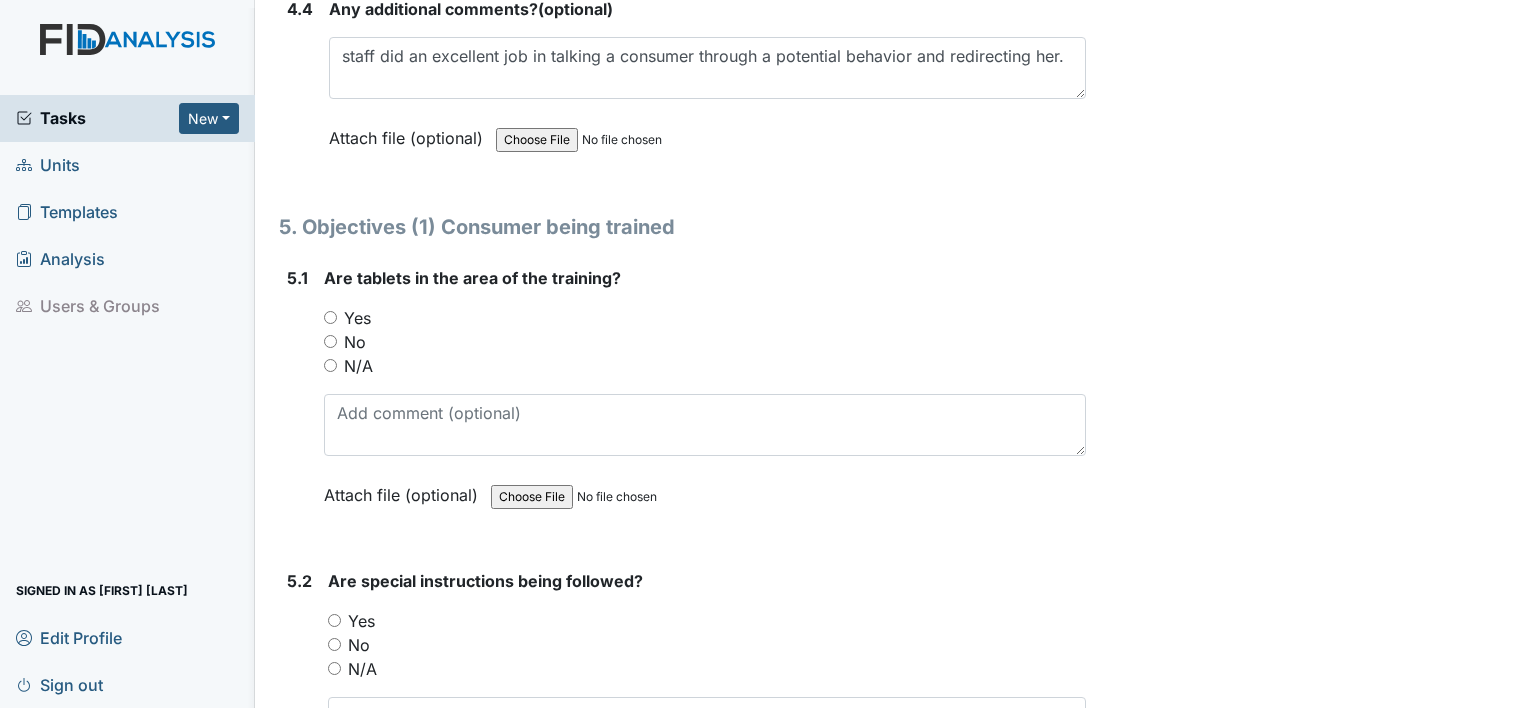 click on "Yes" at bounding box center (357, 318) 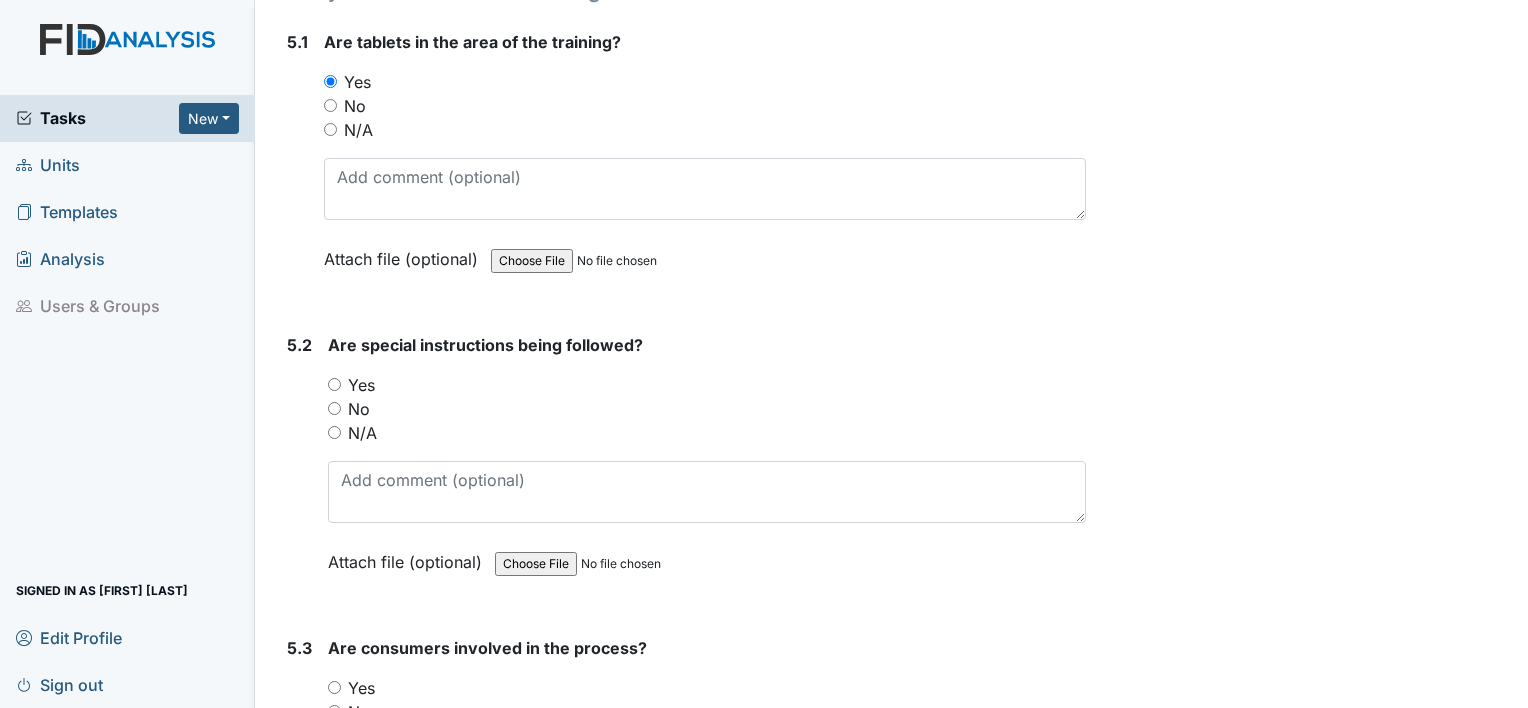 scroll, scrollTop: 10616, scrollLeft: 0, axis: vertical 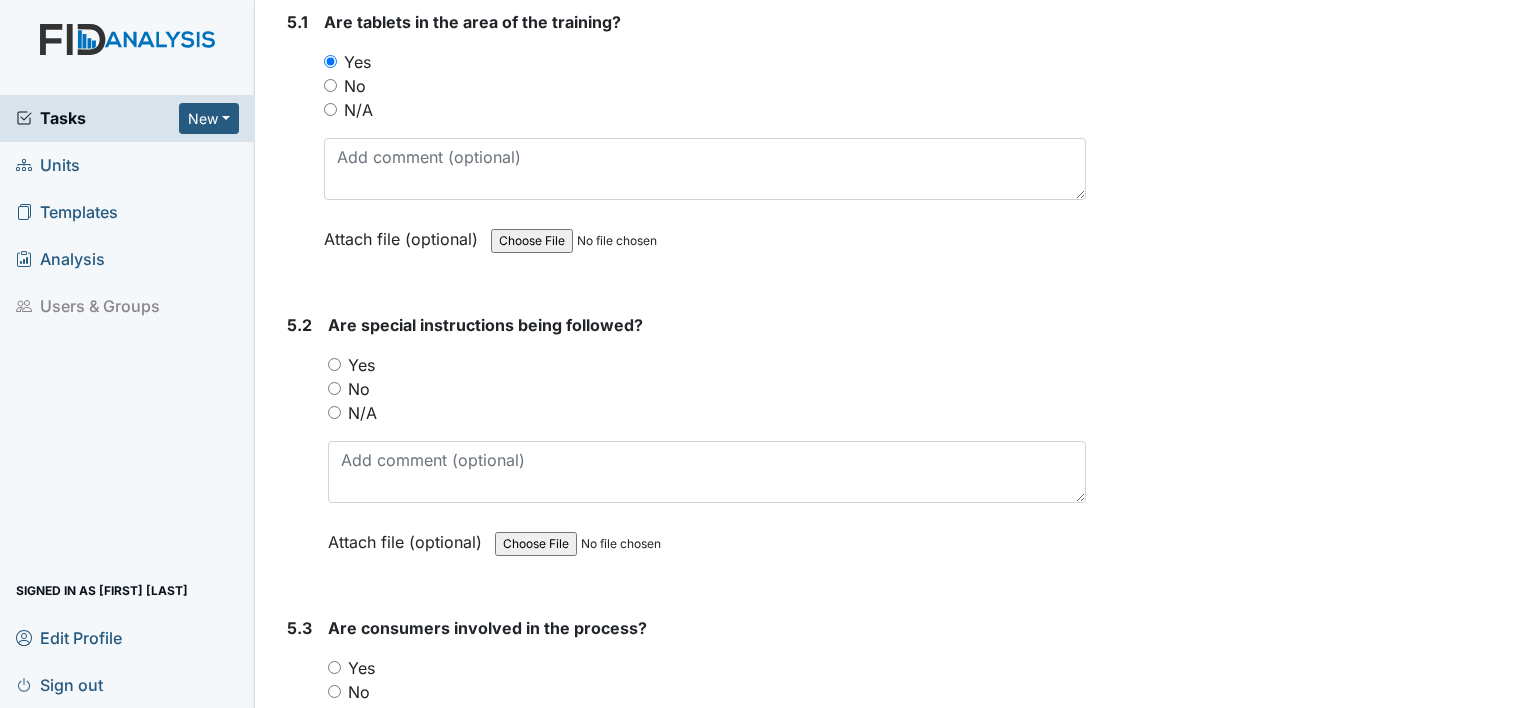click on "Yes" at bounding box center [361, 365] 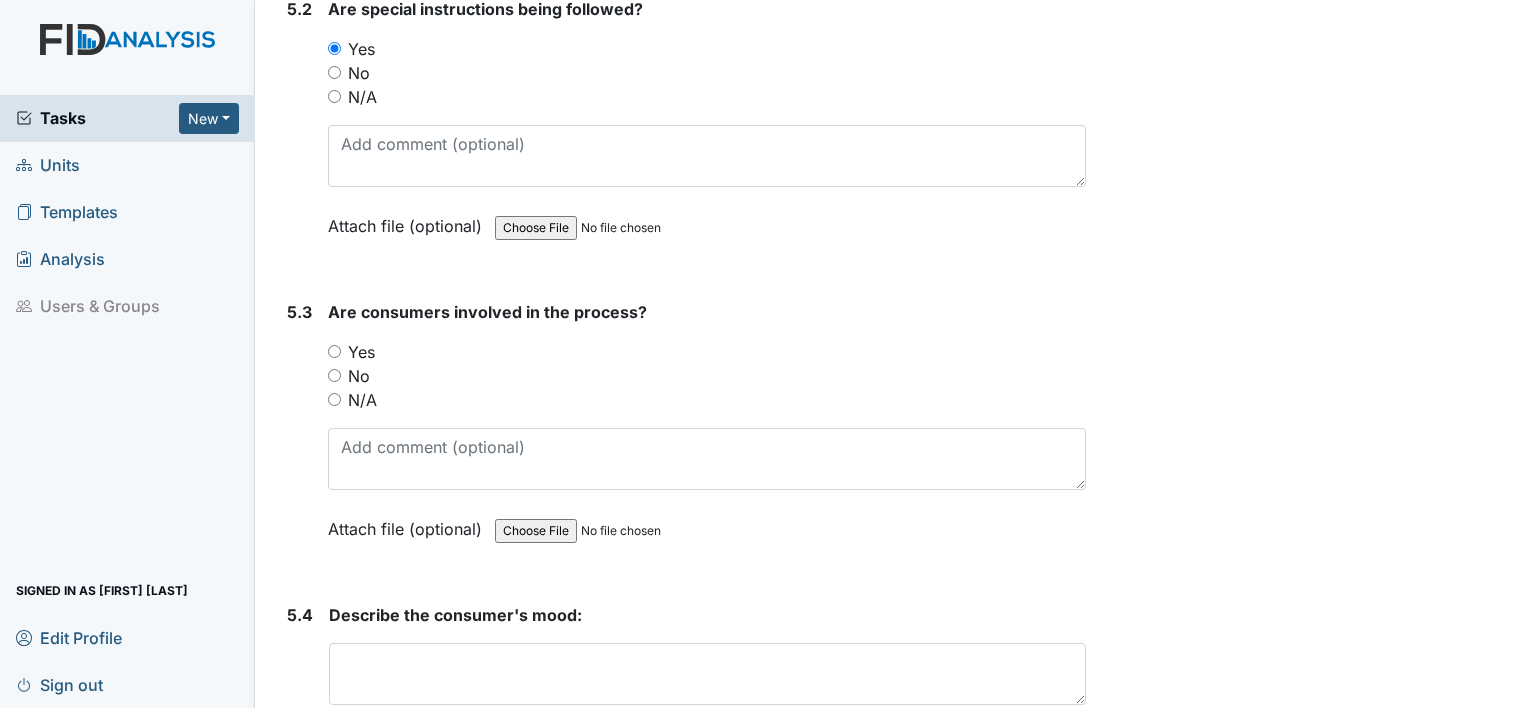 scroll, scrollTop: 10935, scrollLeft: 0, axis: vertical 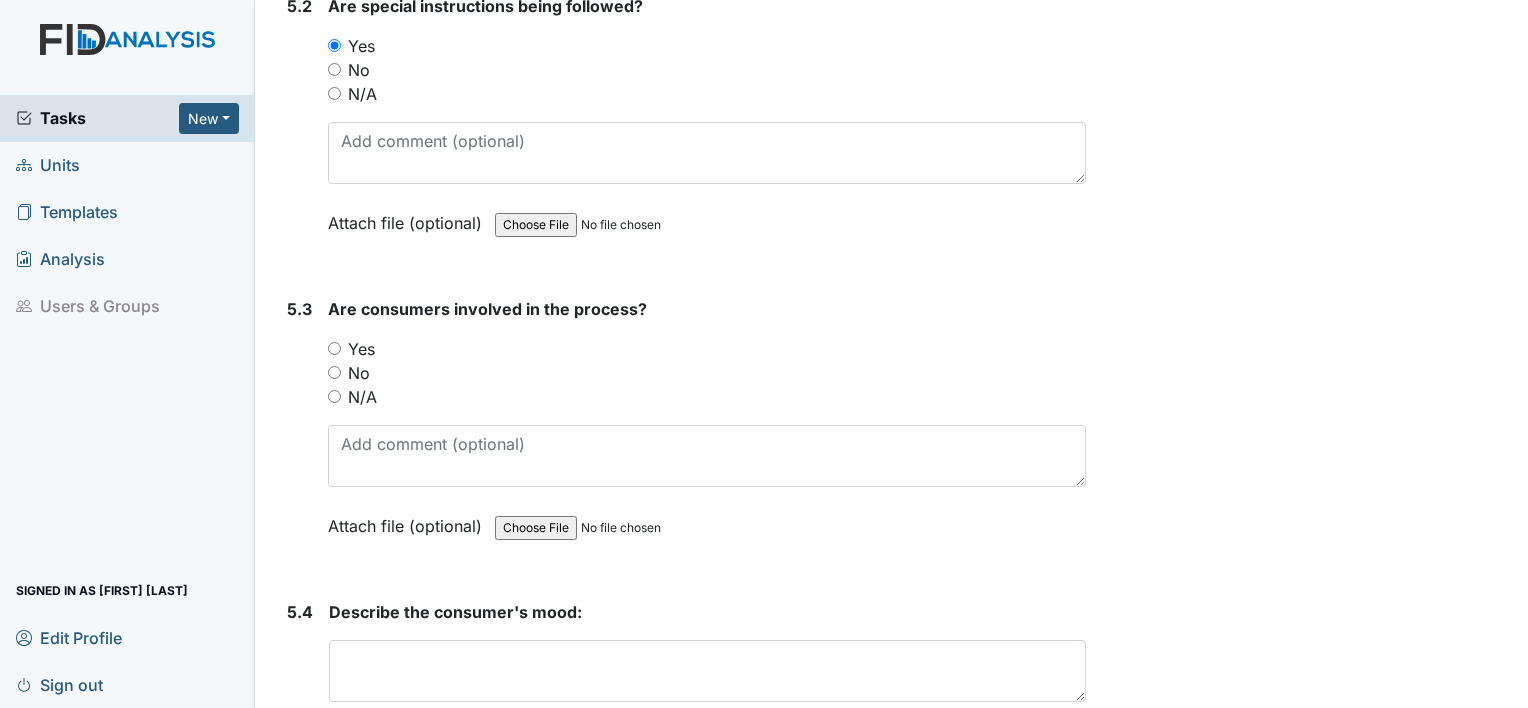 click on "No" at bounding box center (359, 373) 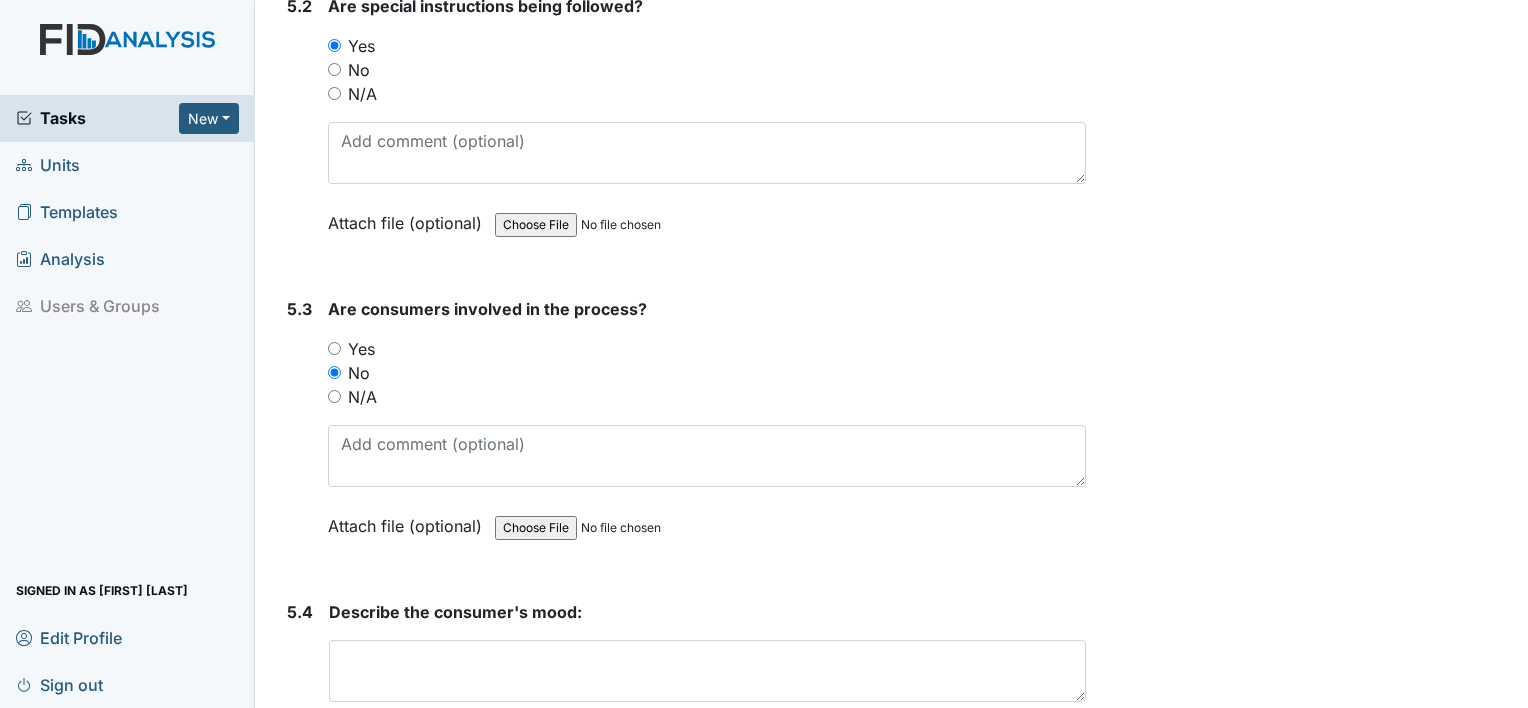 click on "Yes" at bounding box center [361, 349] 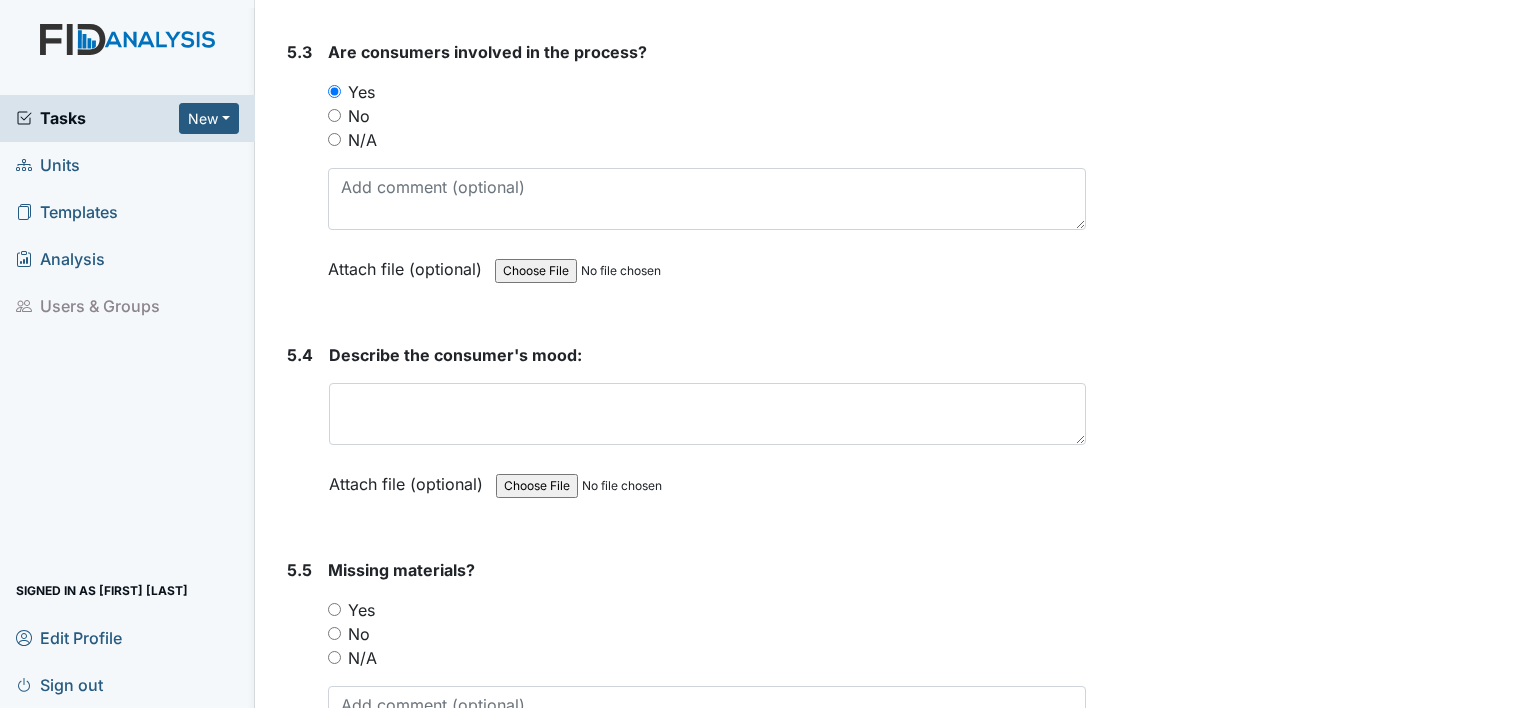 scroll, scrollTop: 11195, scrollLeft: 0, axis: vertical 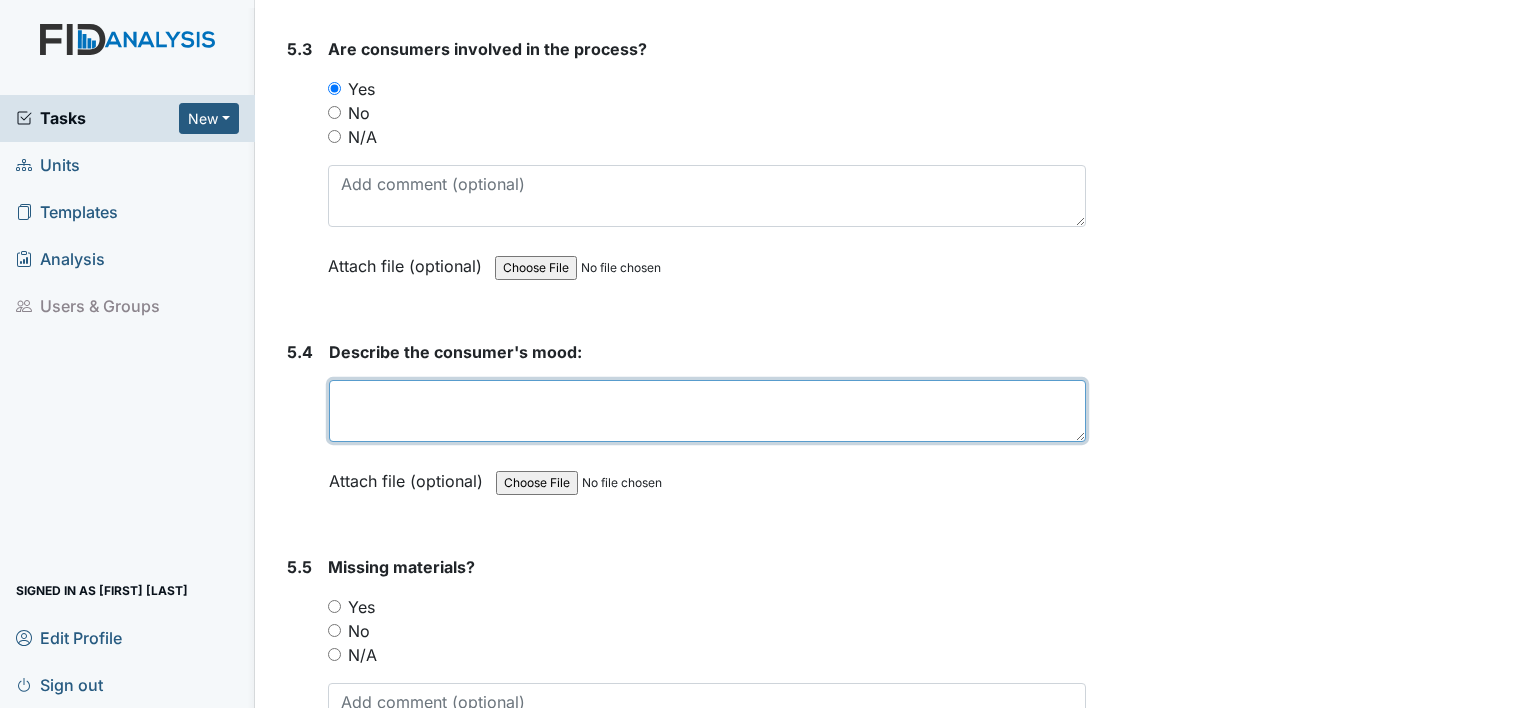 click at bounding box center [707, 411] 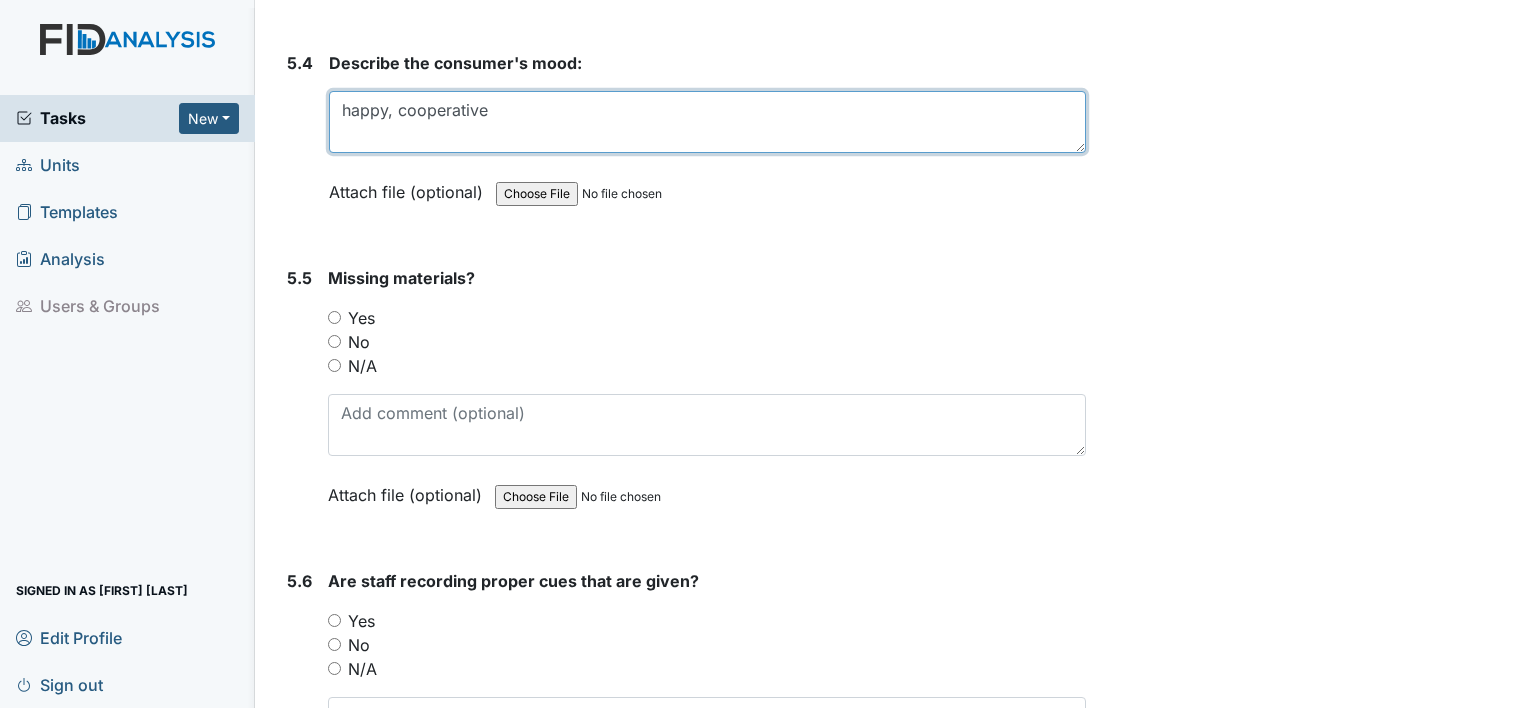 scroll, scrollTop: 11500, scrollLeft: 0, axis: vertical 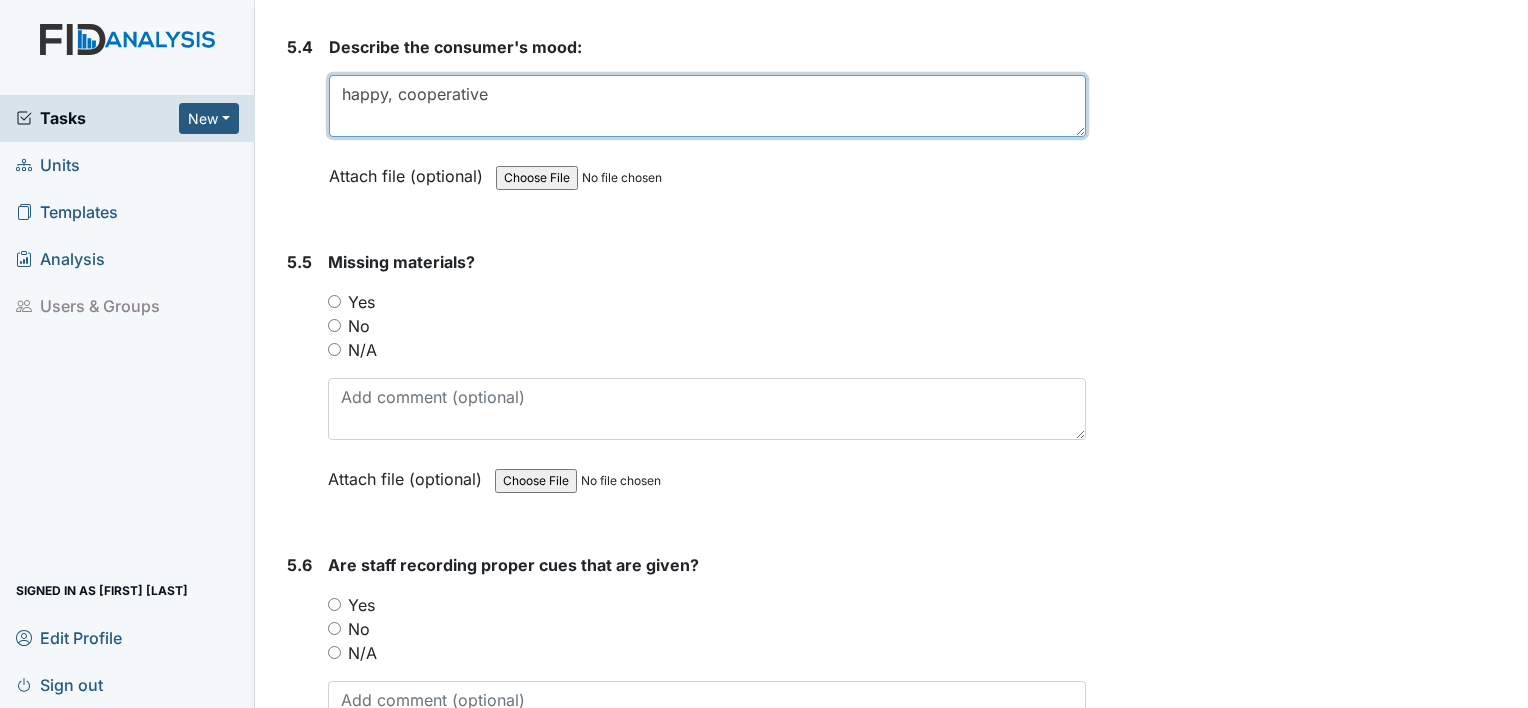 type on "happy, cooperative" 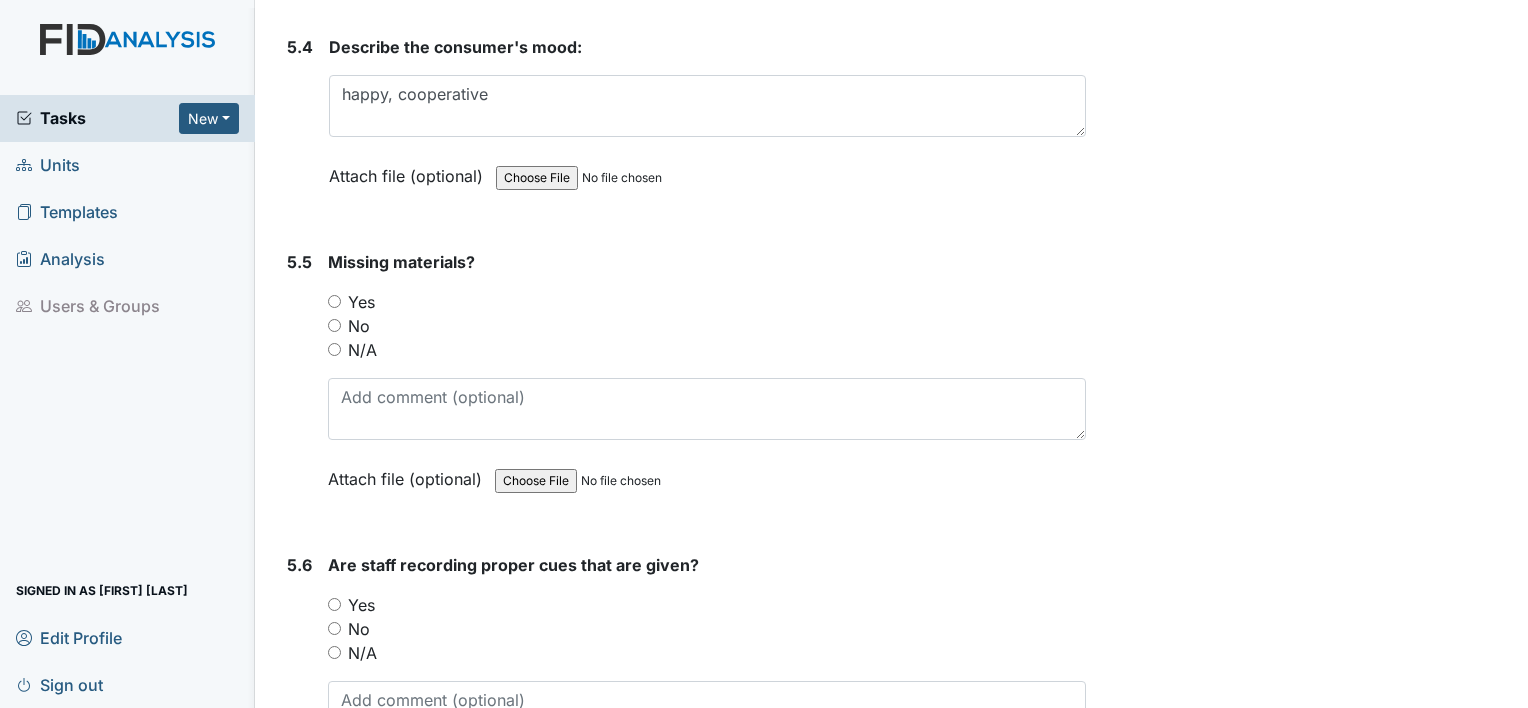 click on "No" at bounding box center (359, 326) 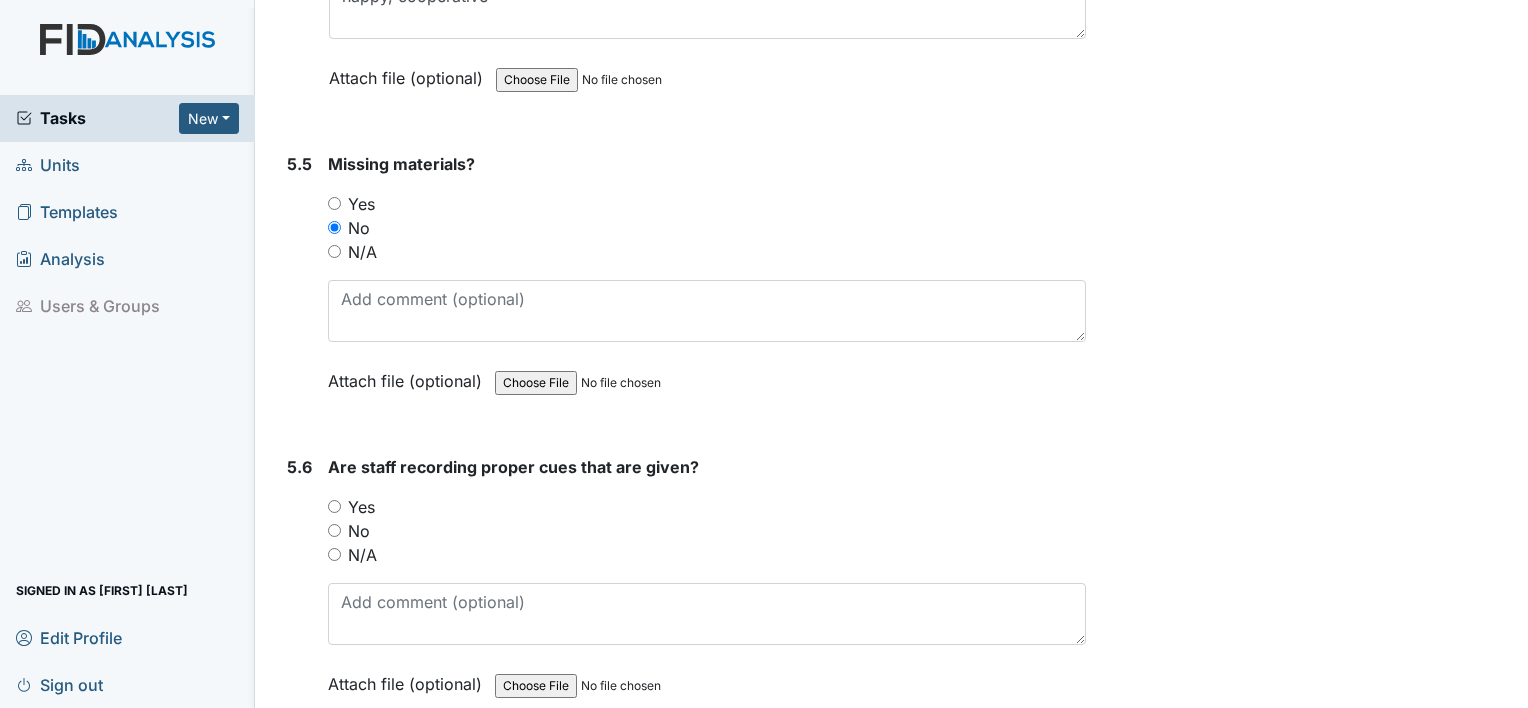 scroll, scrollTop: 11602, scrollLeft: 0, axis: vertical 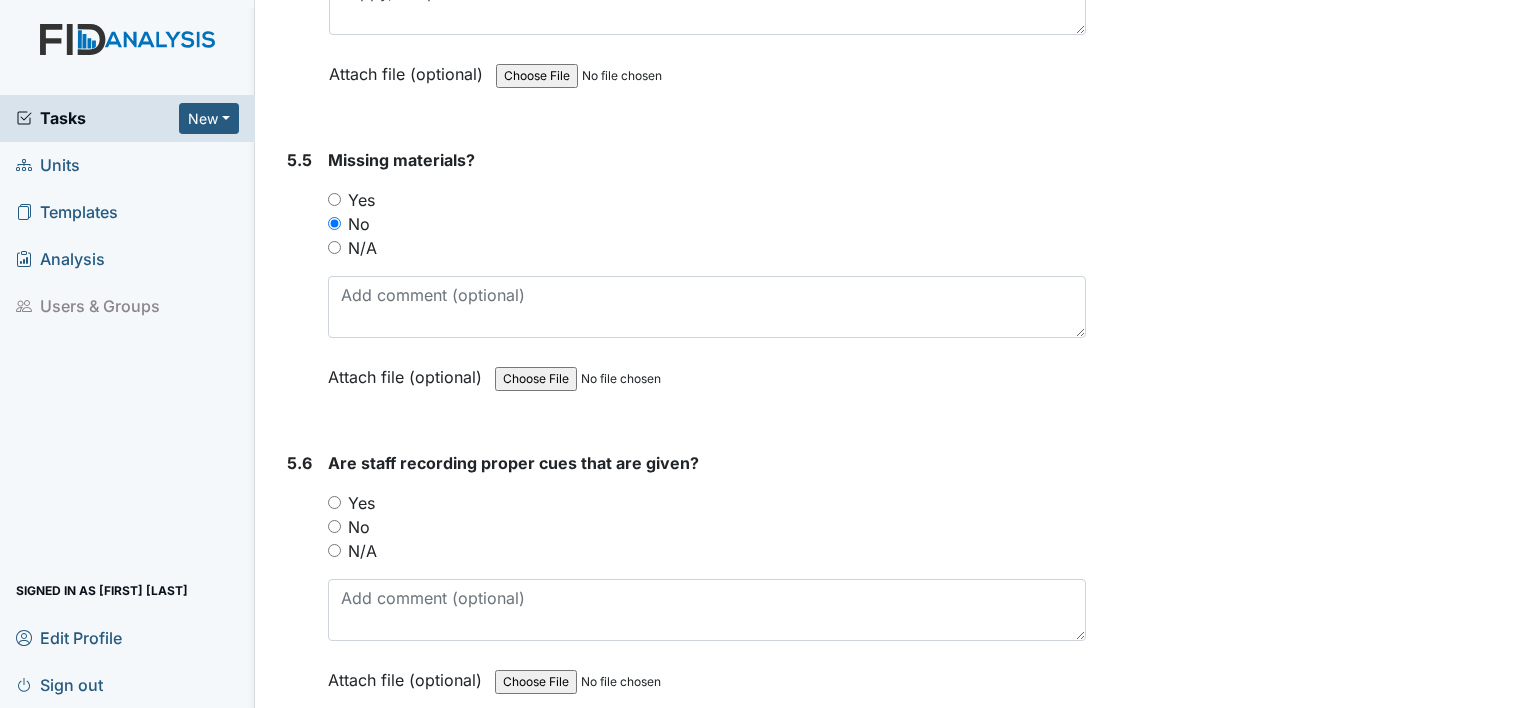 click on "Yes" at bounding box center (361, 503) 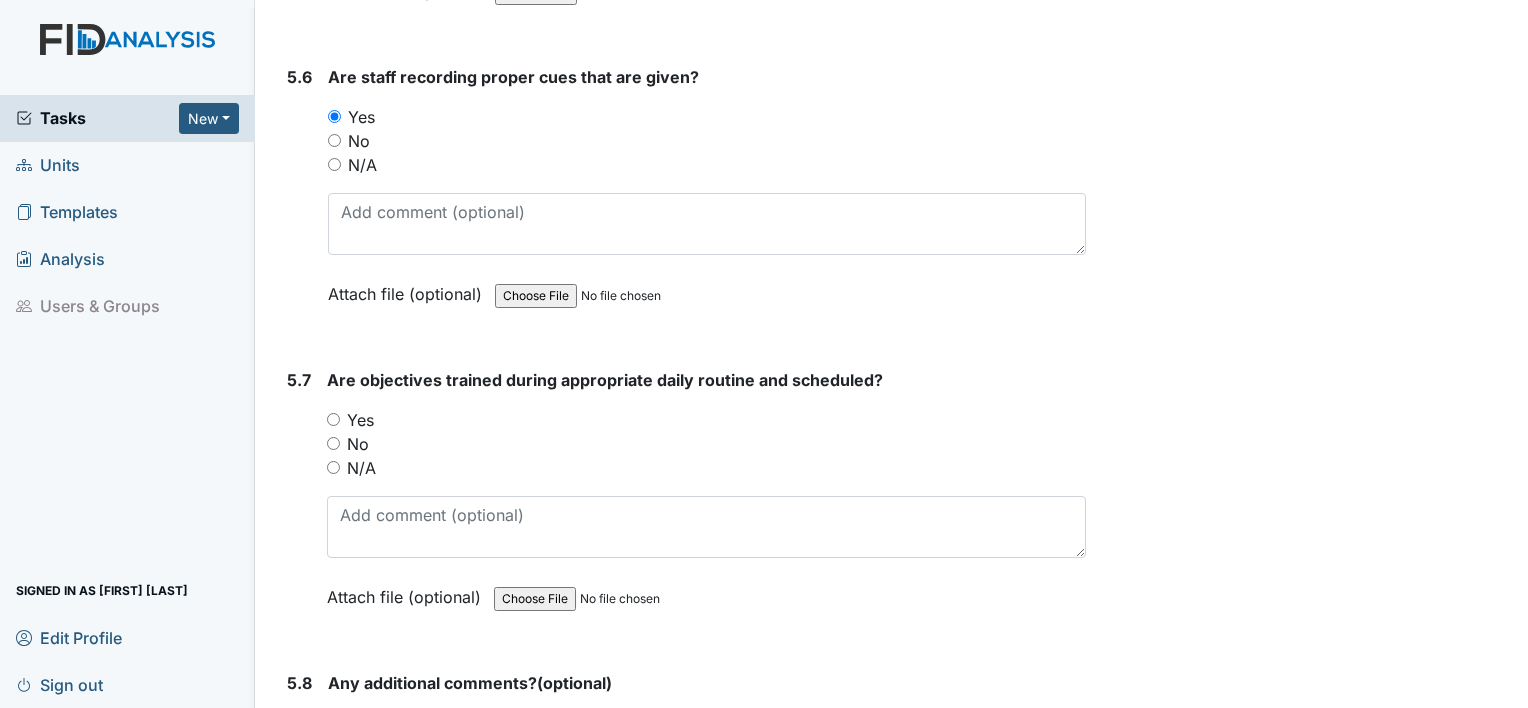 scroll, scrollTop: 11991, scrollLeft: 0, axis: vertical 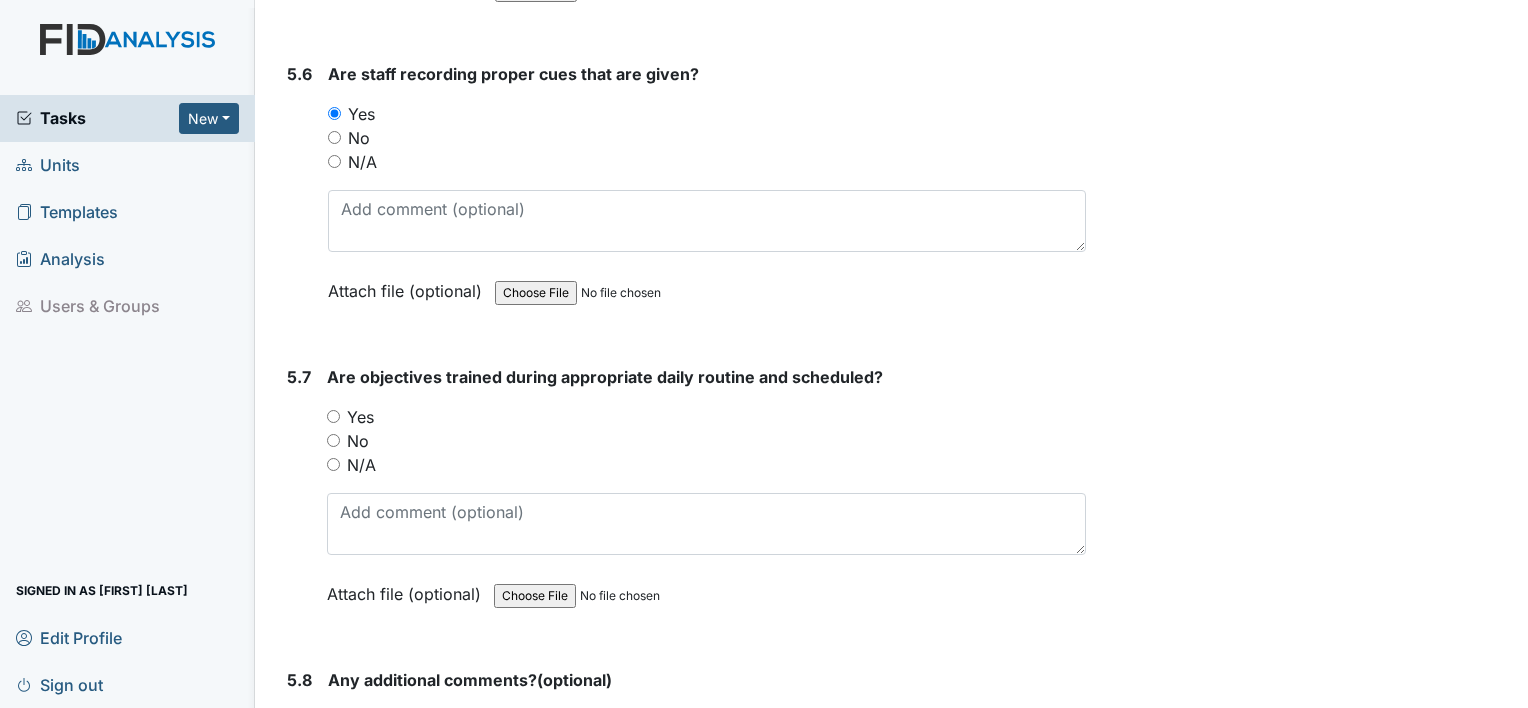 click on "Yes" at bounding box center (360, 417) 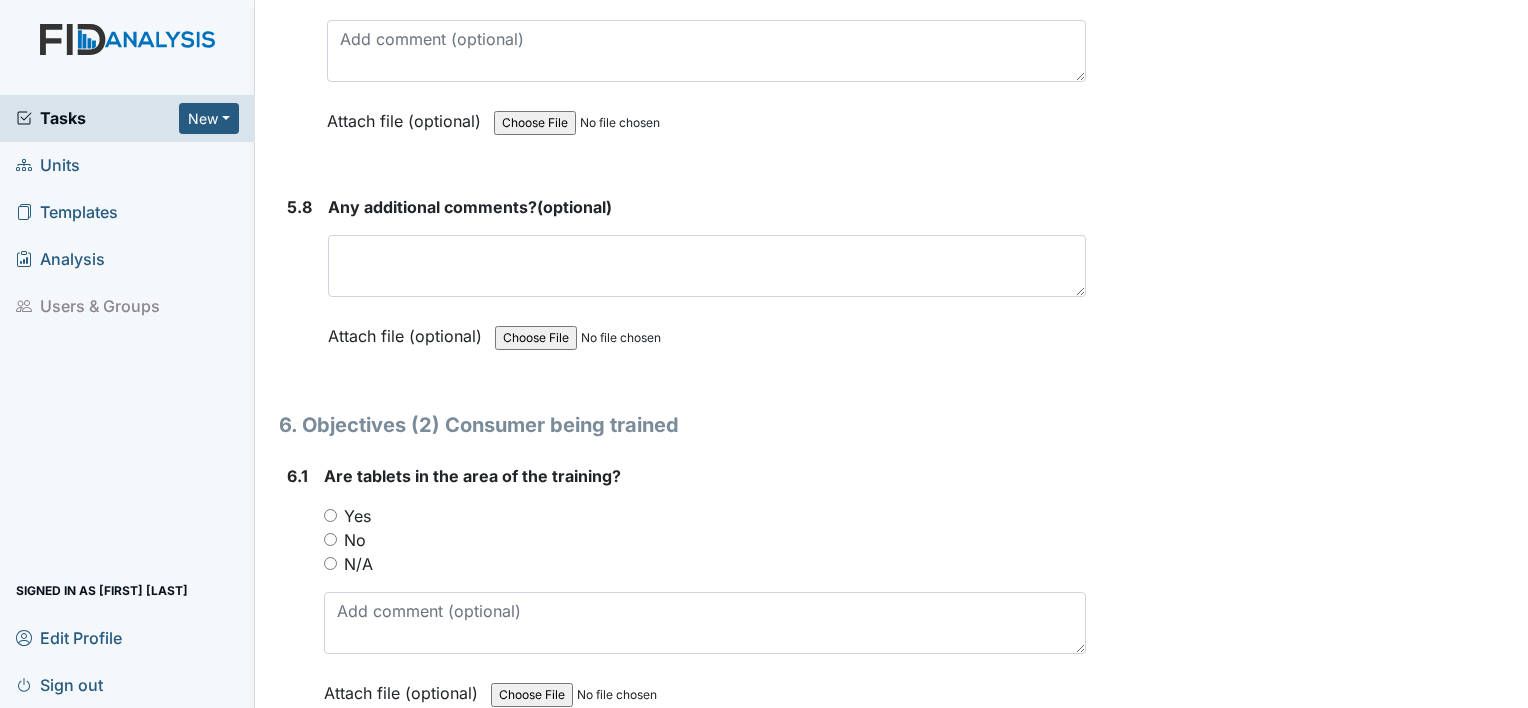 scroll, scrollTop: 12550, scrollLeft: 0, axis: vertical 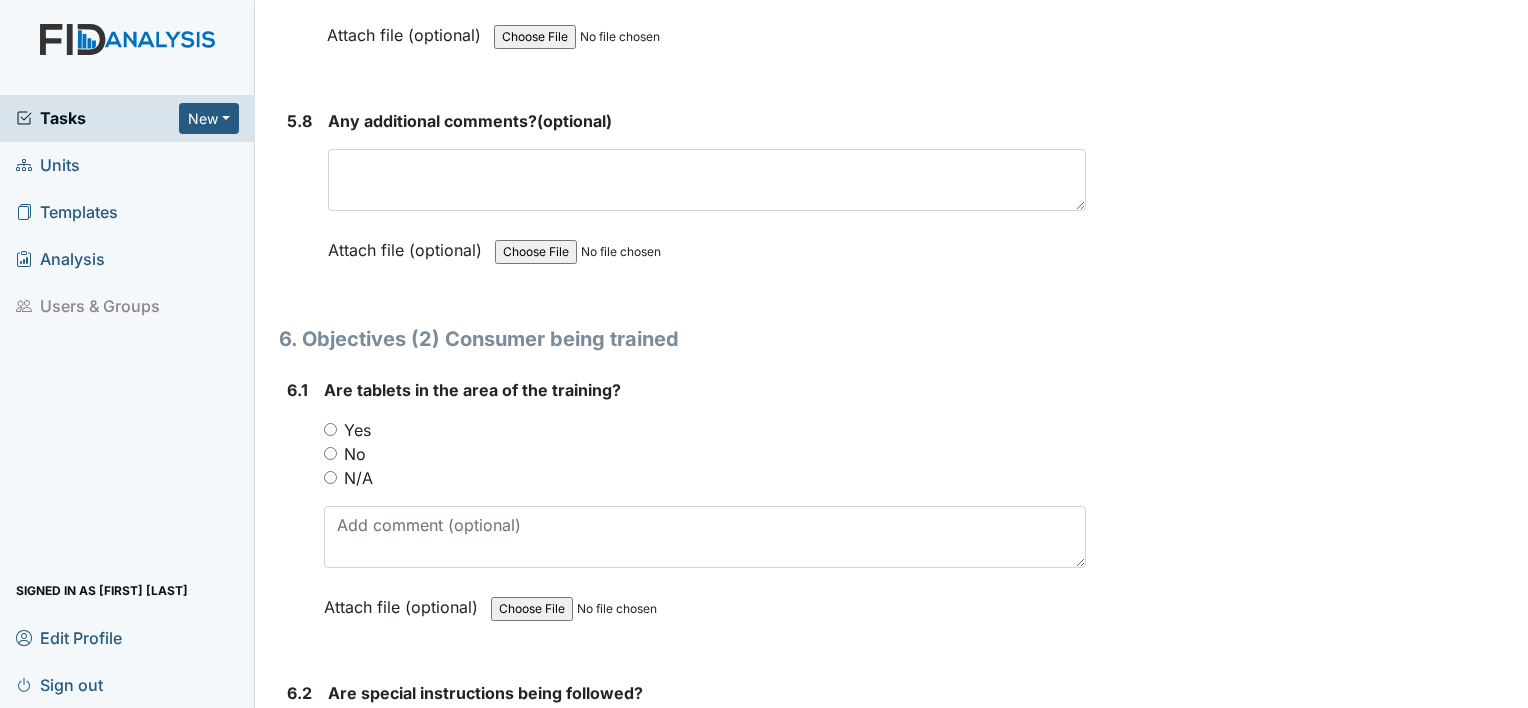 click on "Yes" at bounding box center (357, 430) 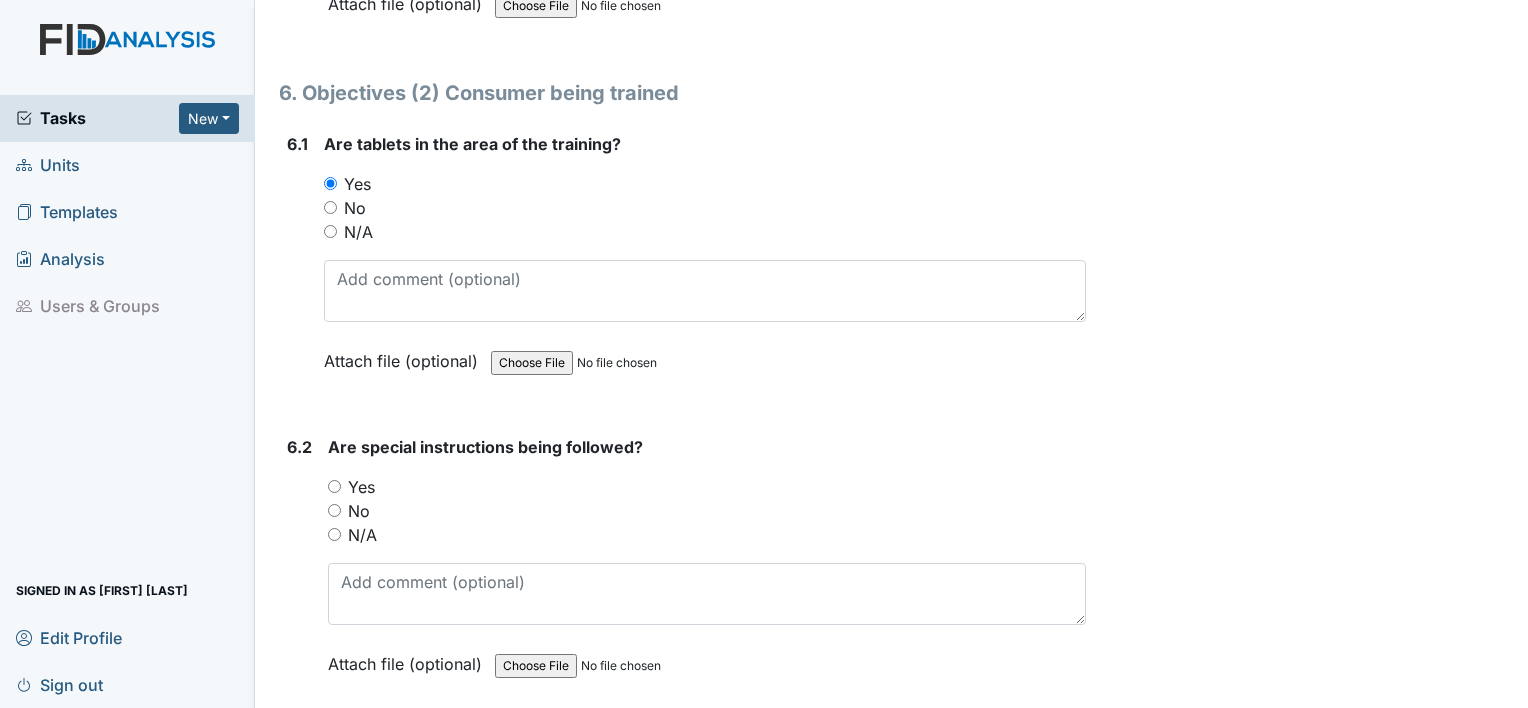 scroll, scrollTop: 12910, scrollLeft: 0, axis: vertical 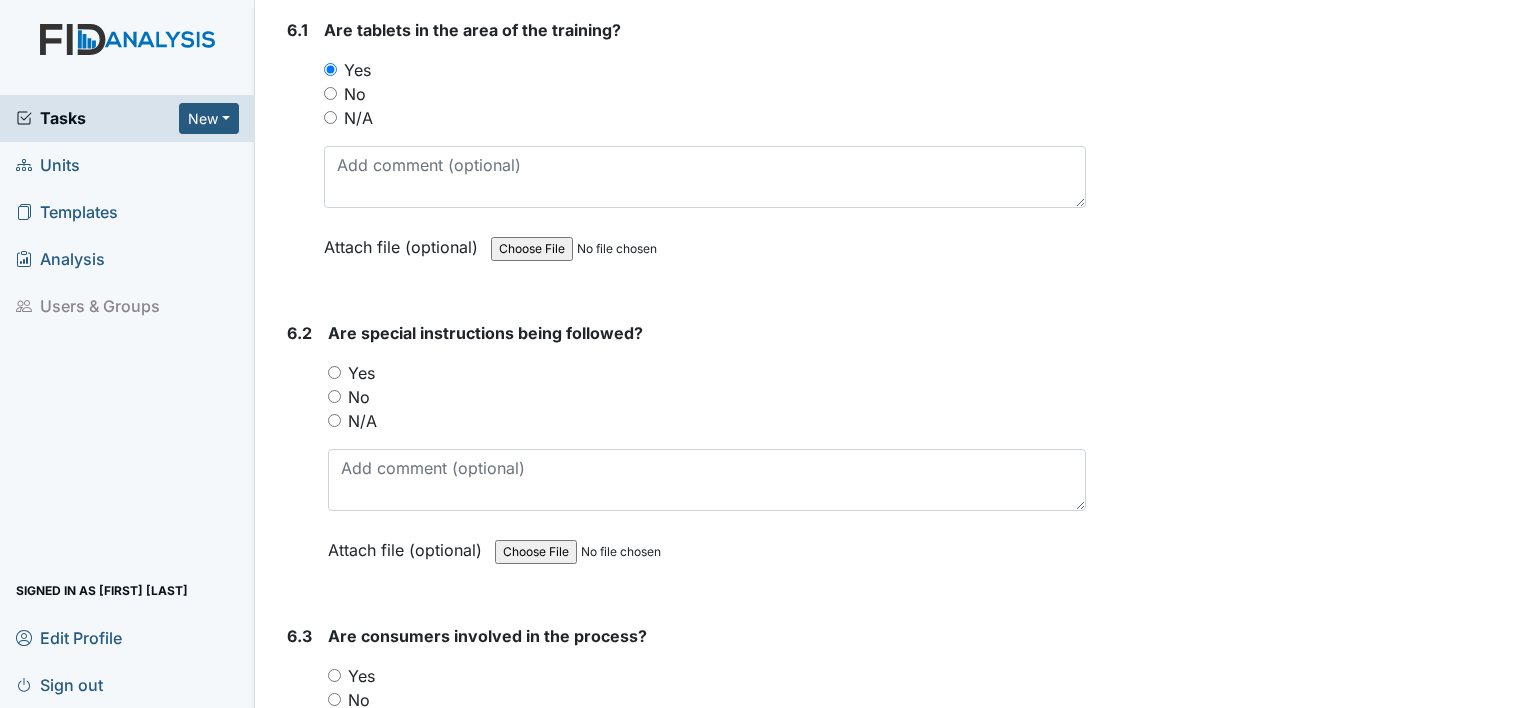 click on "Yes" at bounding box center [361, 373] 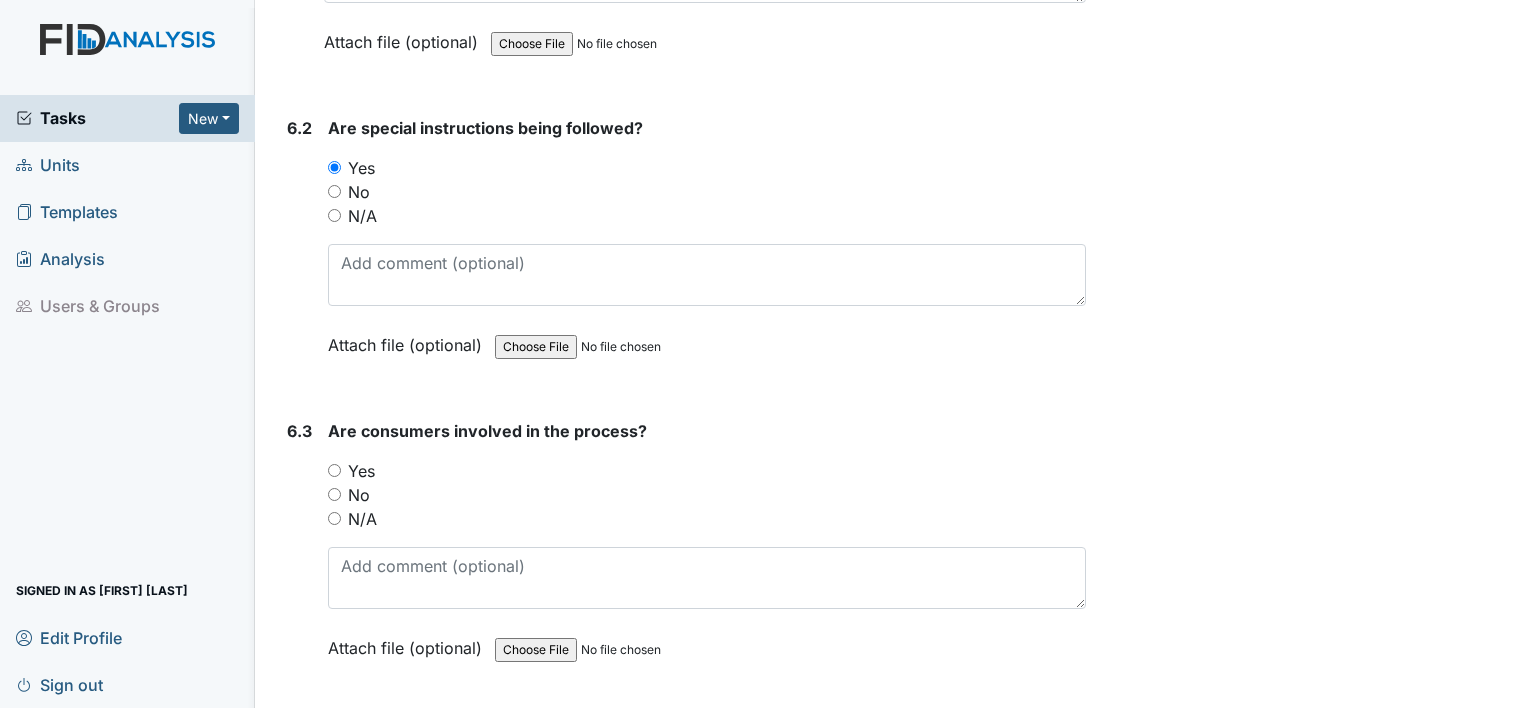 scroll, scrollTop: 13136, scrollLeft: 0, axis: vertical 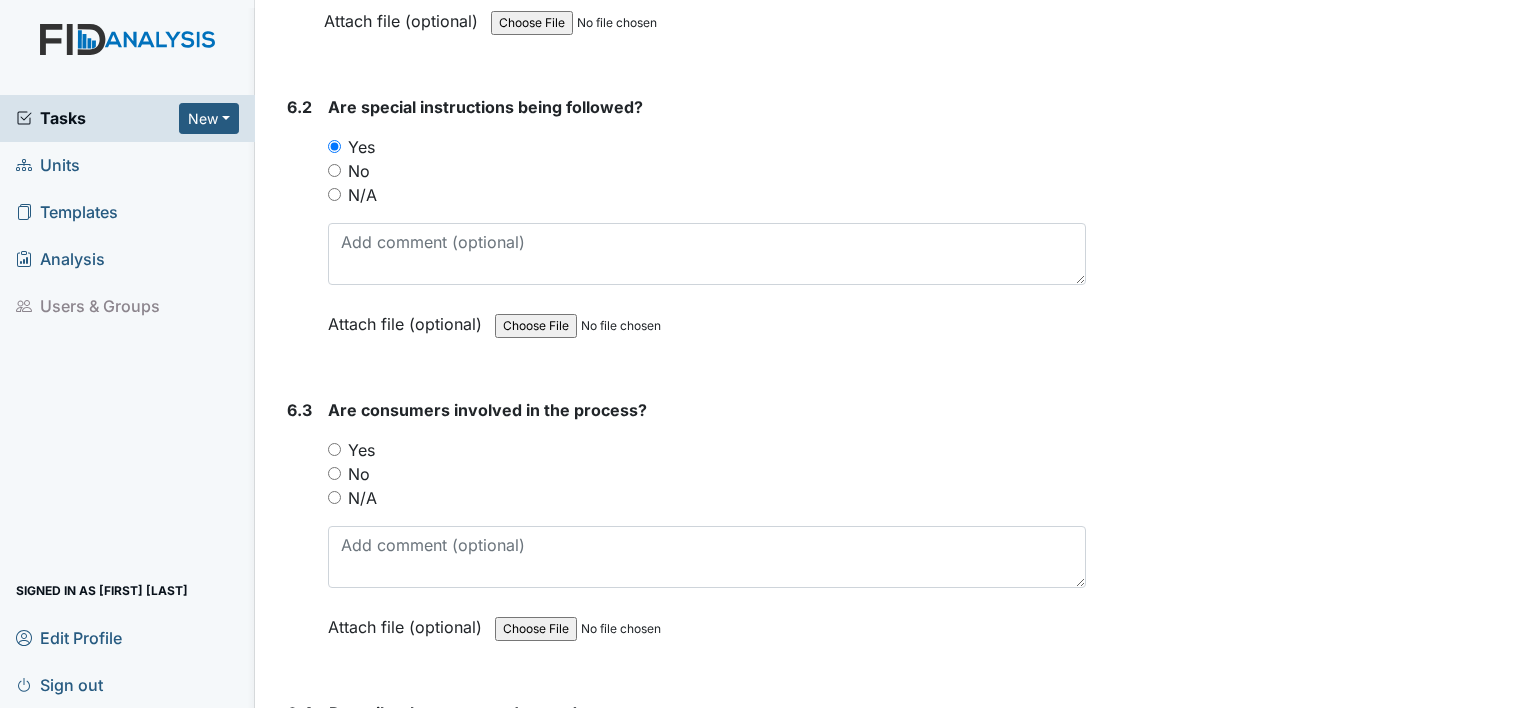 click on "Yes" at bounding box center [361, 450] 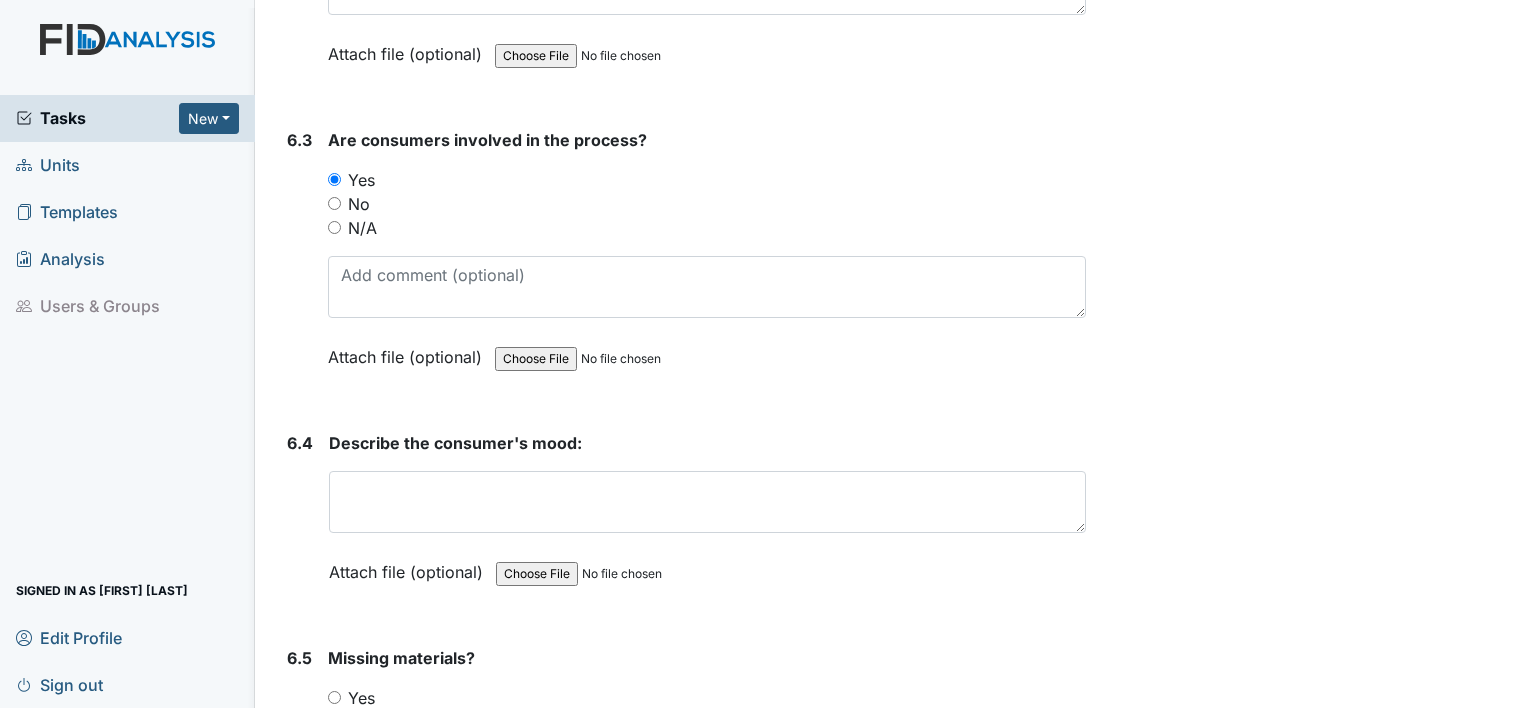 scroll, scrollTop: 13412, scrollLeft: 0, axis: vertical 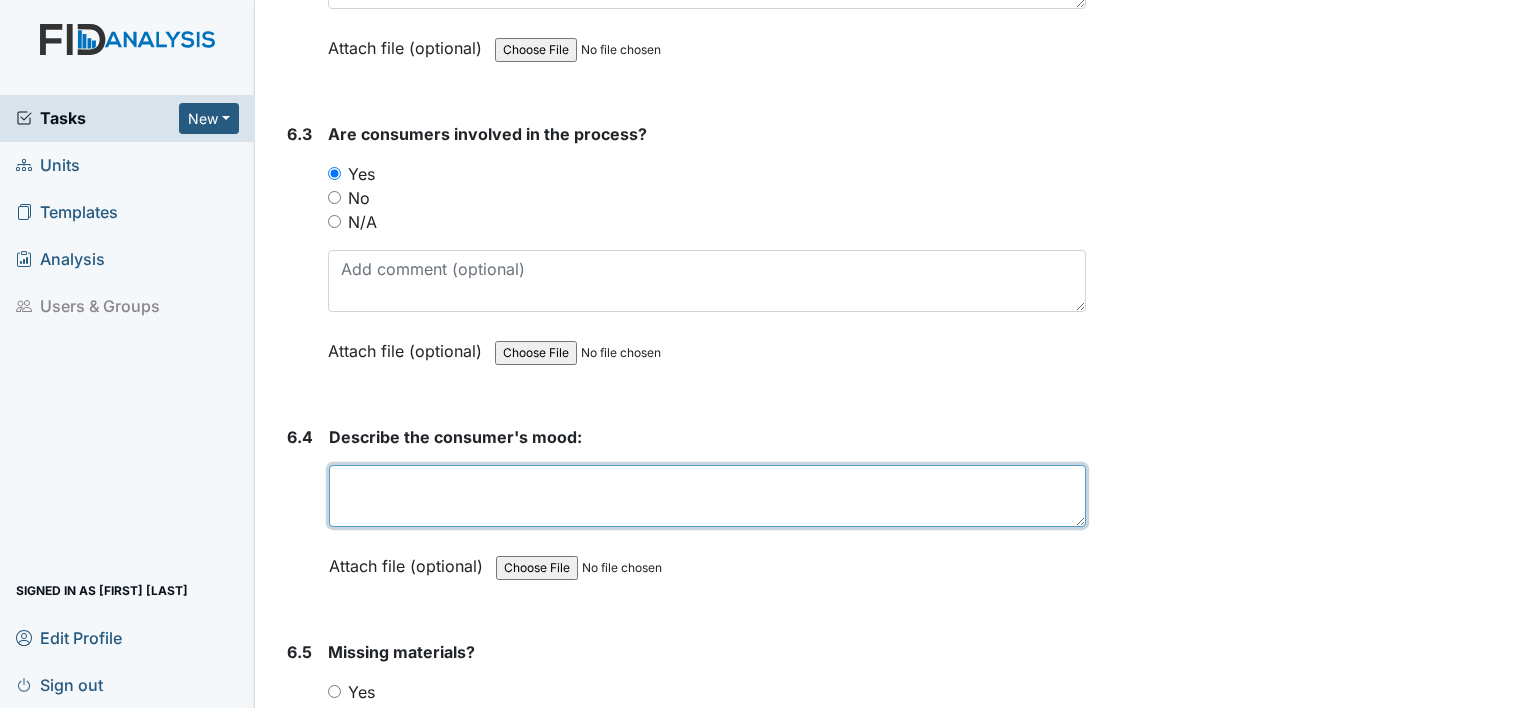click at bounding box center (707, 496) 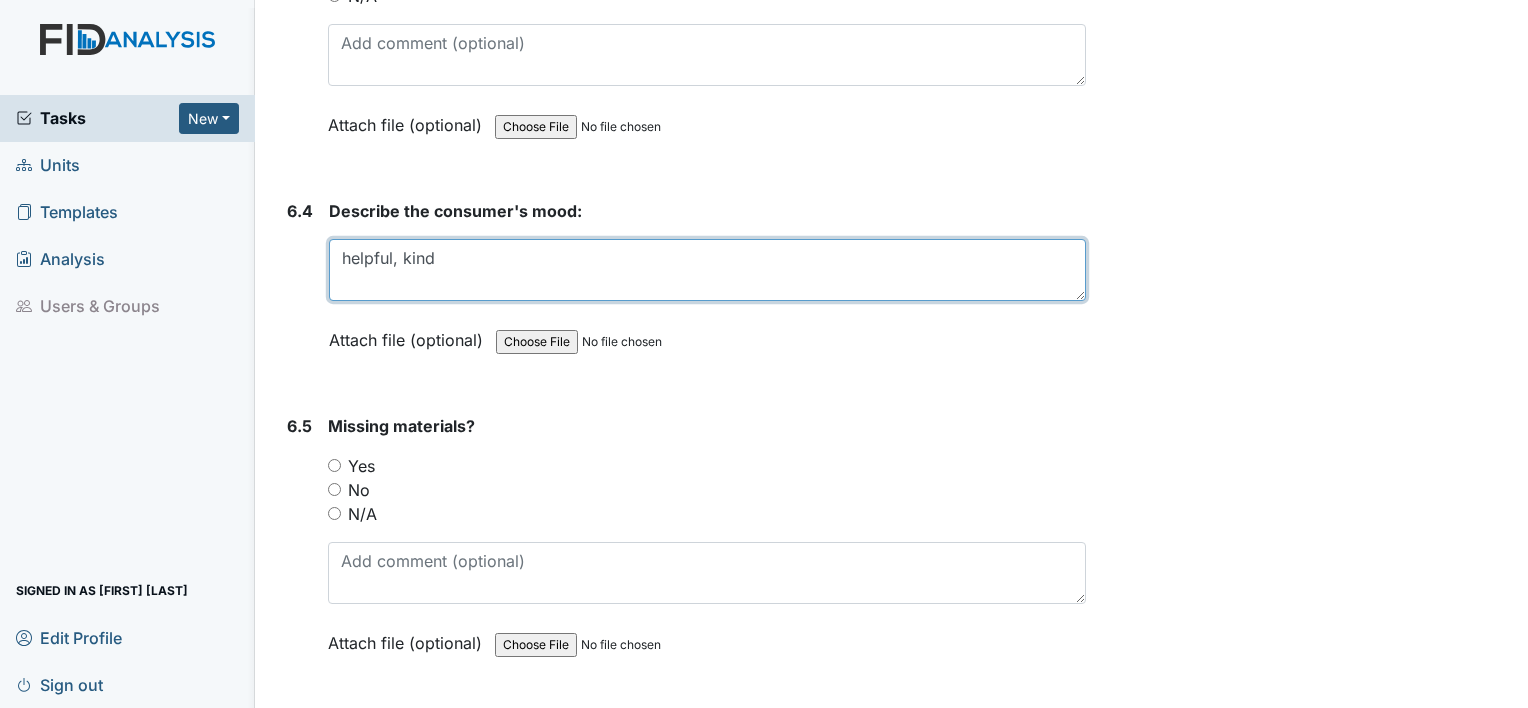 scroll, scrollTop: 13652, scrollLeft: 0, axis: vertical 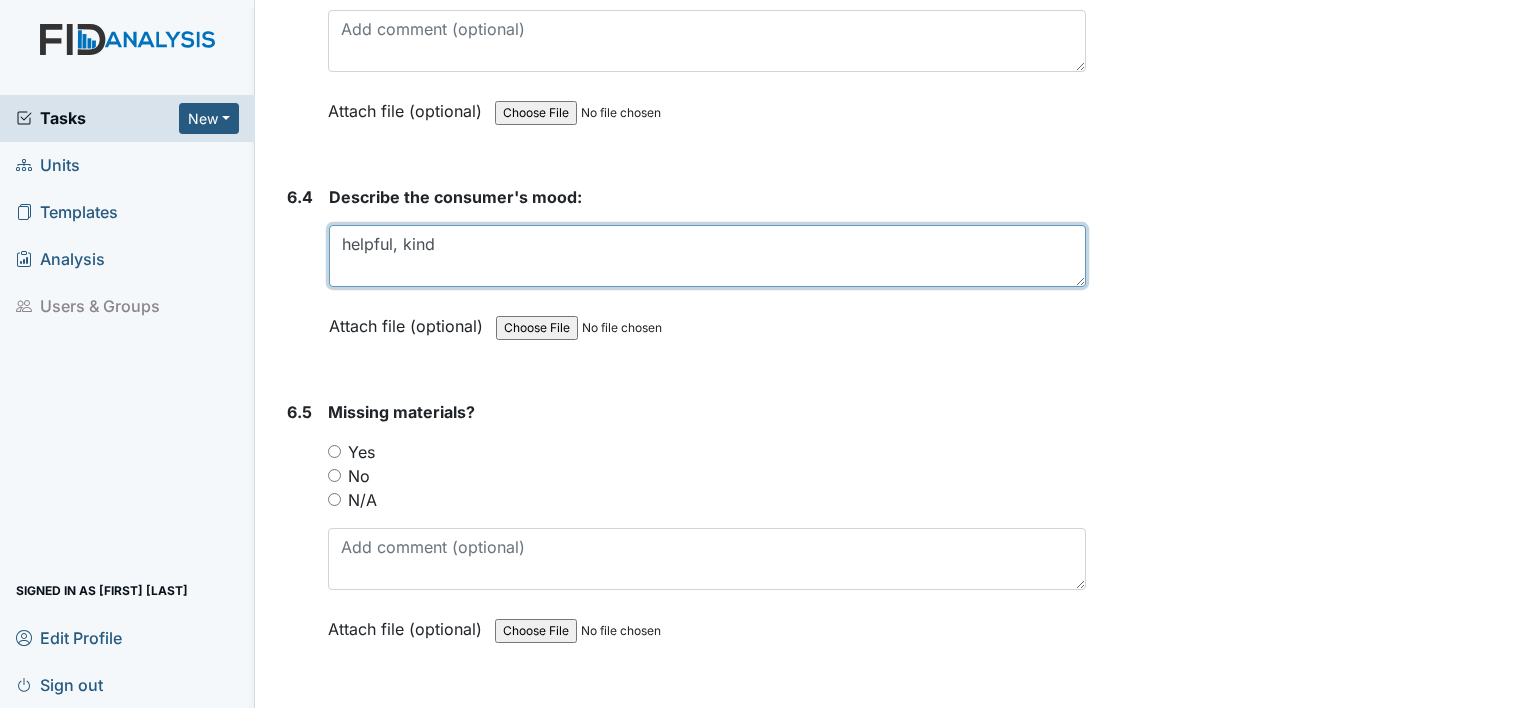 type on "helpful, kind" 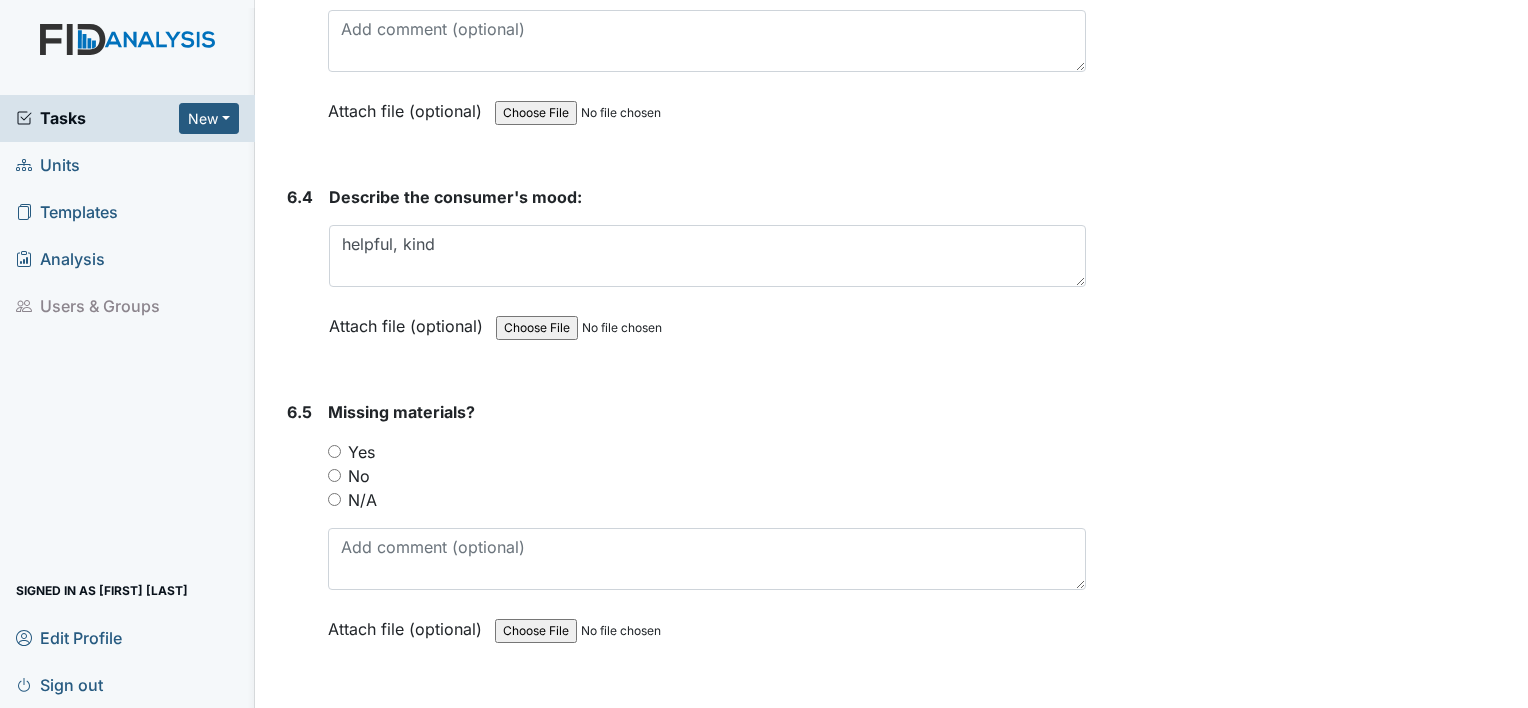 click on "No" at bounding box center [359, 476] 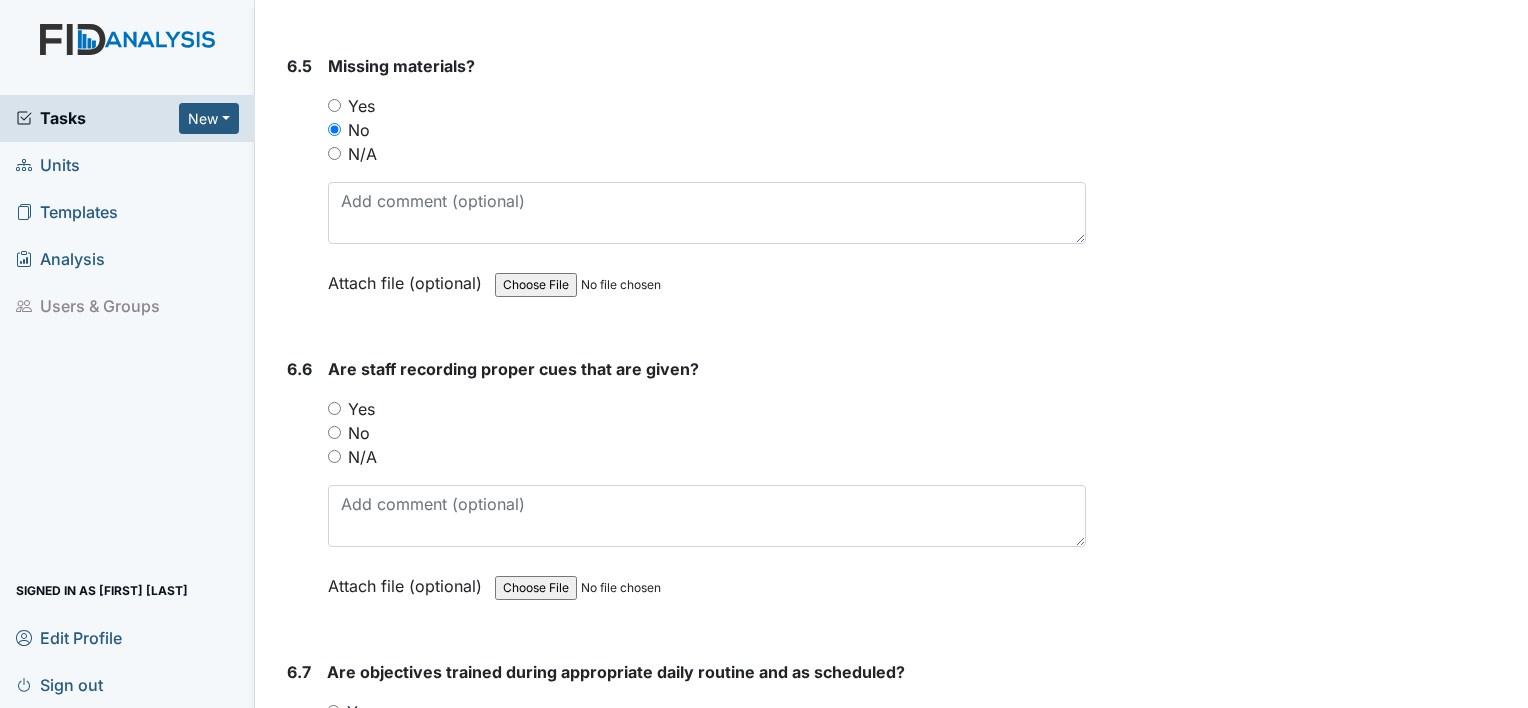 scroll, scrollTop: 14006, scrollLeft: 0, axis: vertical 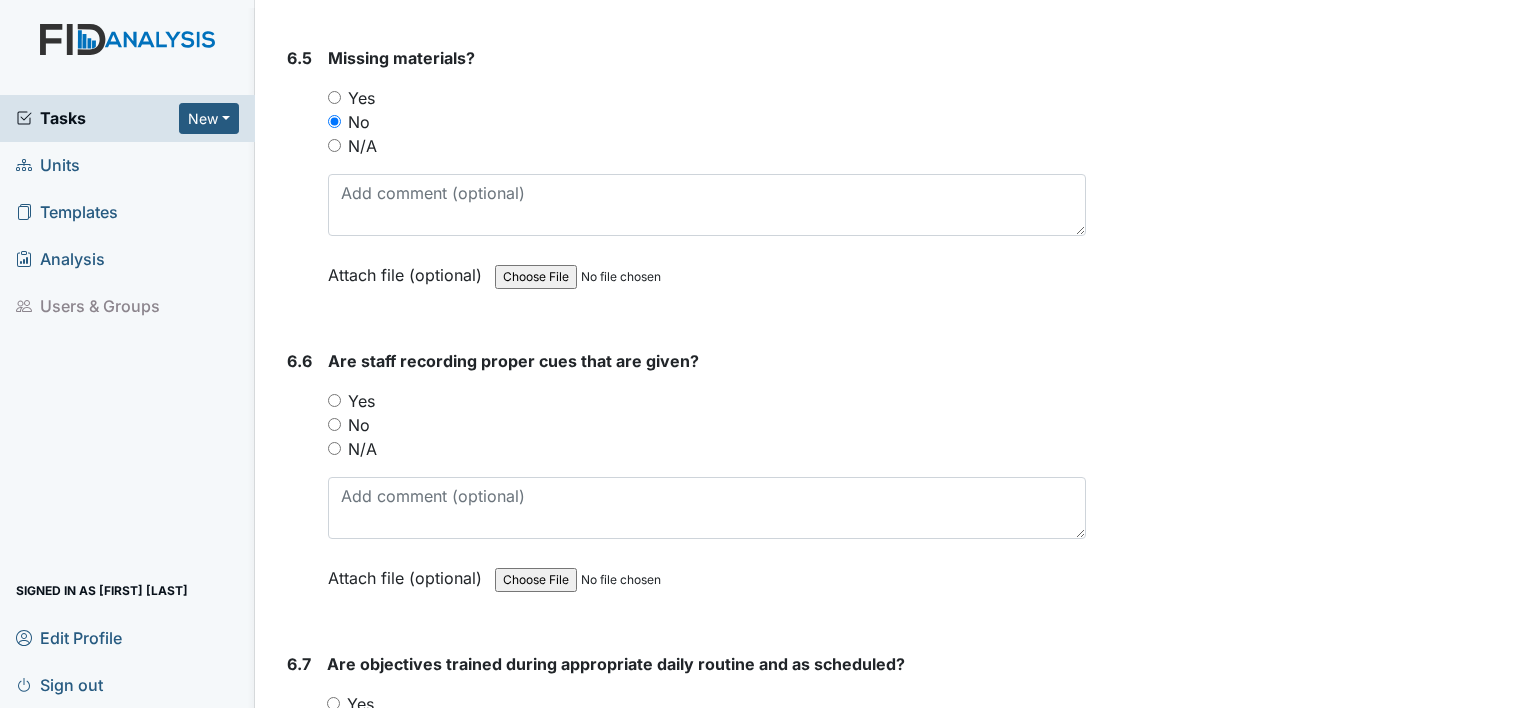 click on "Yes" at bounding box center (361, 401) 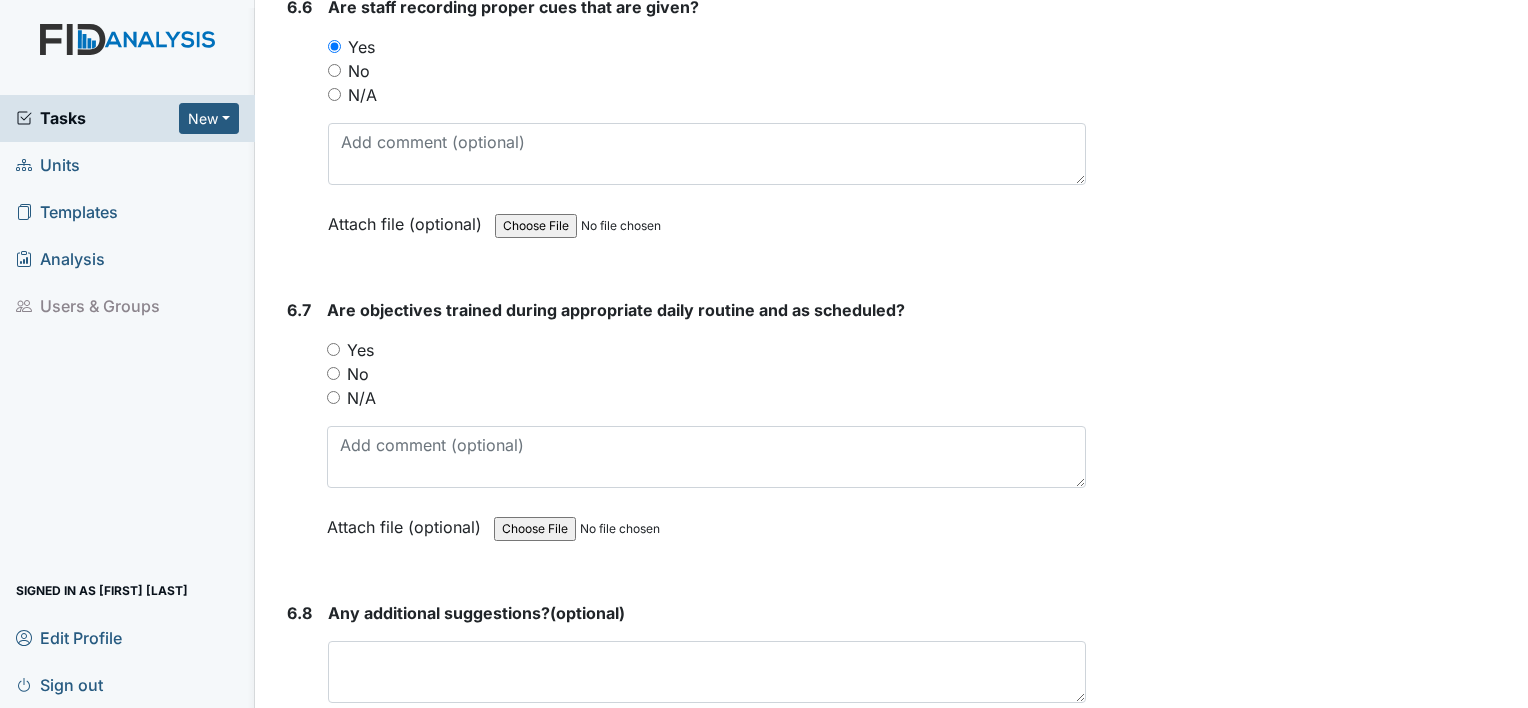 scroll, scrollTop: 14360, scrollLeft: 0, axis: vertical 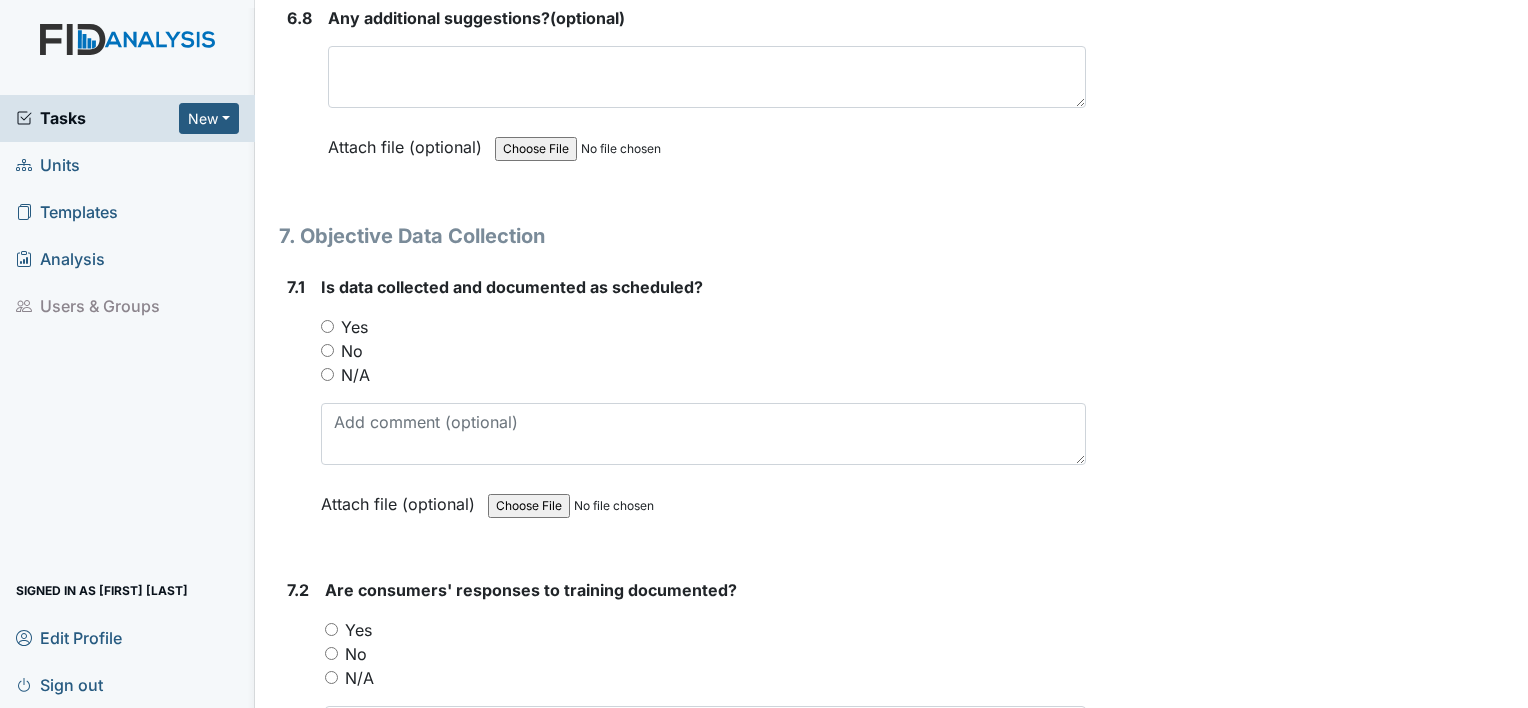 click on "Yes" at bounding box center [354, 327] 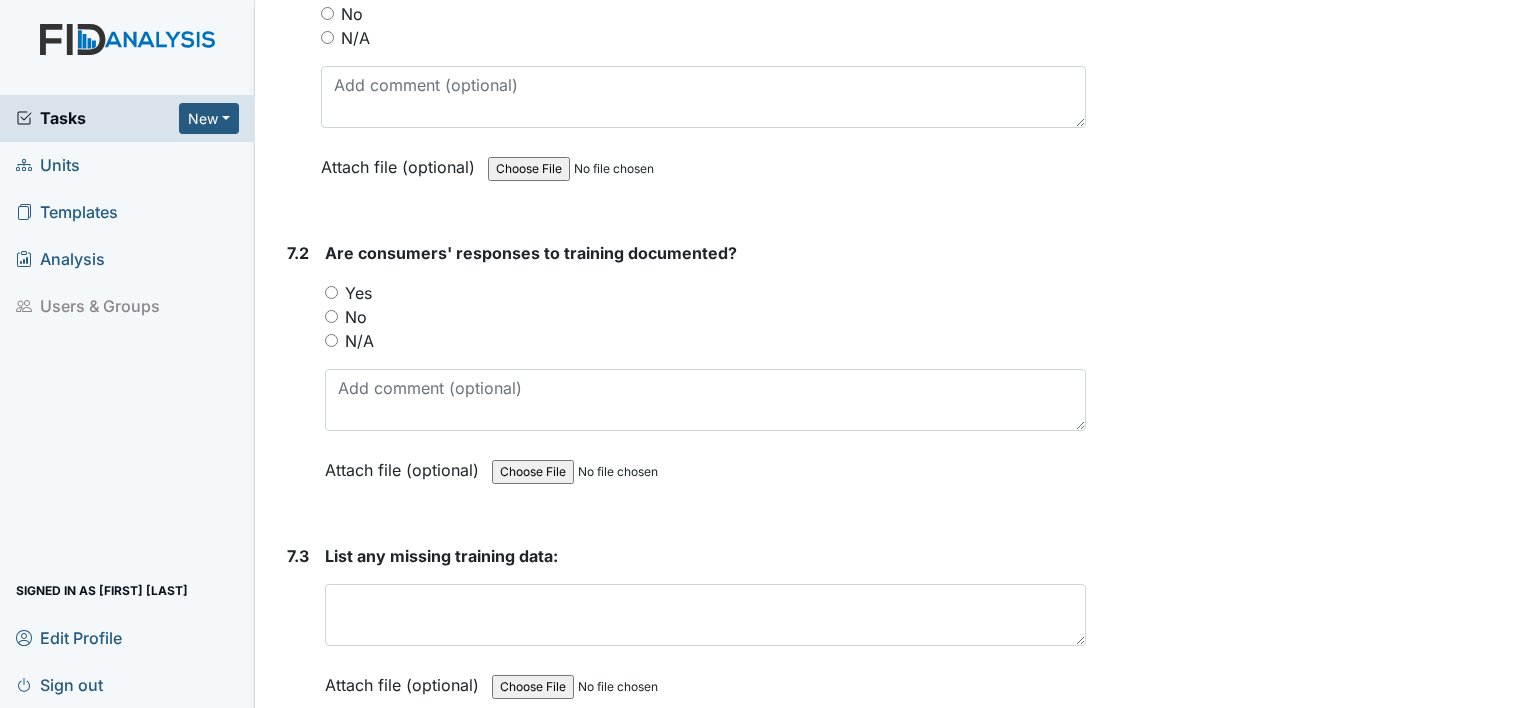 scroll, scrollTop: 15292, scrollLeft: 0, axis: vertical 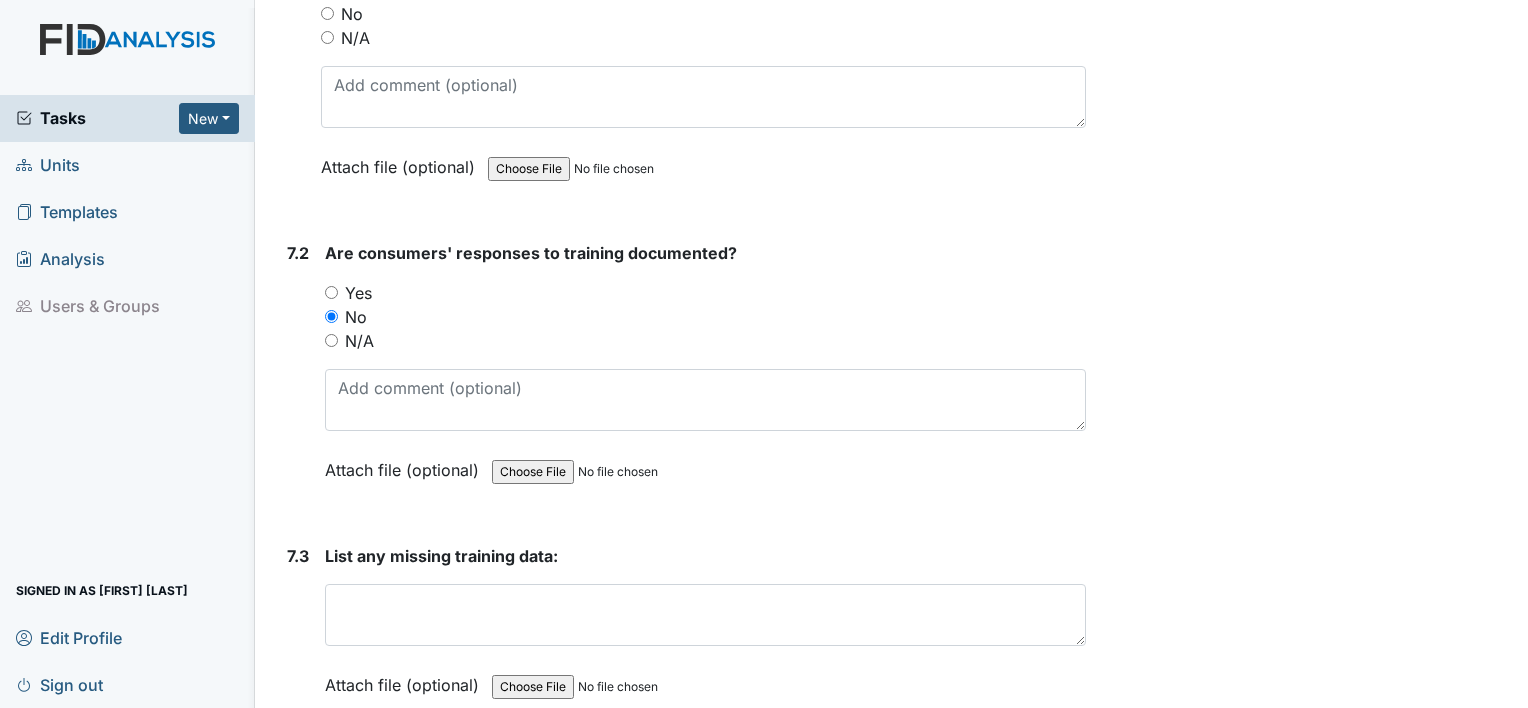click on "Yes" at bounding box center [358, 293] 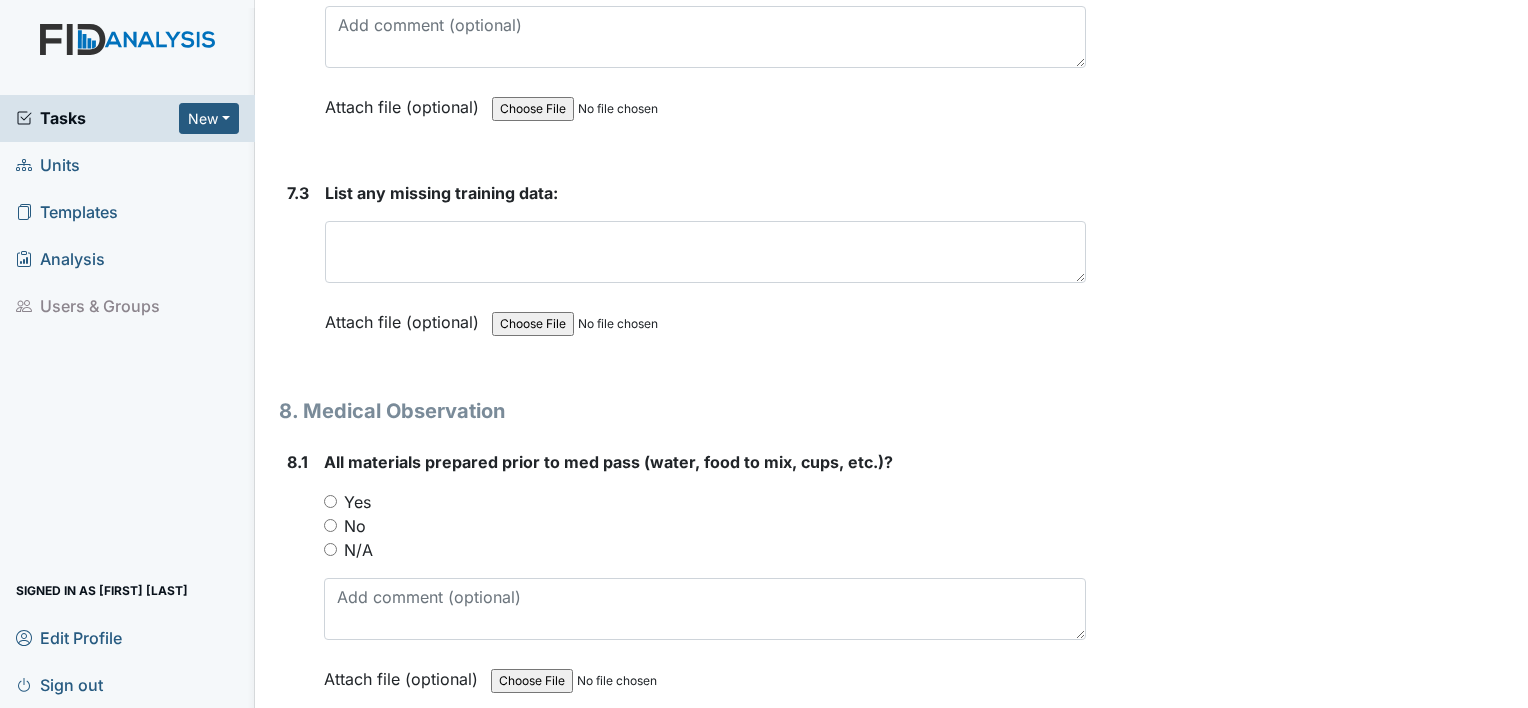 scroll, scrollTop: 15656, scrollLeft: 0, axis: vertical 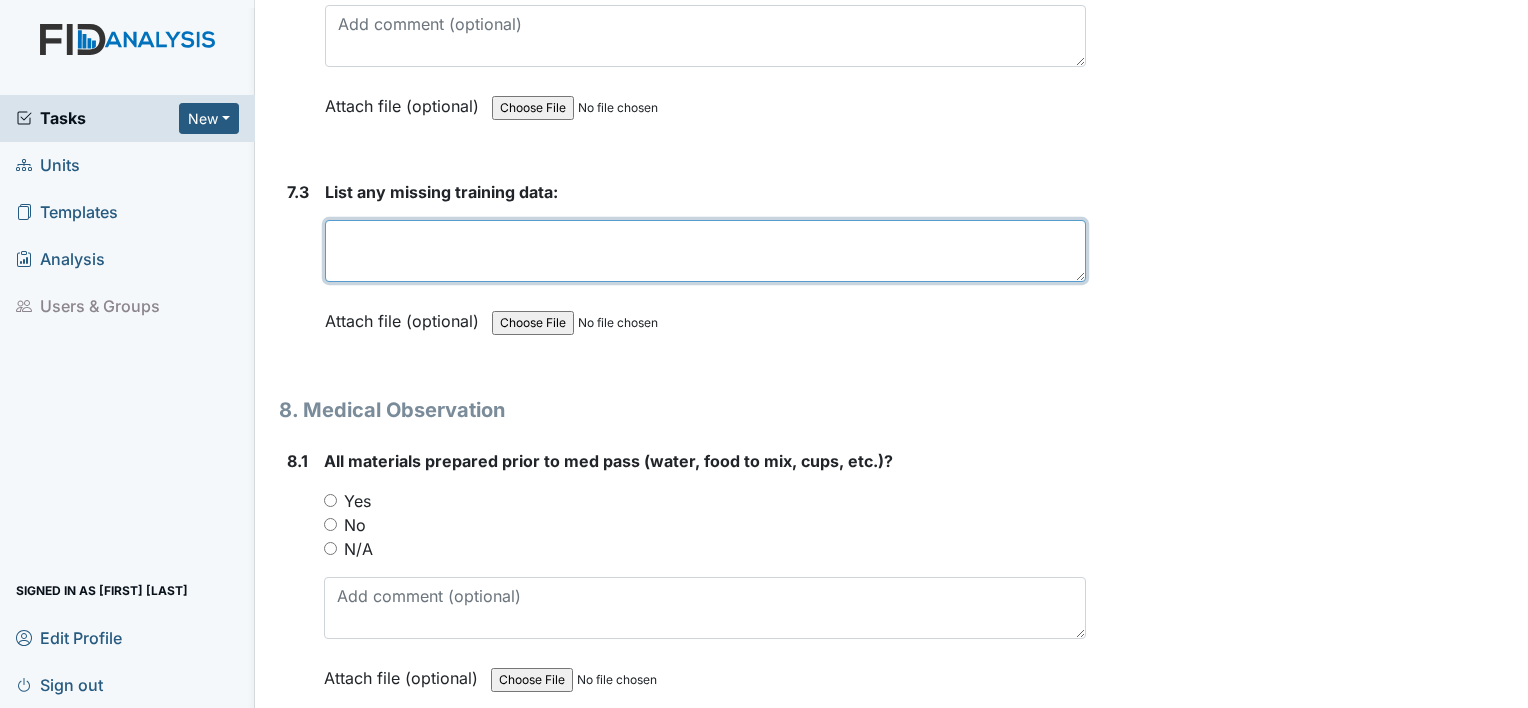 click at bounding box center (705, 251) 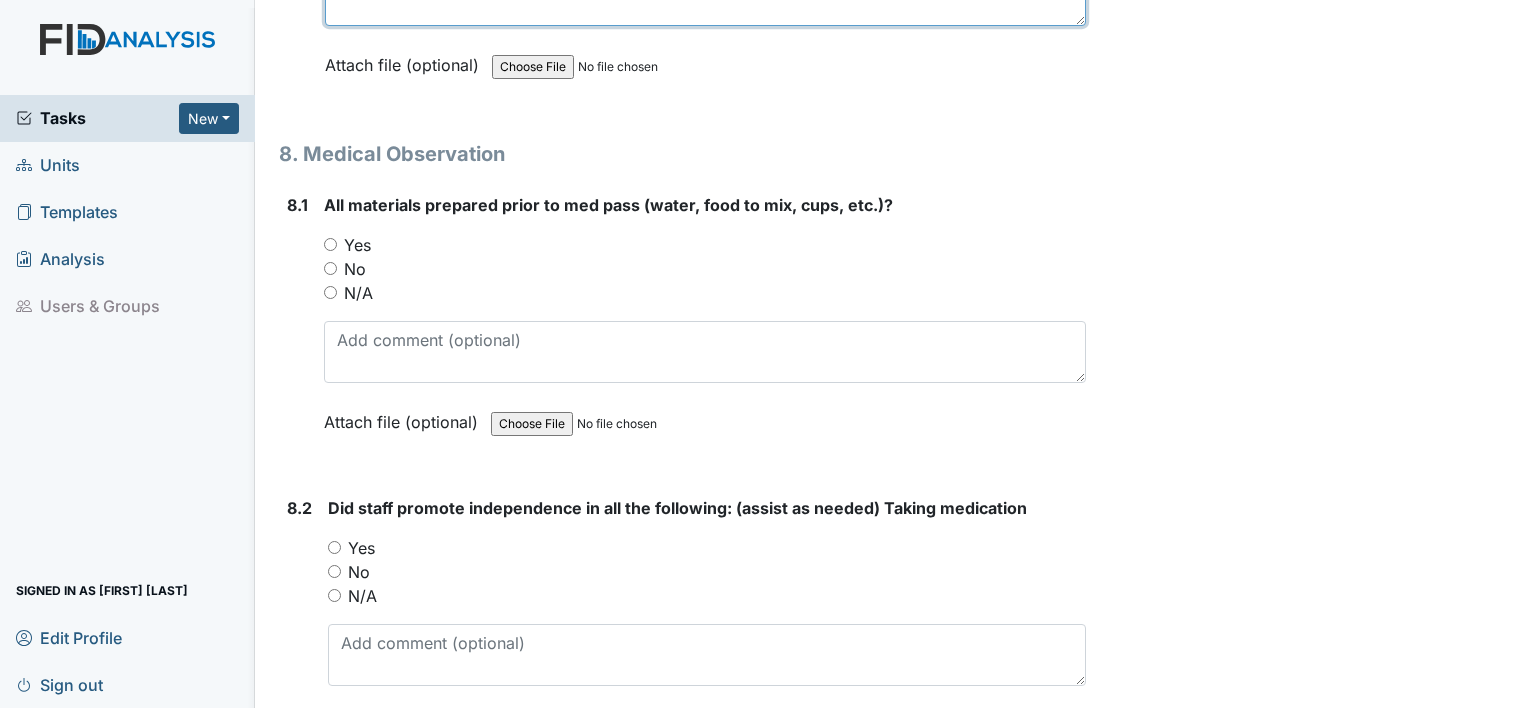 scroll, scrollTop: 15919, scrollLeft: 0, axis: vertical 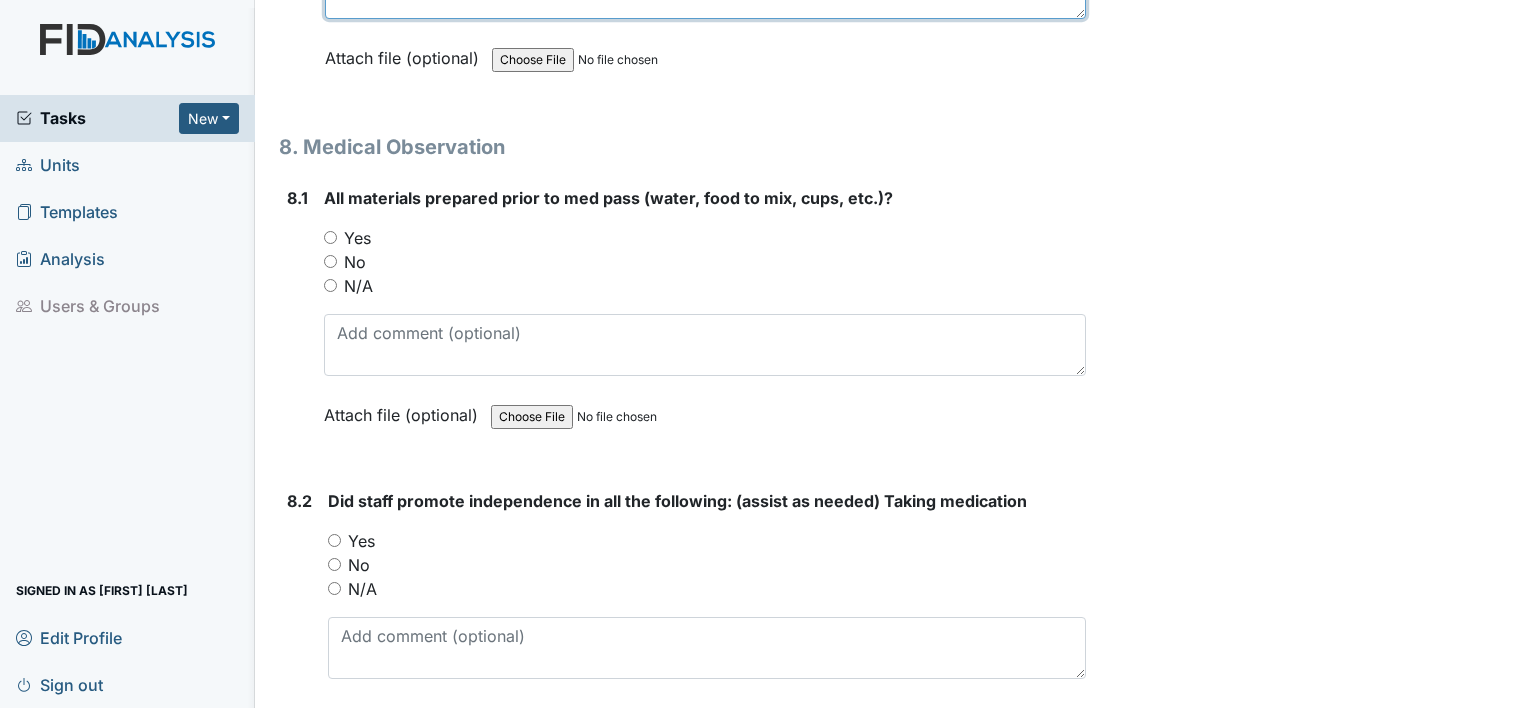 type on "none noted" 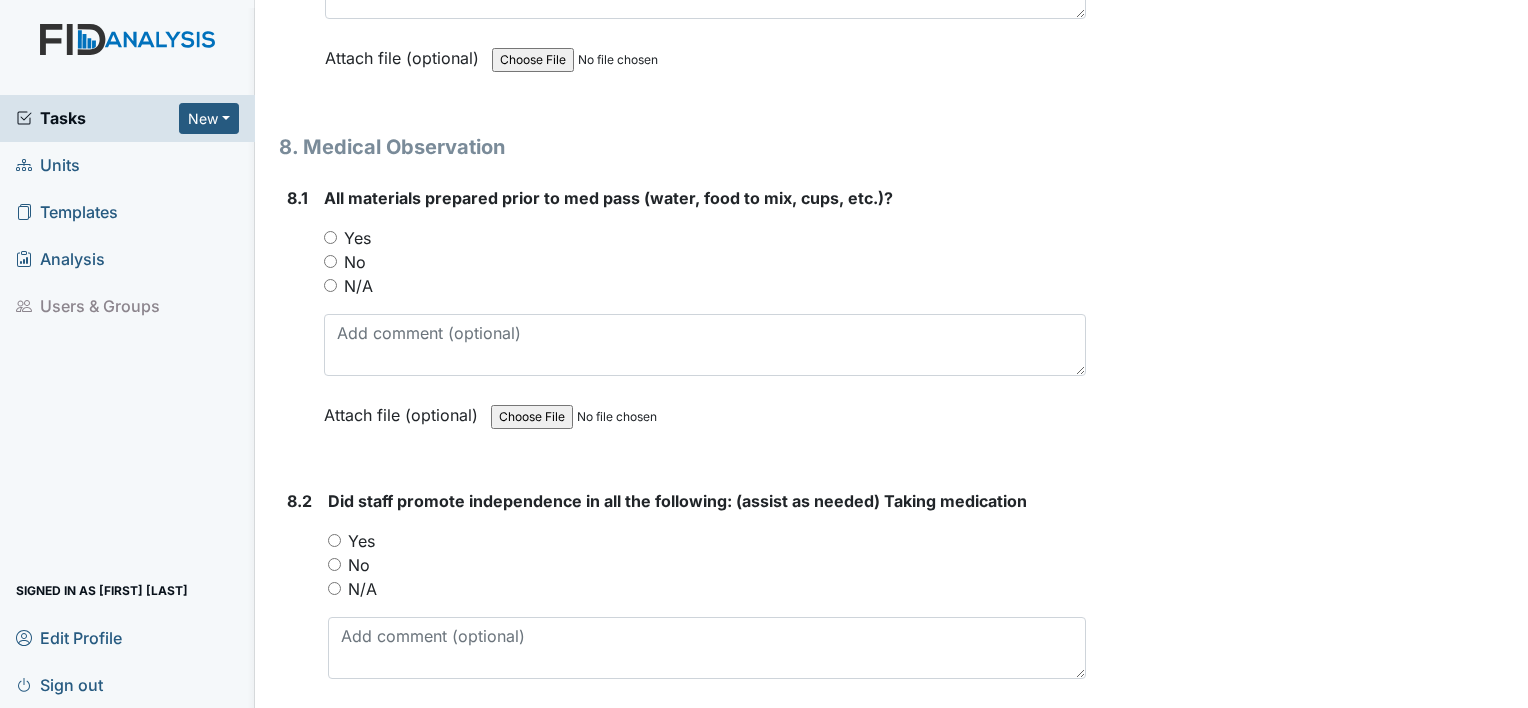 click on "Yes" at bounding box center (357, 238) 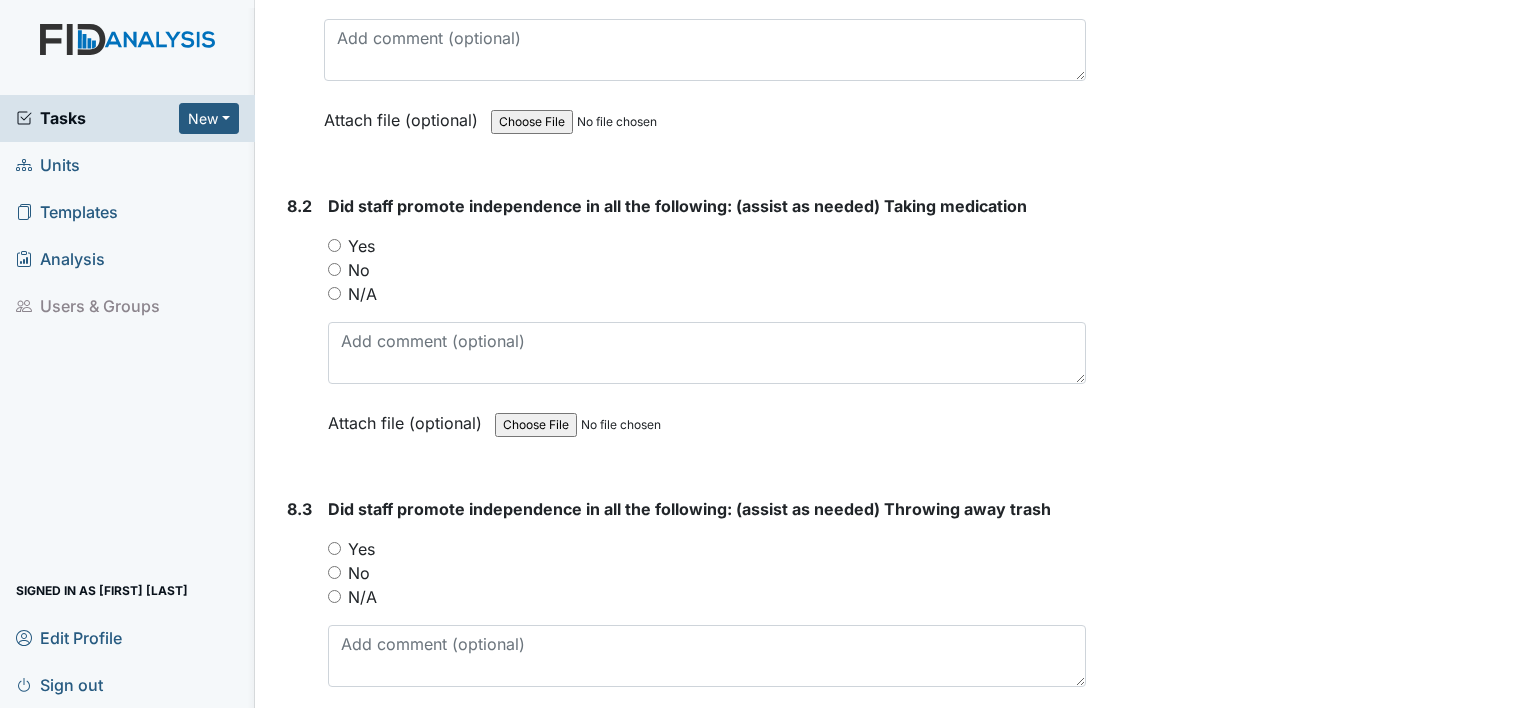 scroll, scrollTop: 16216, scrollLeft: 0, axis: vertical 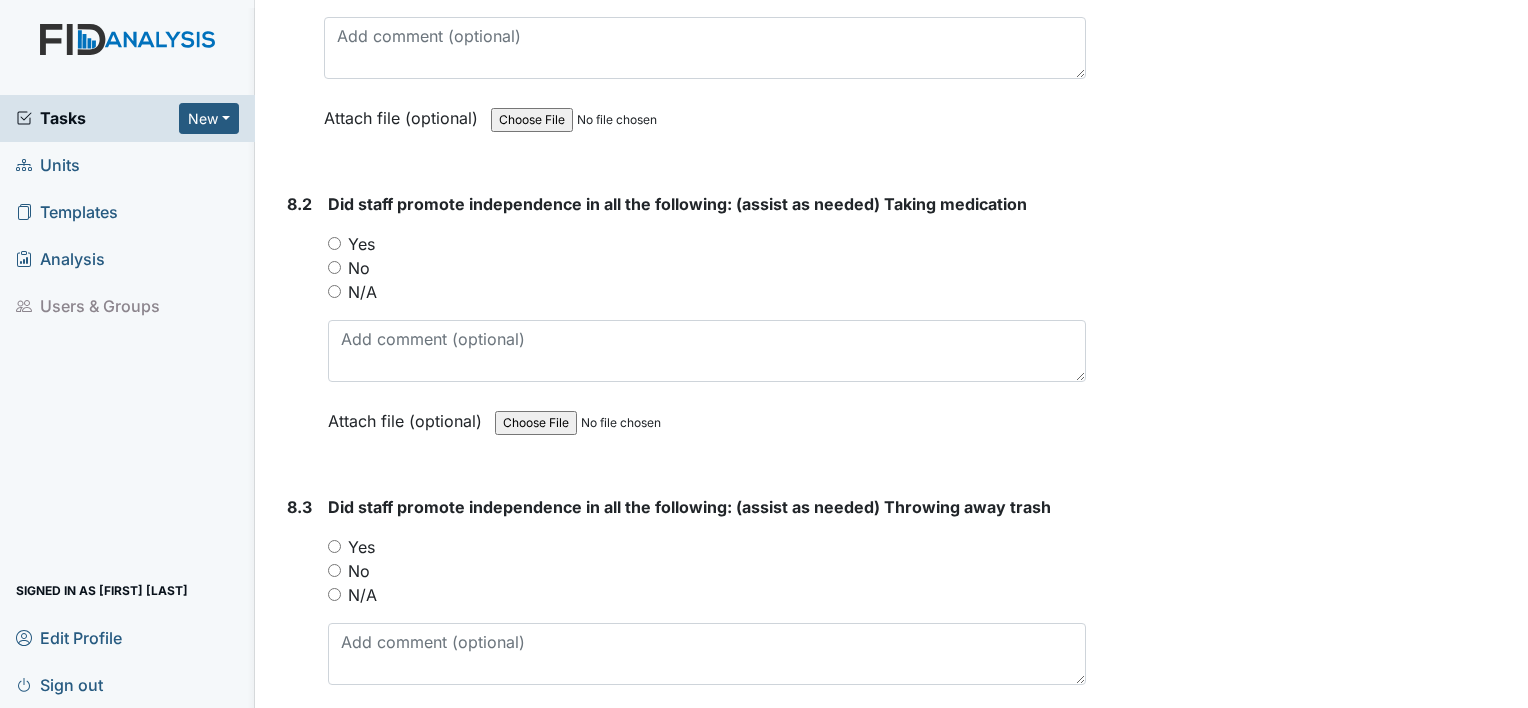 click on "Yes" at bounding box center [361, 244] 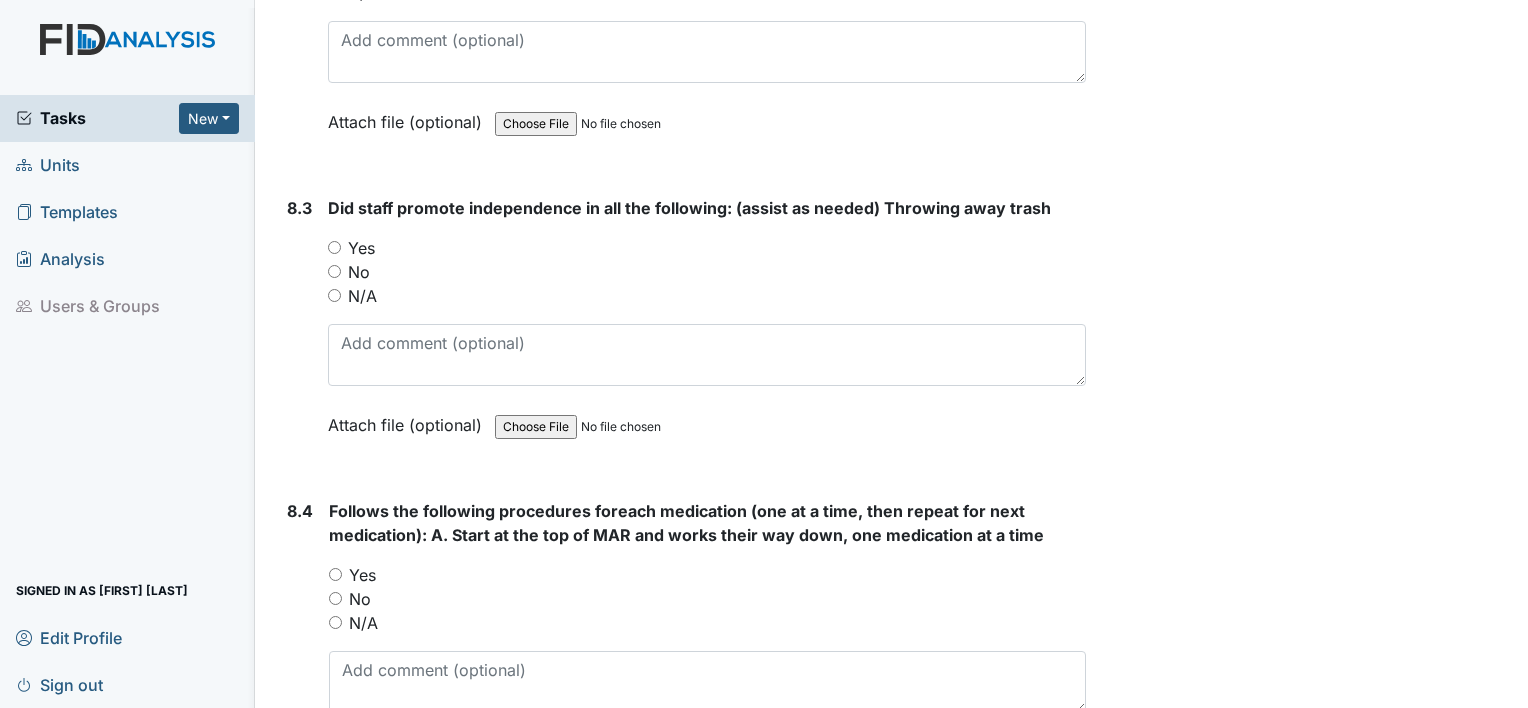 scroll, scrollTop: 16519, scrollLeft: 0, axis: vertical 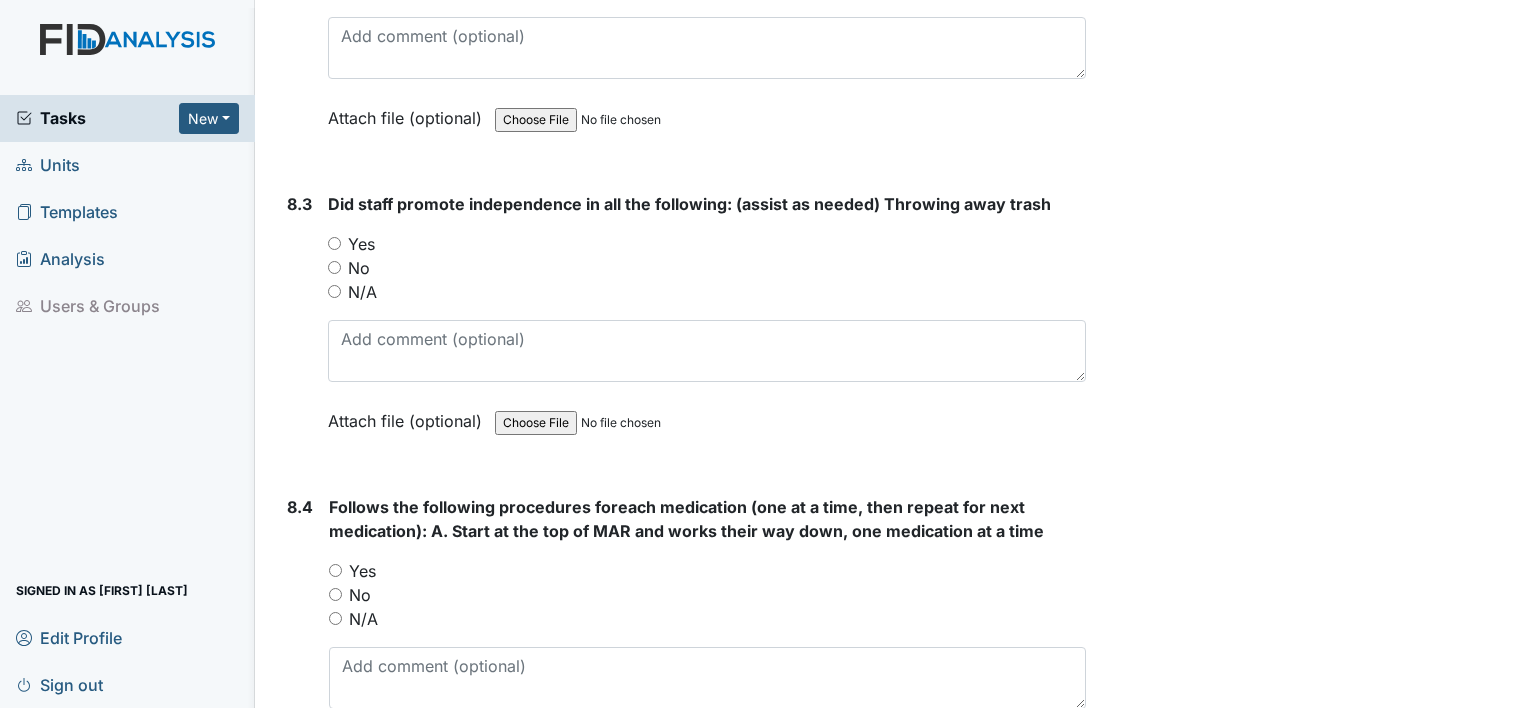 click on "Yes" at bounding box center [361, 244] 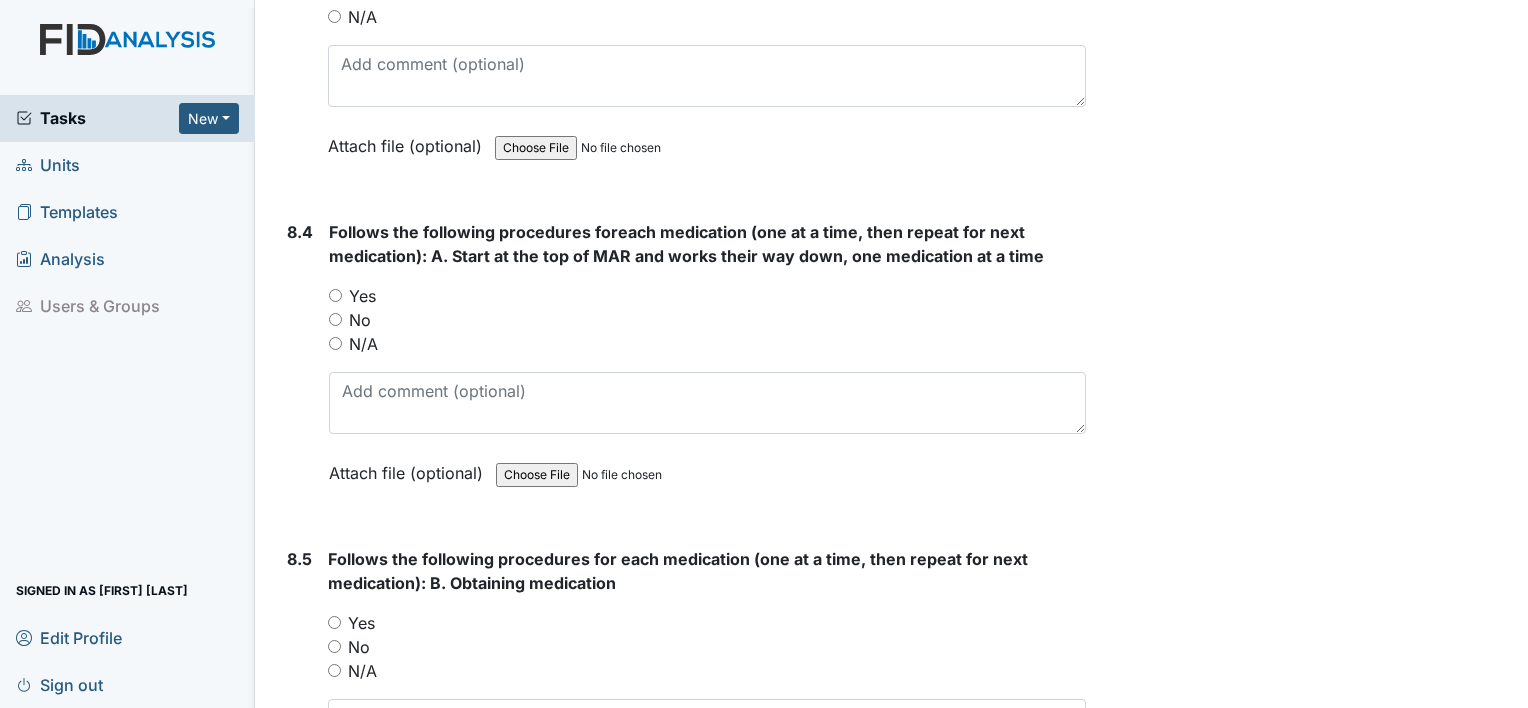 scroll, scrollTop: 16796, scrollLeft: 0, axis: vertical 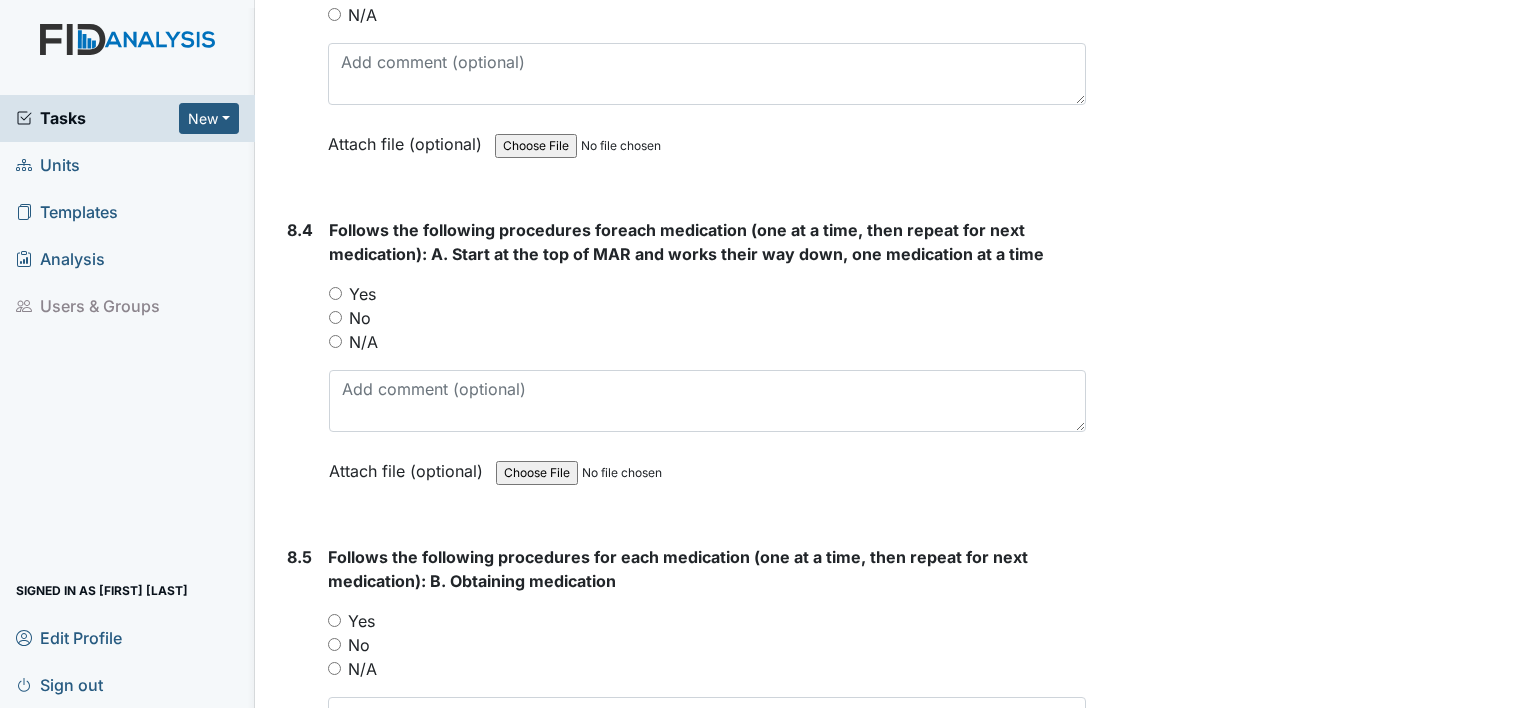 click on "Yes" at bounding box center [362, 294] 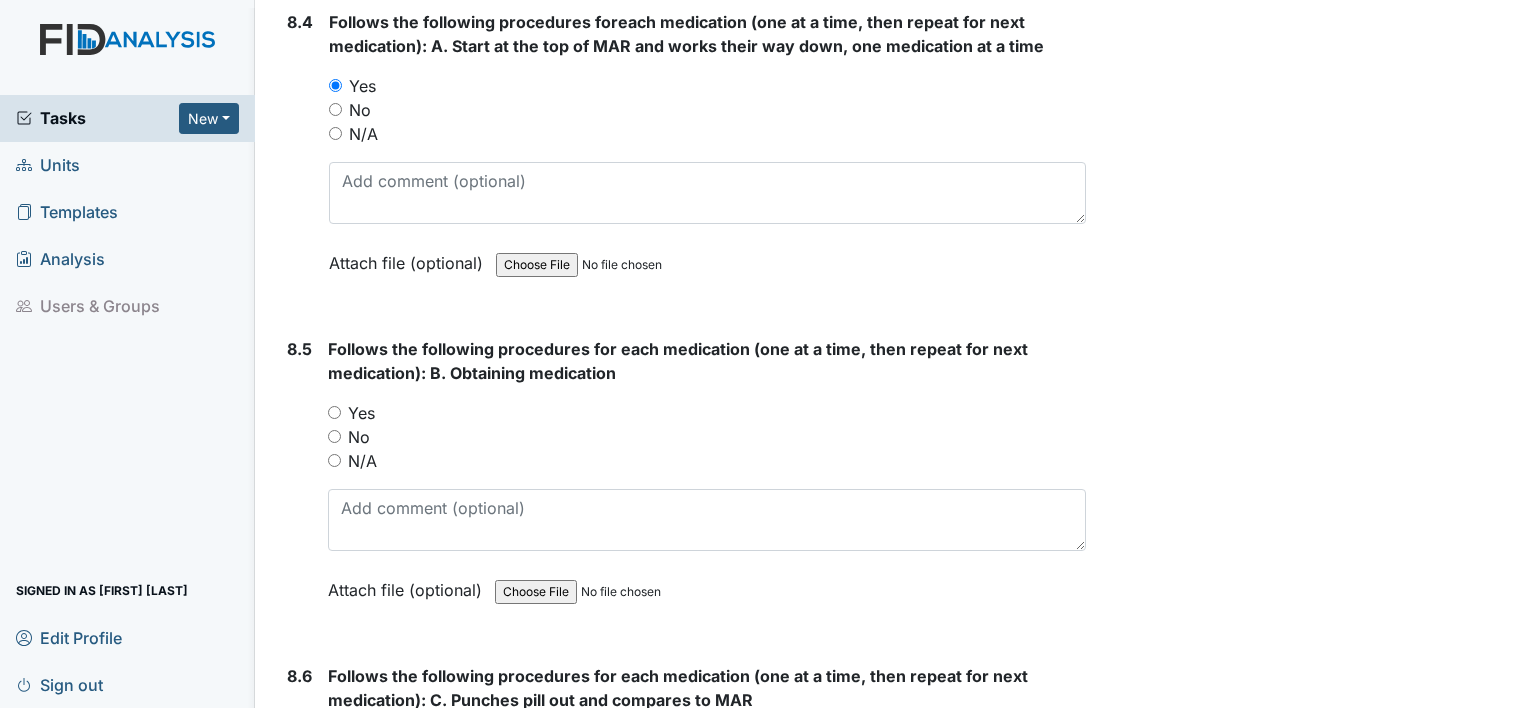 scroll, scrollTop: 17012, scrollLeft: 0, axis: vertical 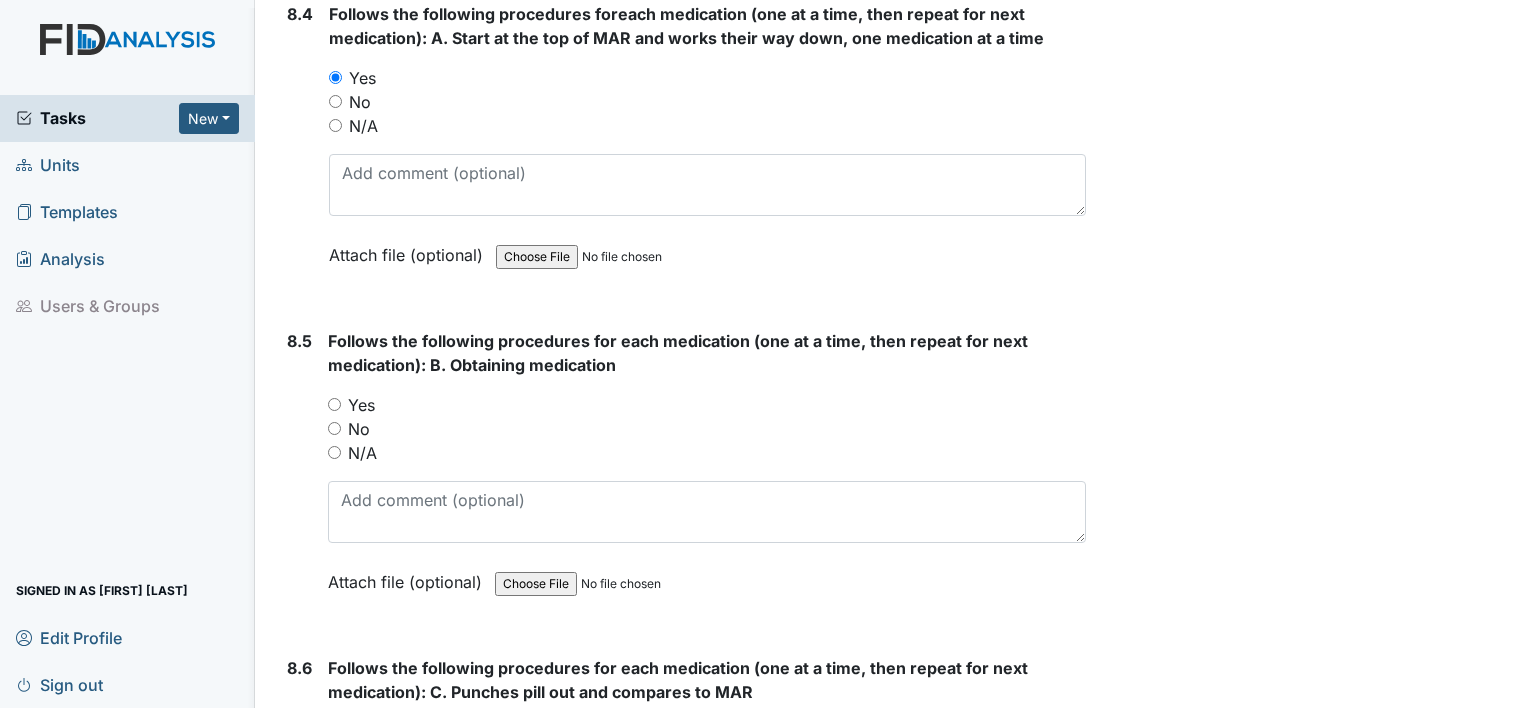 click on "Yes" at bounding box center [361, 405] 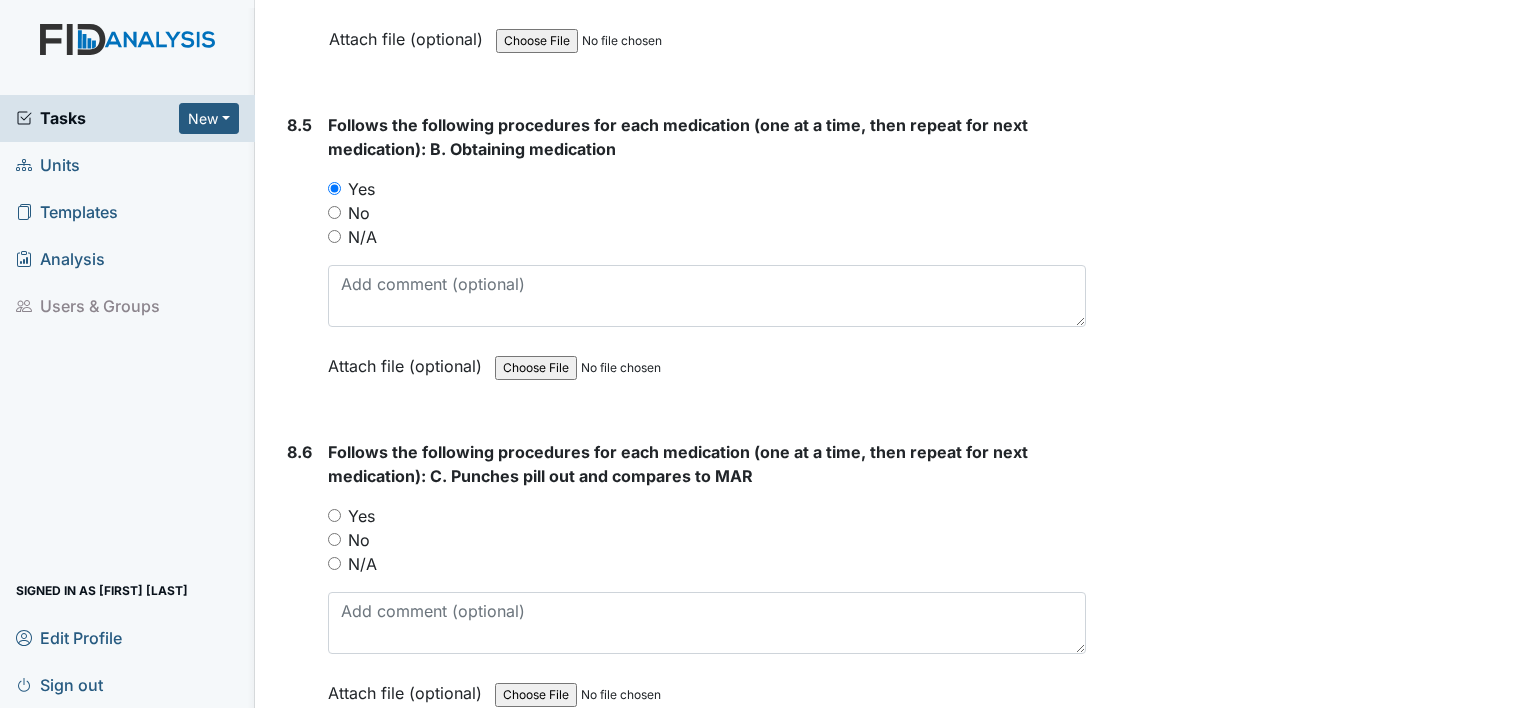 scroll, scrollTop: 17231, scrollLeft: 0, axis: vertical 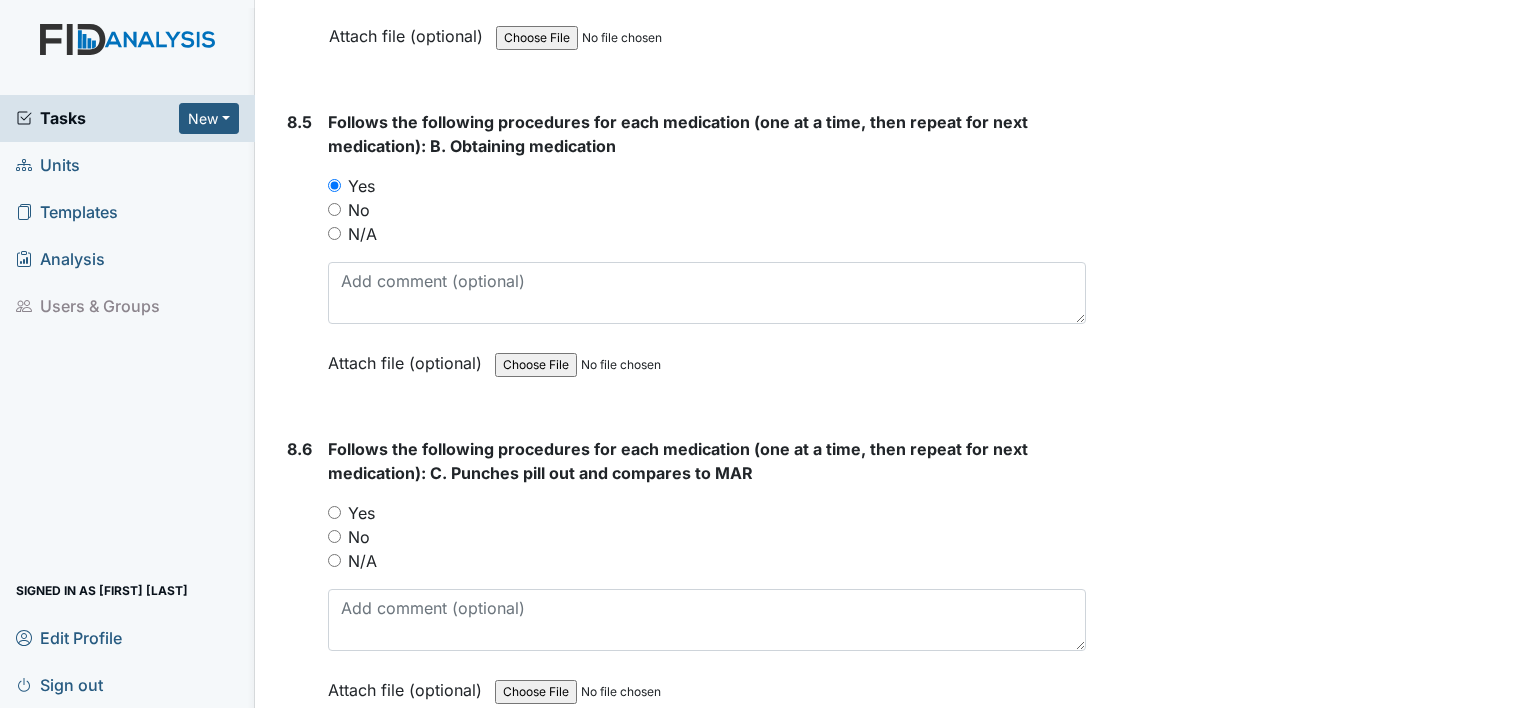 click on "Yes" at bounding box center (361, 513) 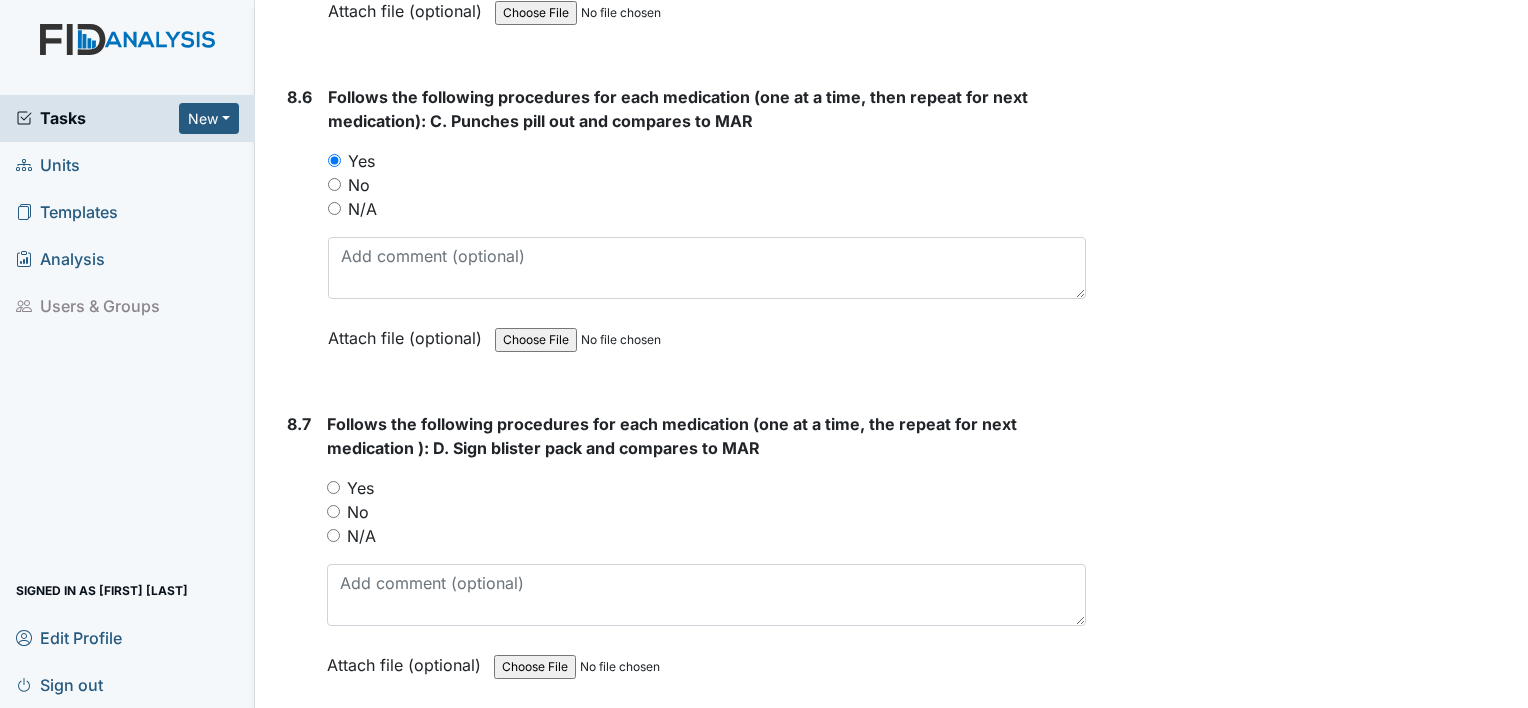 scroll, scrollTop: 17584, scrollLeft: 0, axis: vertical 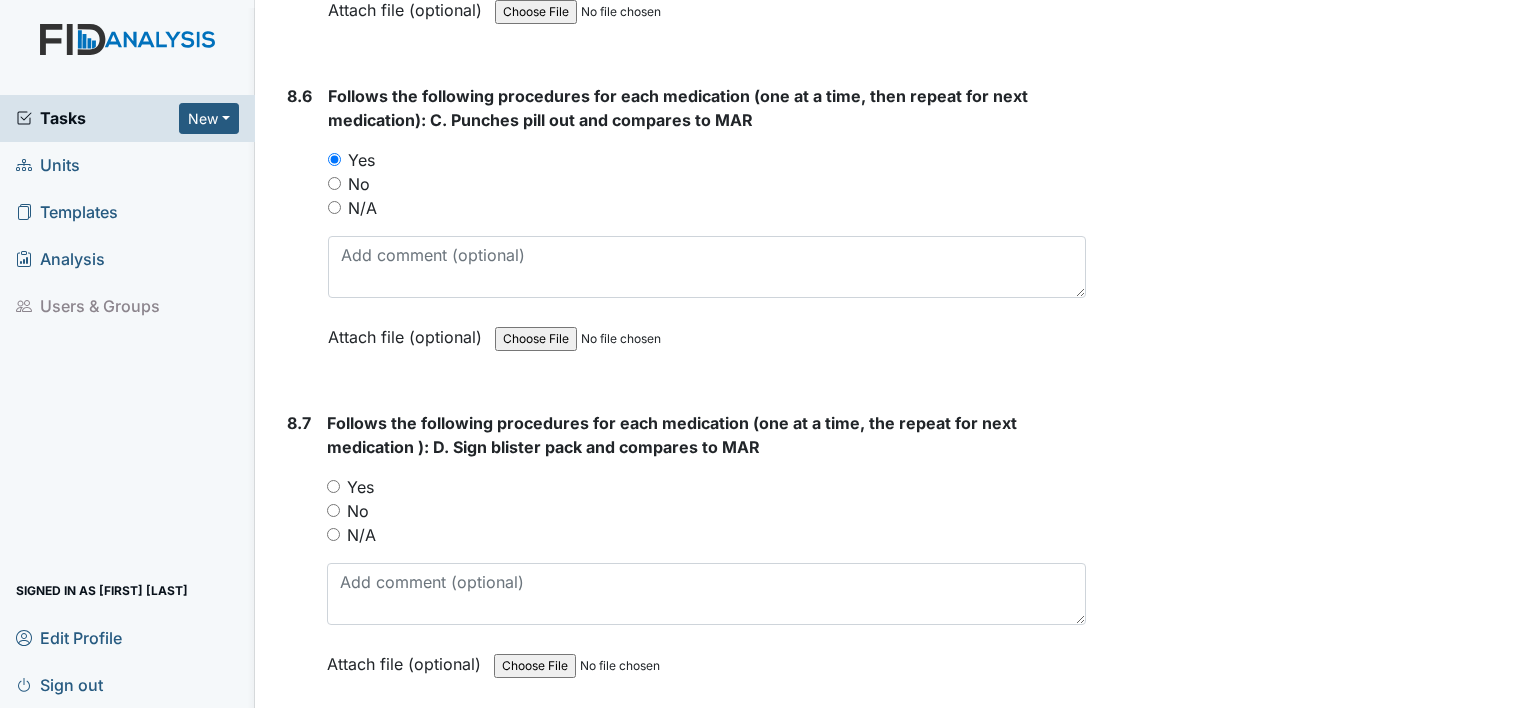 click on "Yes" at bounding box center [360, 487] 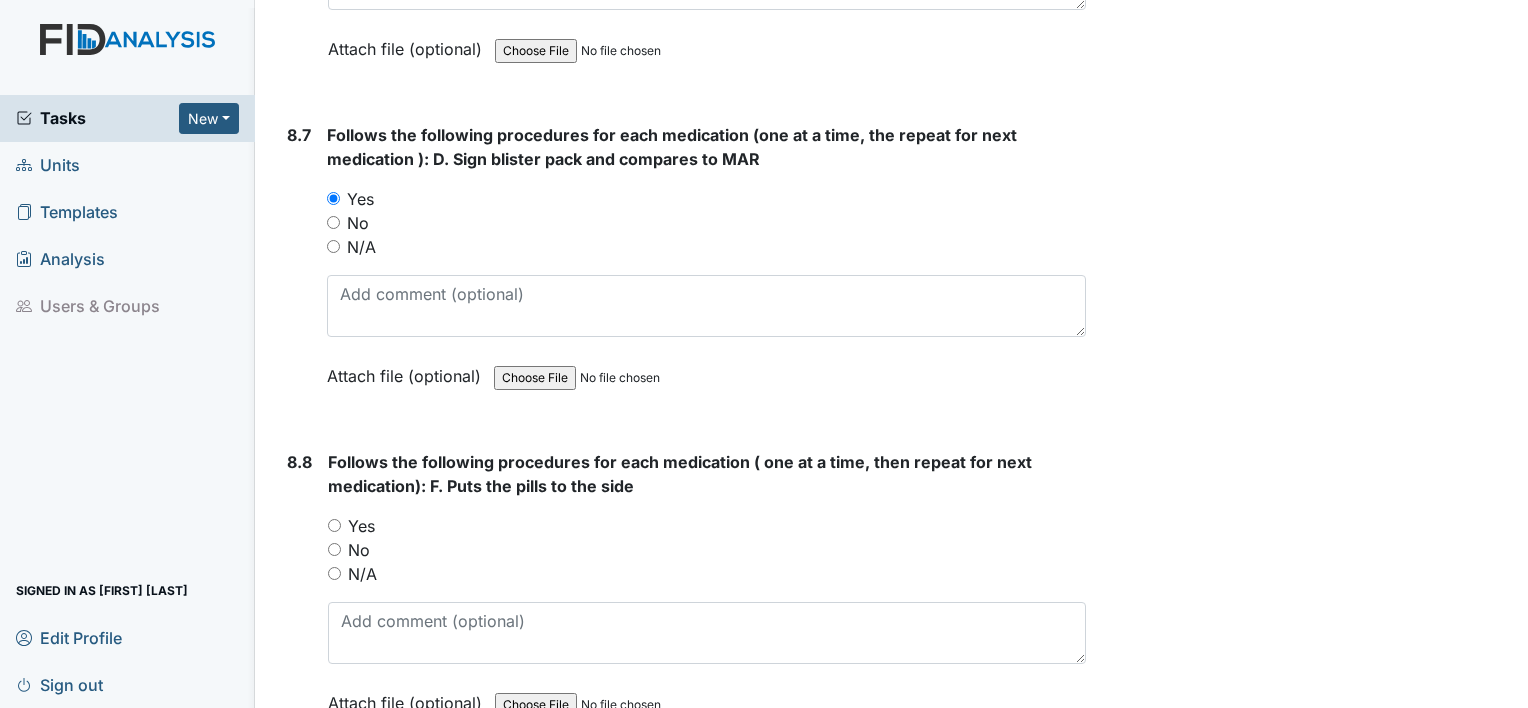 scroll, scrollTop: 17878, scrollLeft: 0, axis: vertical 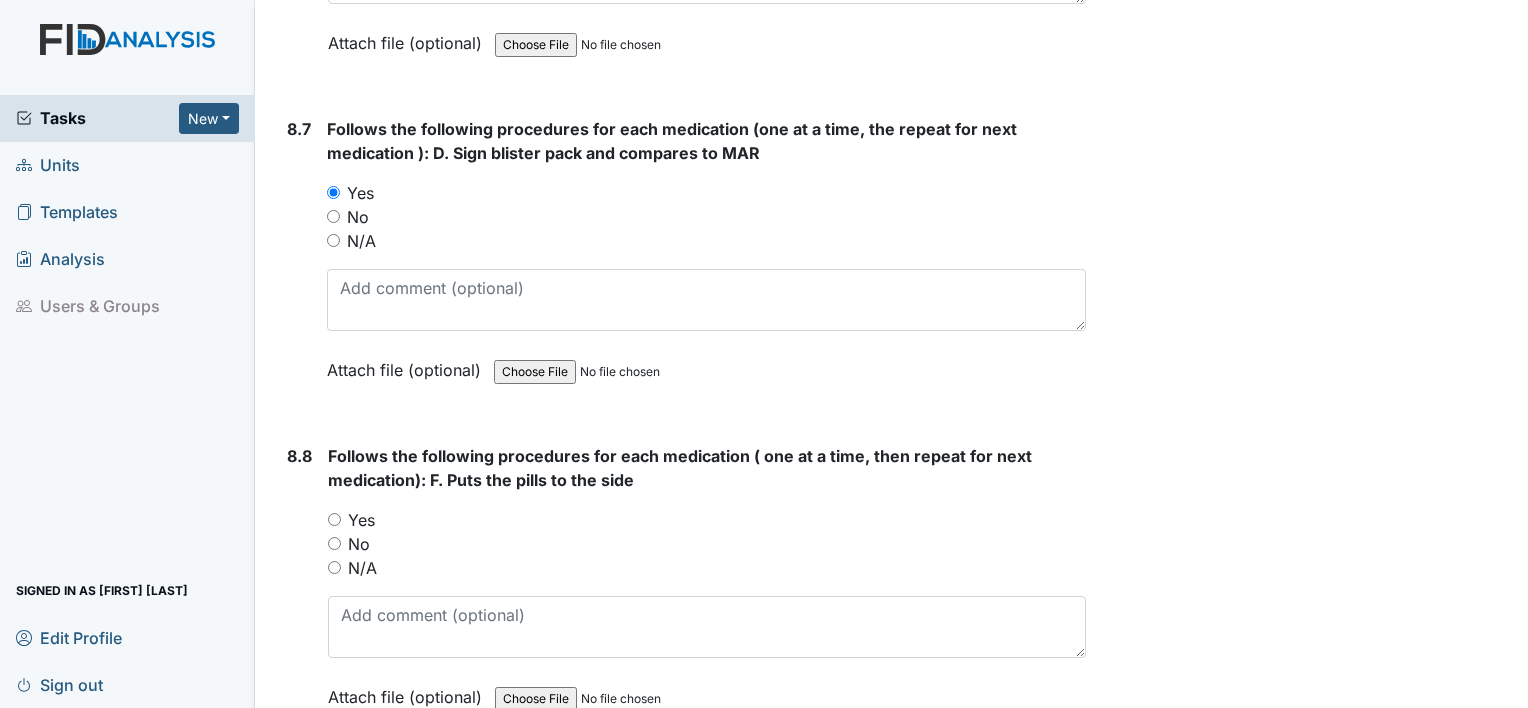 click on "Yes" at bounding box center (361, 520) 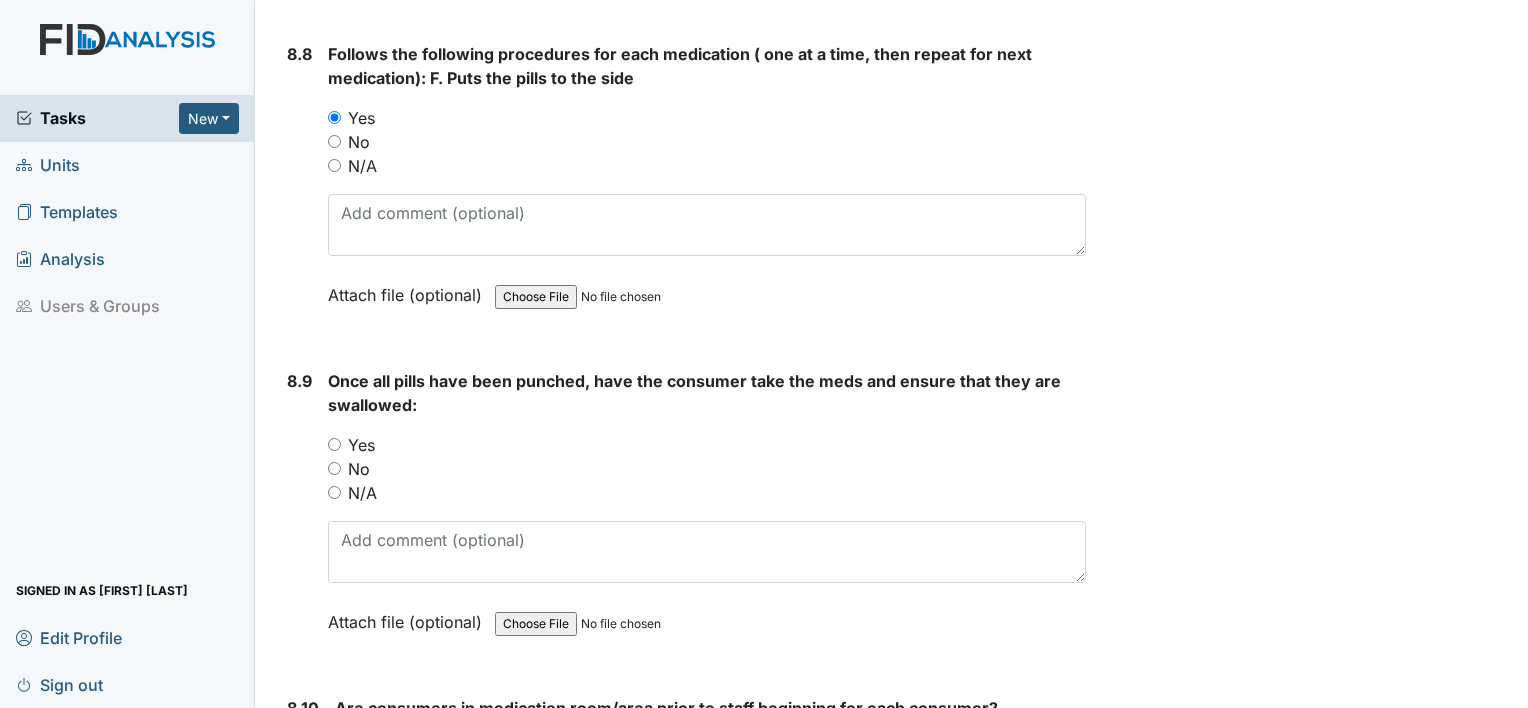 scroll, scrollTop: 18283, scrollLeft: 0, axis: vertical 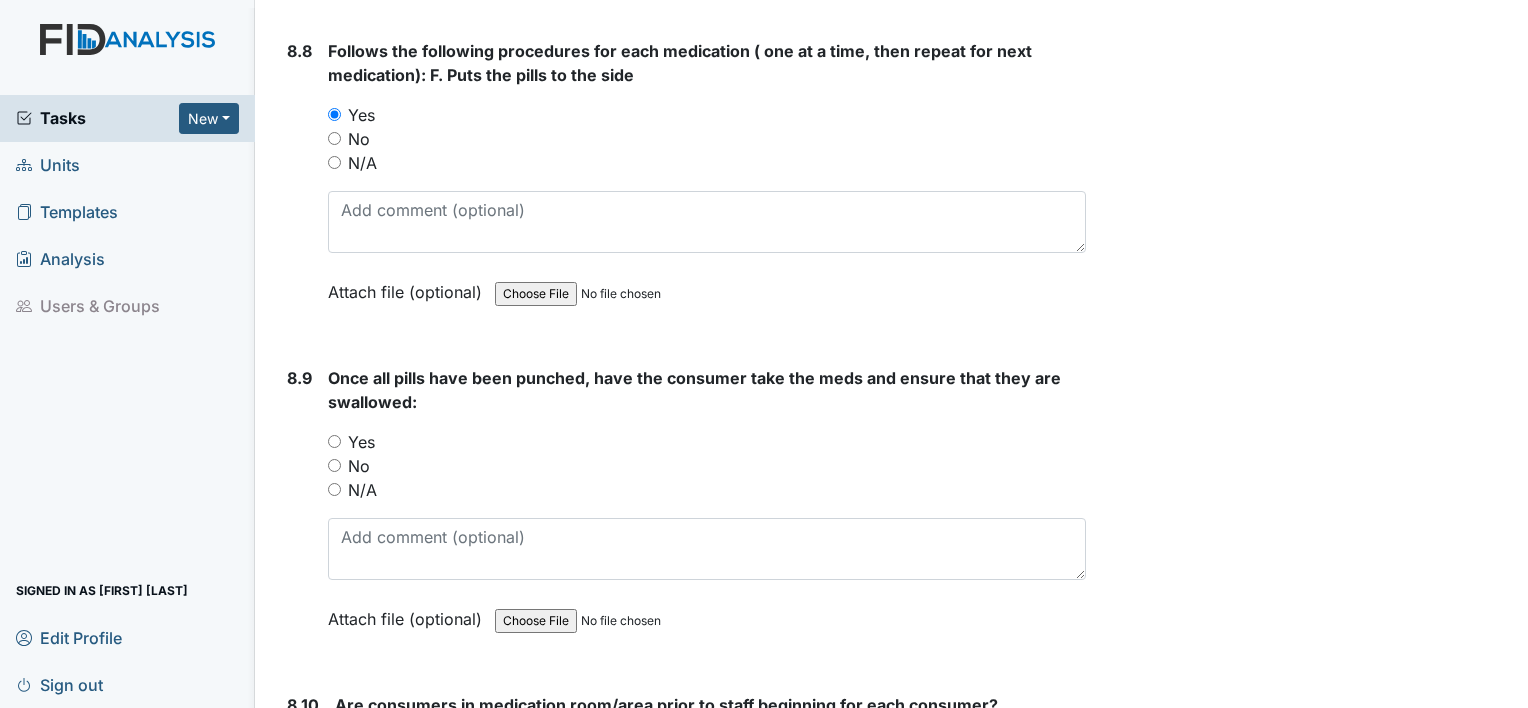 click on "Yes" at bounding box center (361, 442) 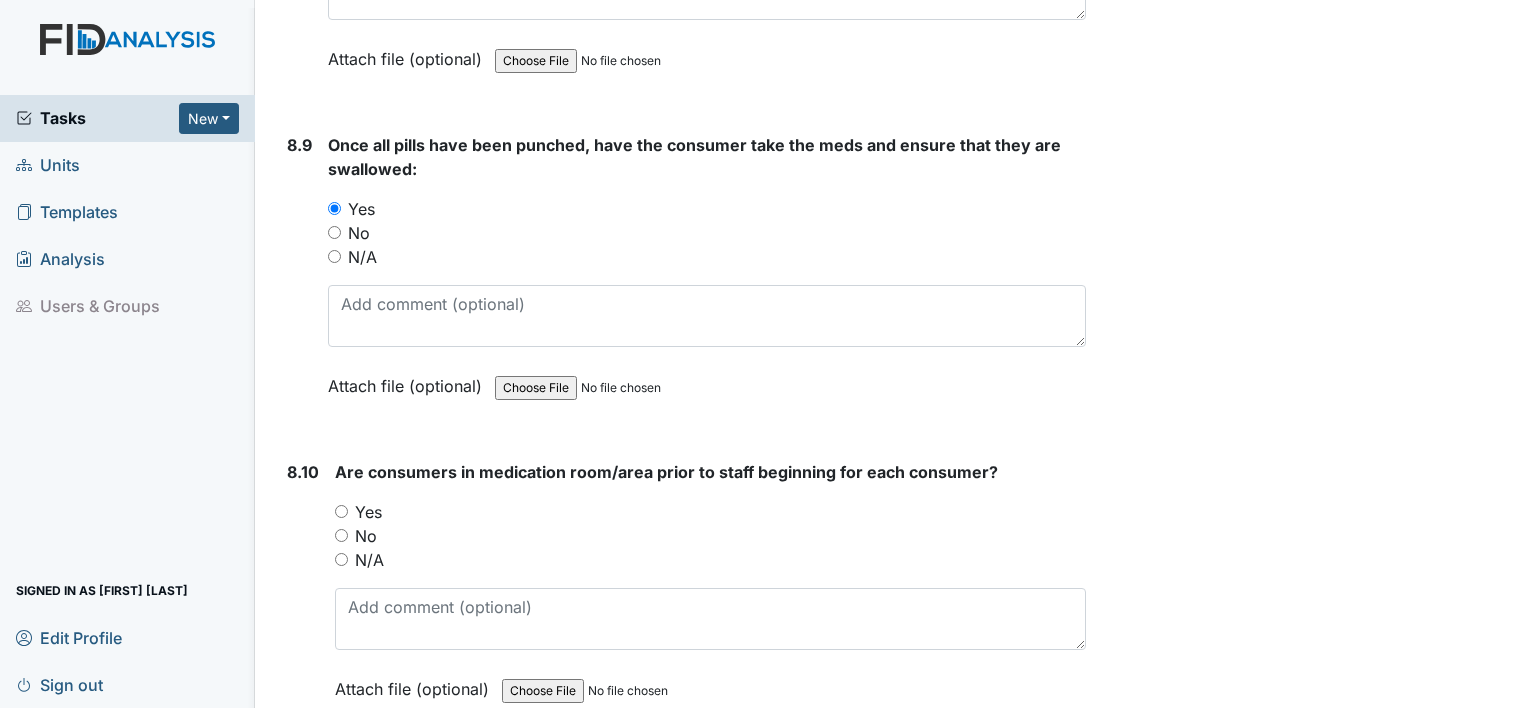 scroll, scrollTop: 18518, scrollLeft: 0, axis: vertical 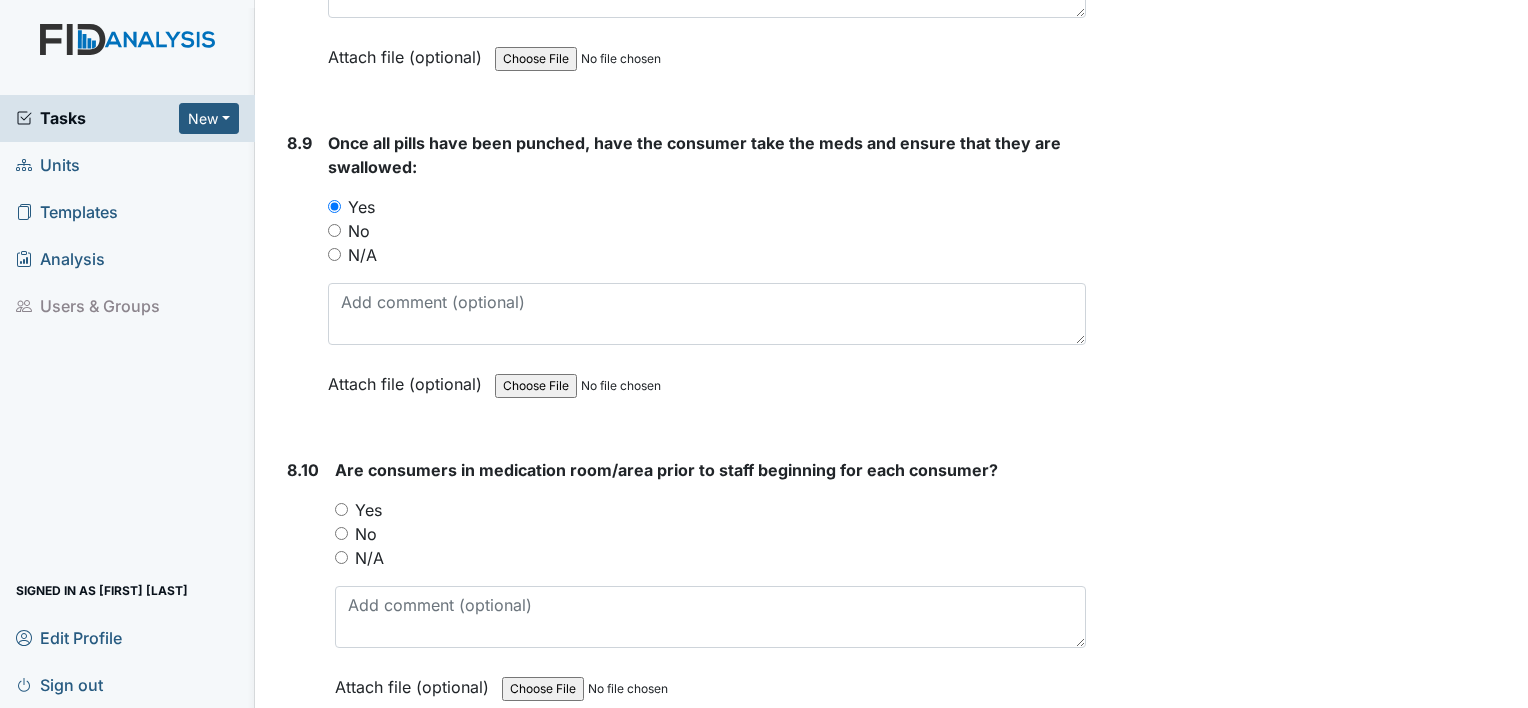 click on "Yes" at bounding box center (368, 510) 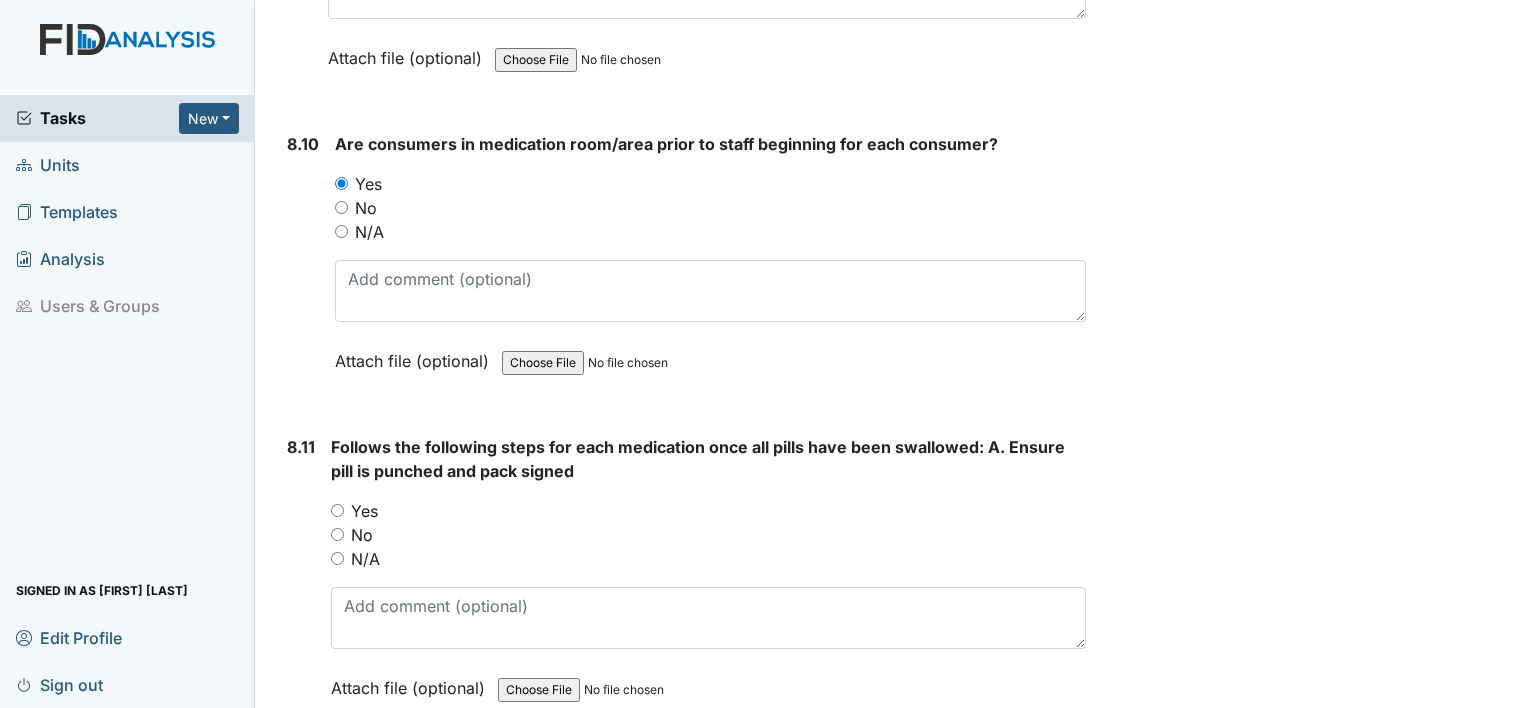 scroll, scrollTop: 18848, scrollLeft: 0, axis: vertical 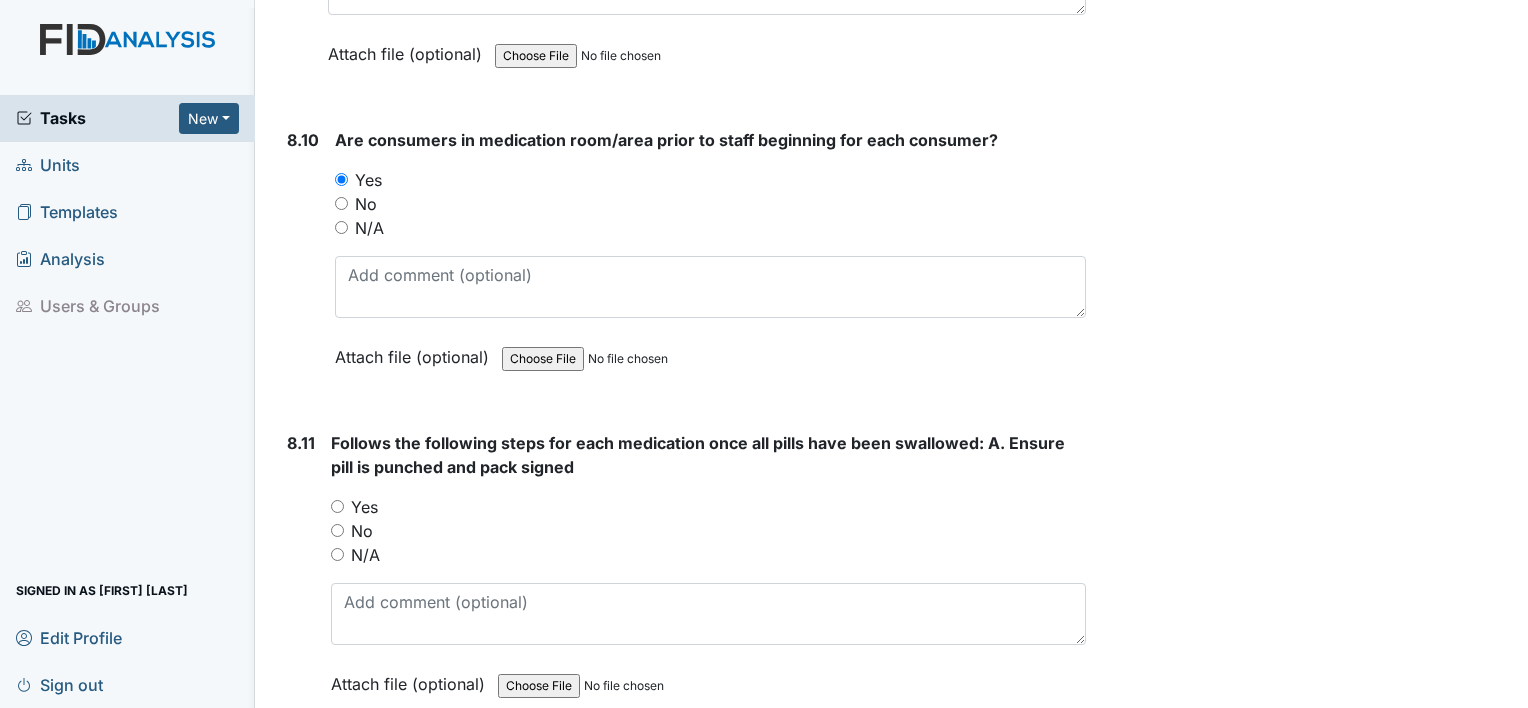 click on "Yes" at bounding box center (364, 507) 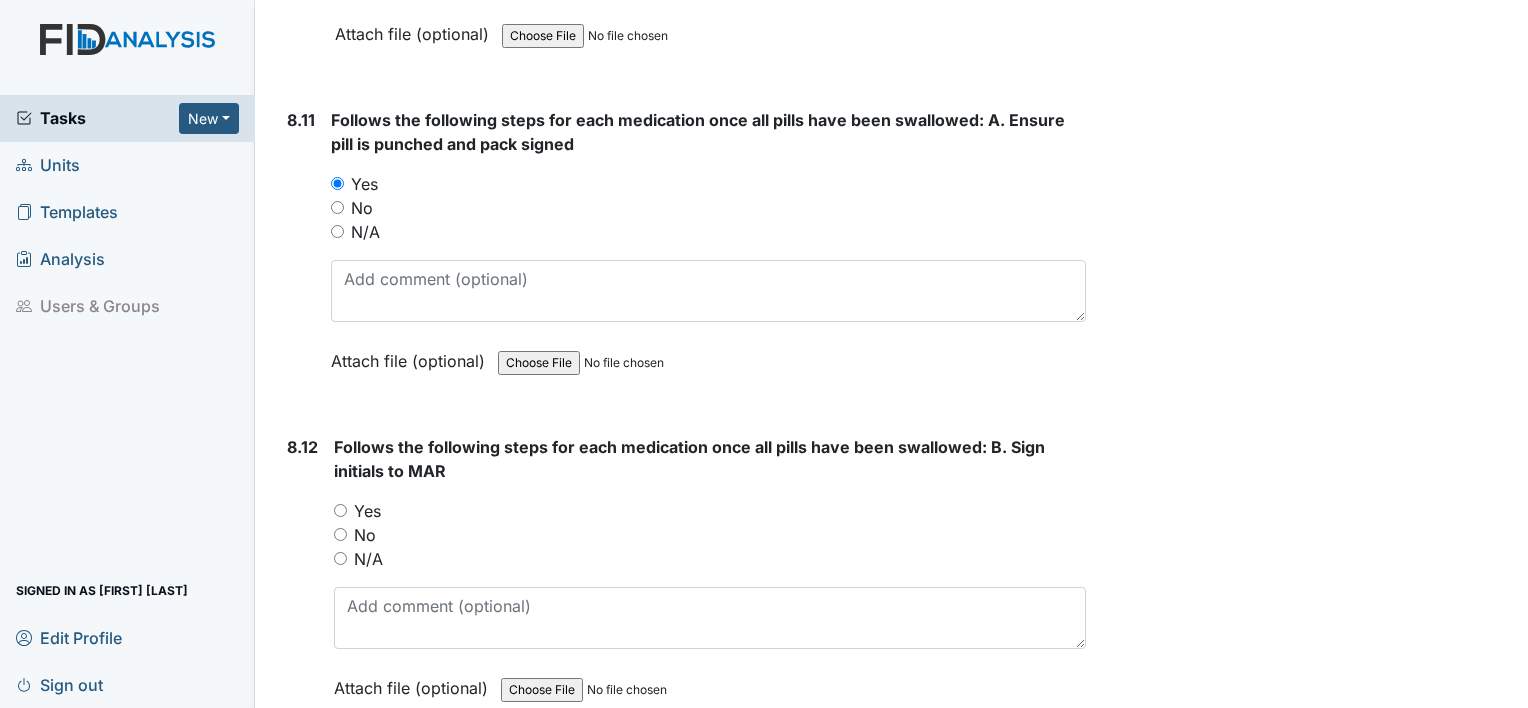 click on "Yes" at bounding box center [367, 511] 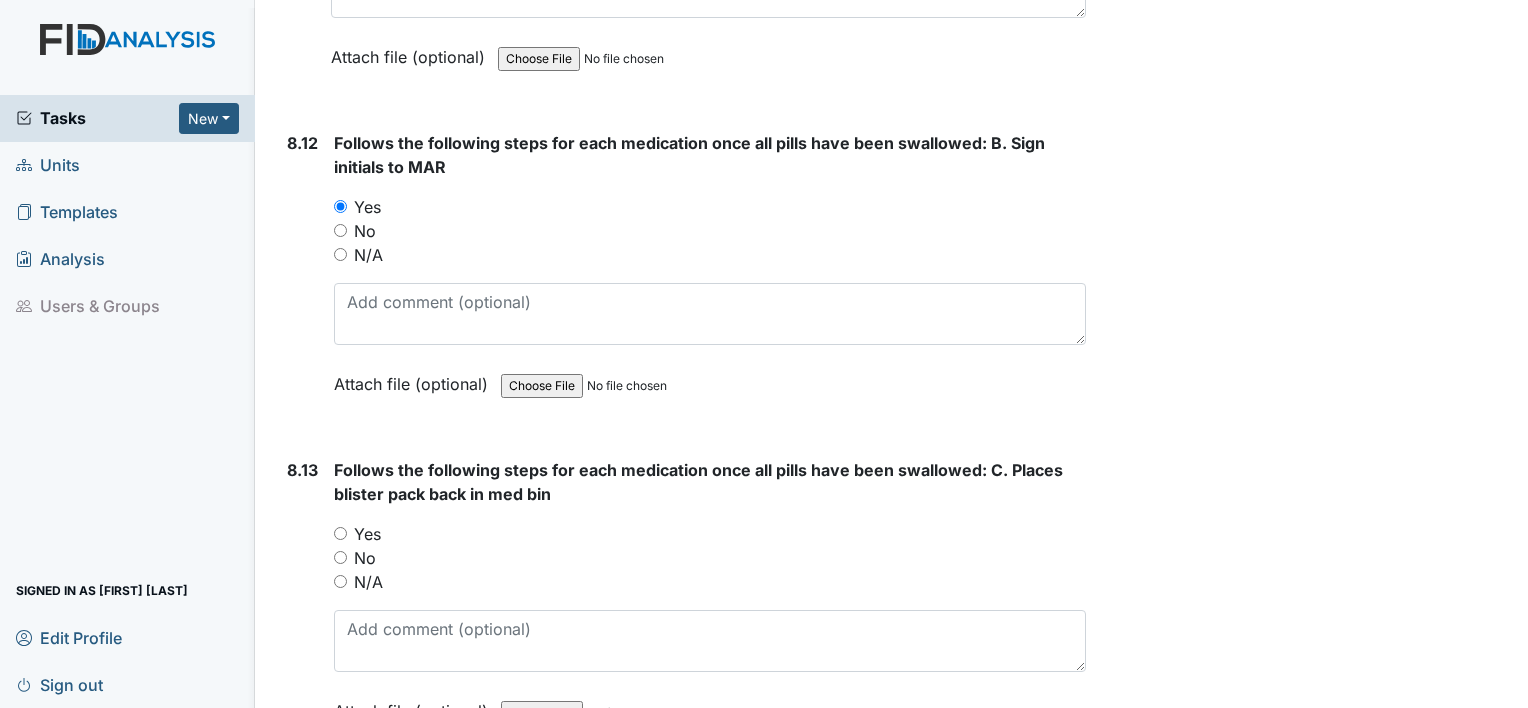 scroll, scrollTop: 19476, scrollLeft: 0, axis: vertical 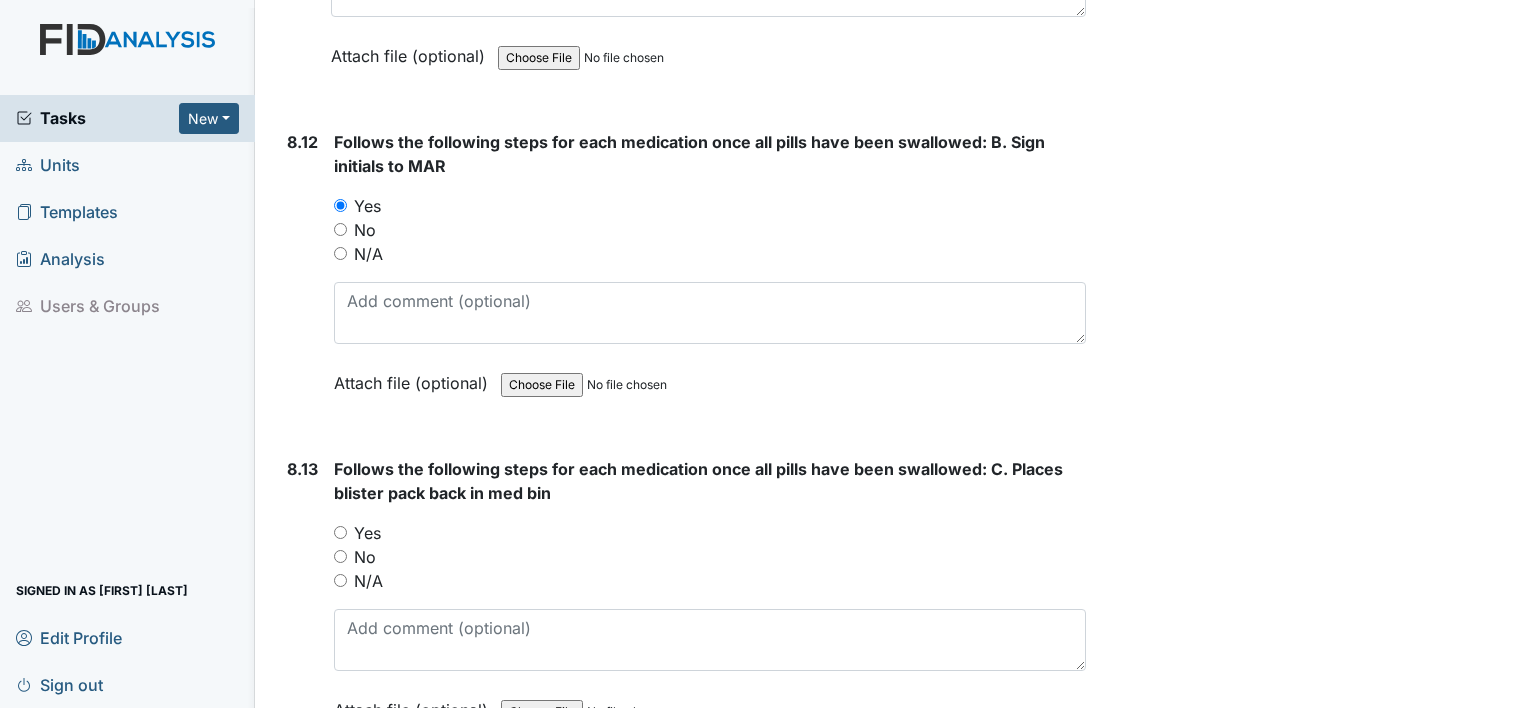click on "Yes" at bounding box center [367, 533] 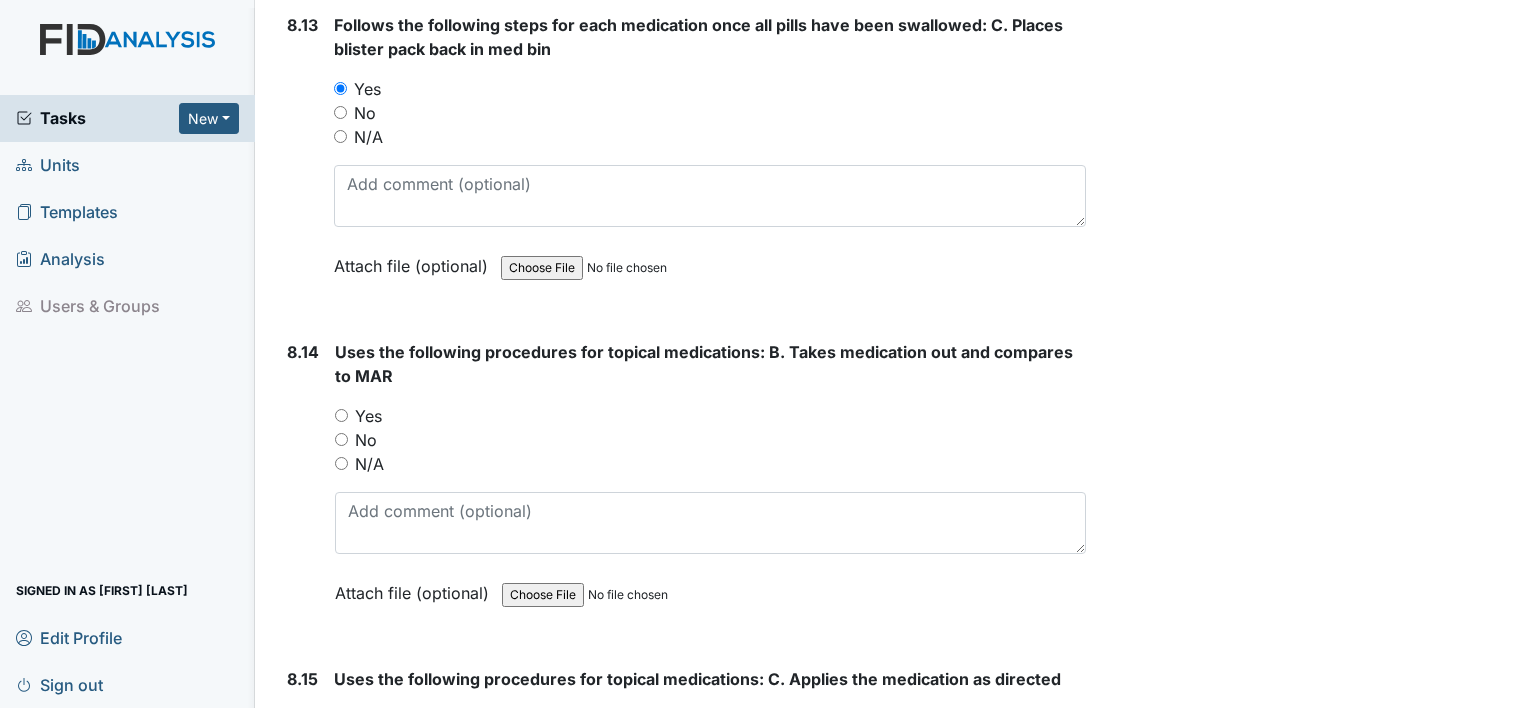 scroll, scrollTop: 19927, scrollLeft: 0, axis: vertical 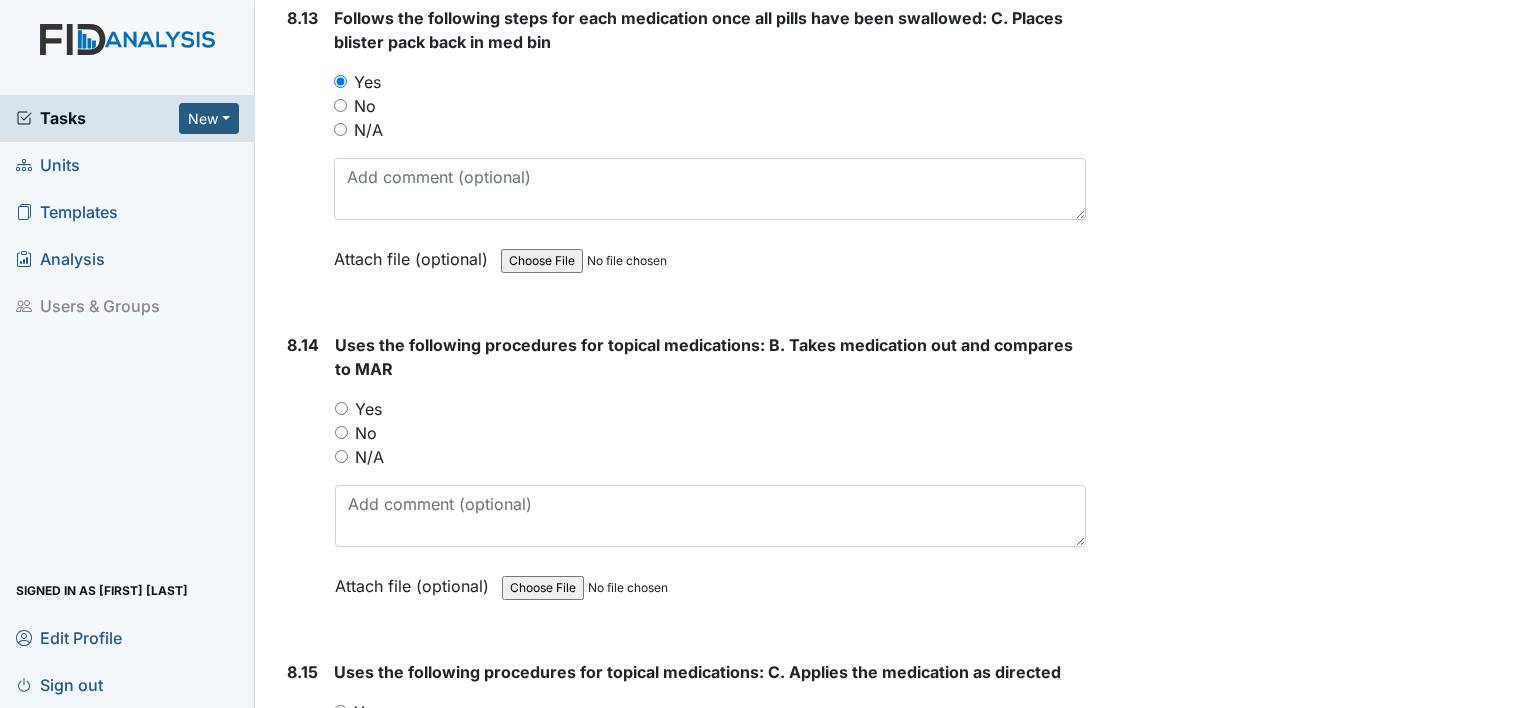 click on "N/A" at bounding box center [369, 457] 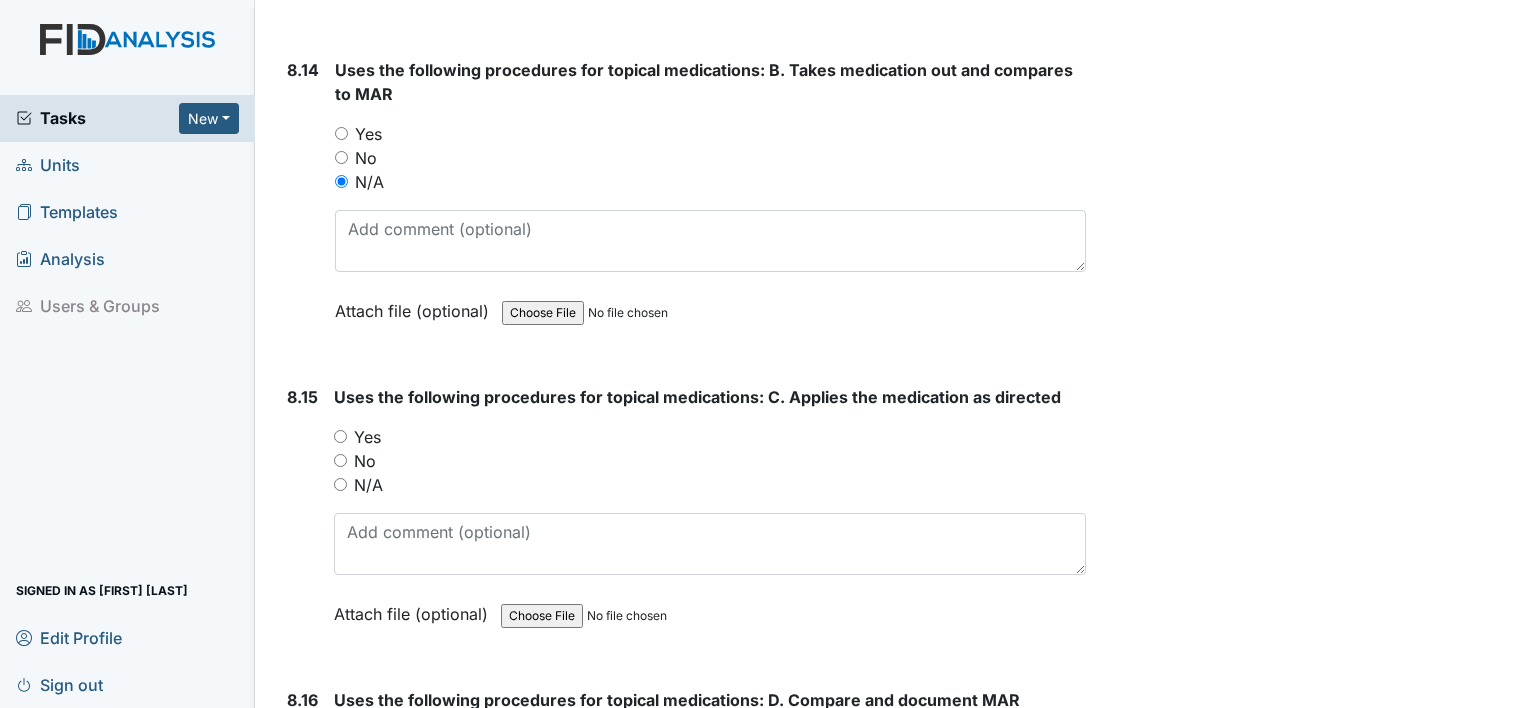 scroll, scrollTop: 20203, scrollLeft: 0, axis: vertical 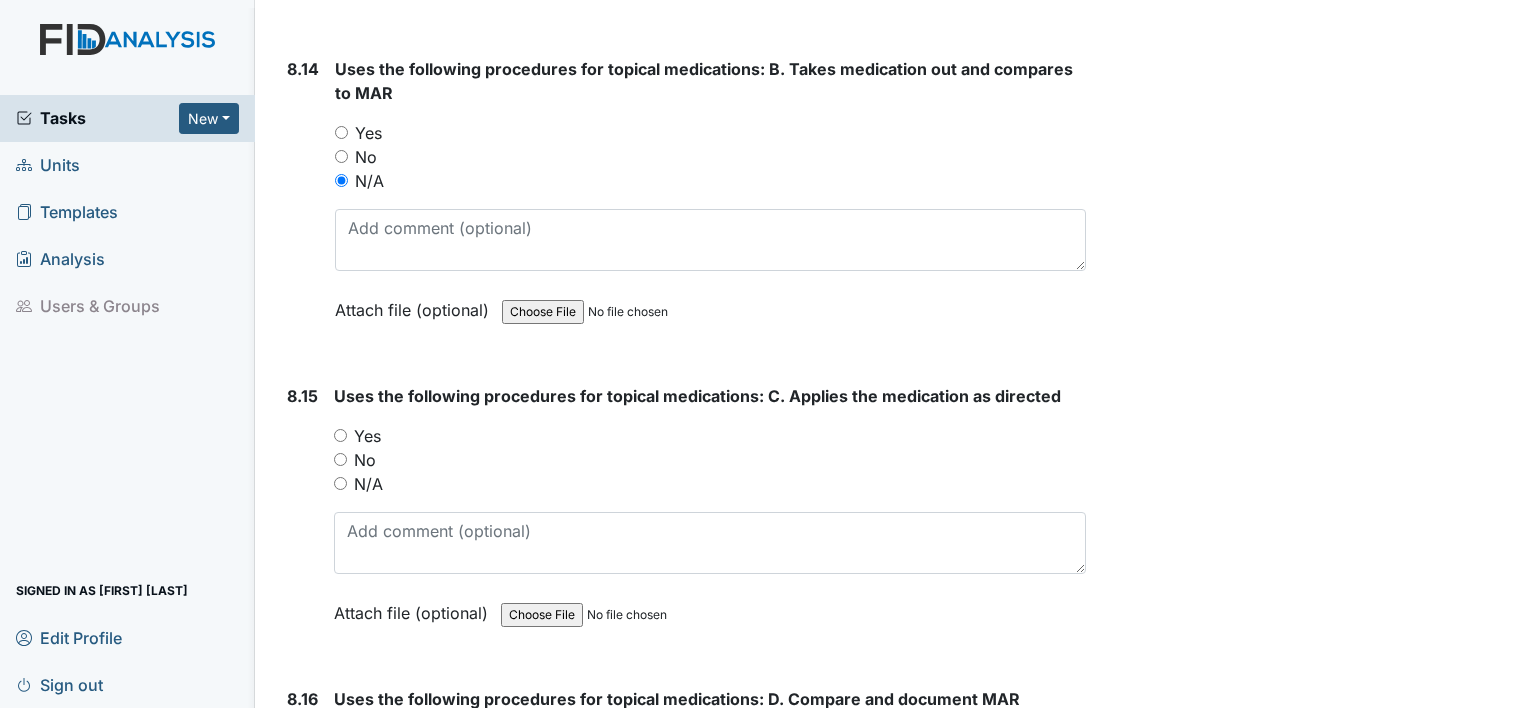 click on "N/A" at bounding box center [368, 484] 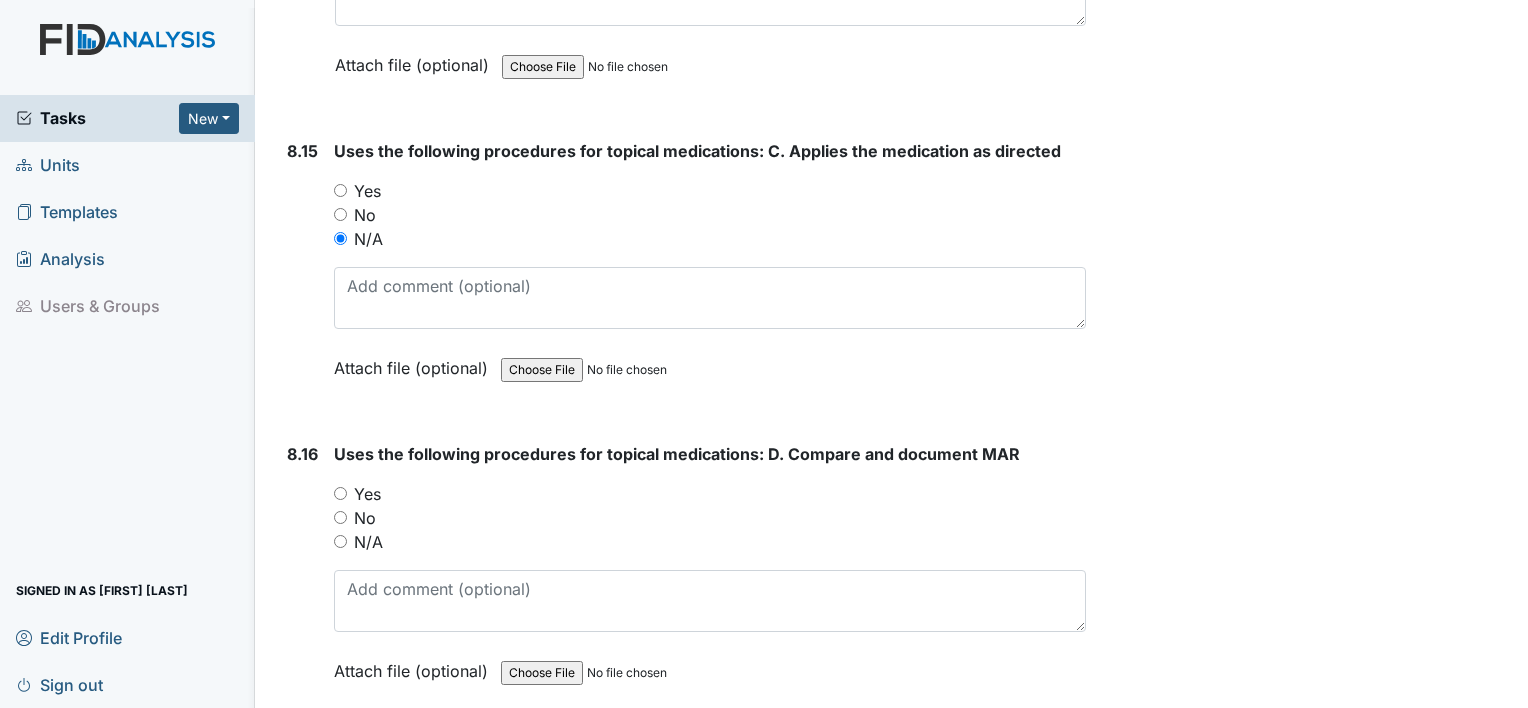 scroll, scrollTop: 20464, scrollLeft: 0, axis: vertical 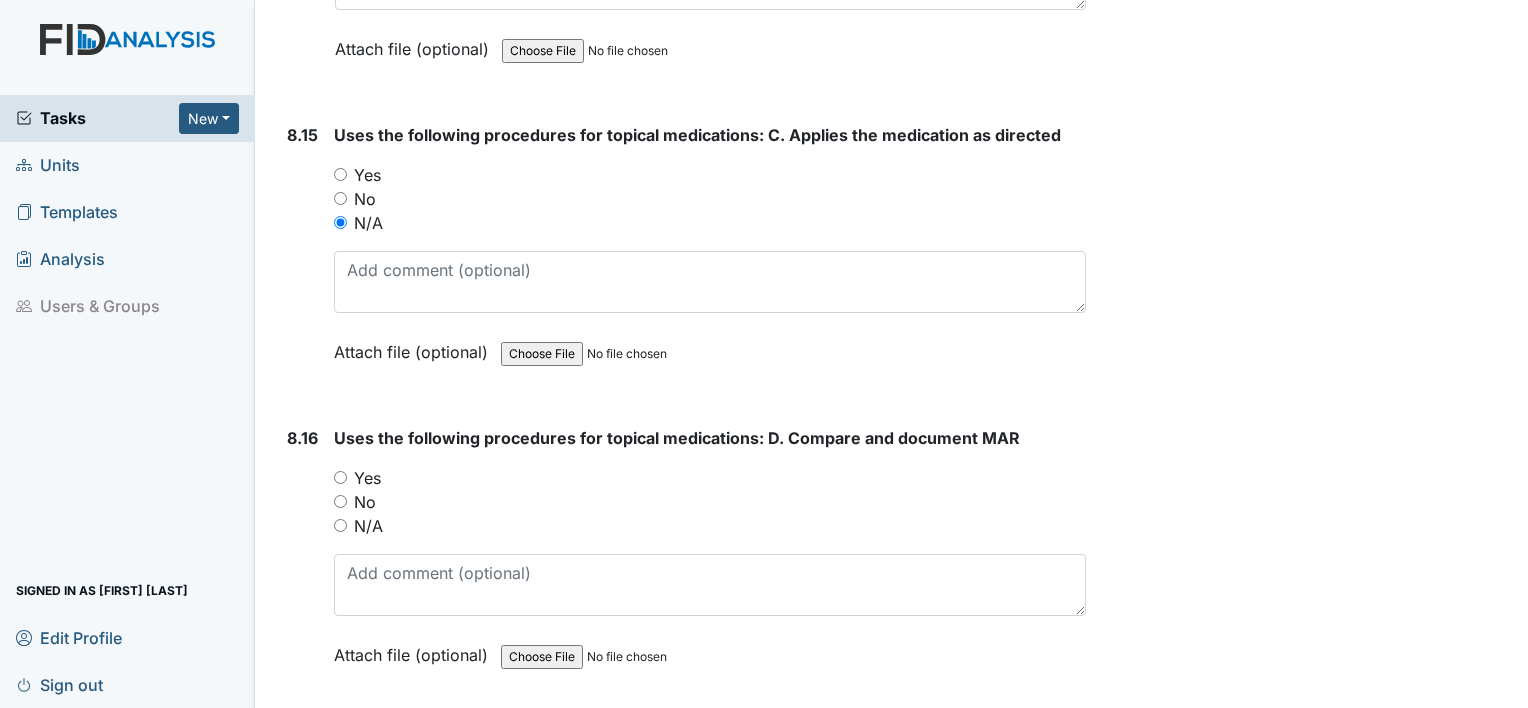 click on "N/A" at bounding box center (368, 526) 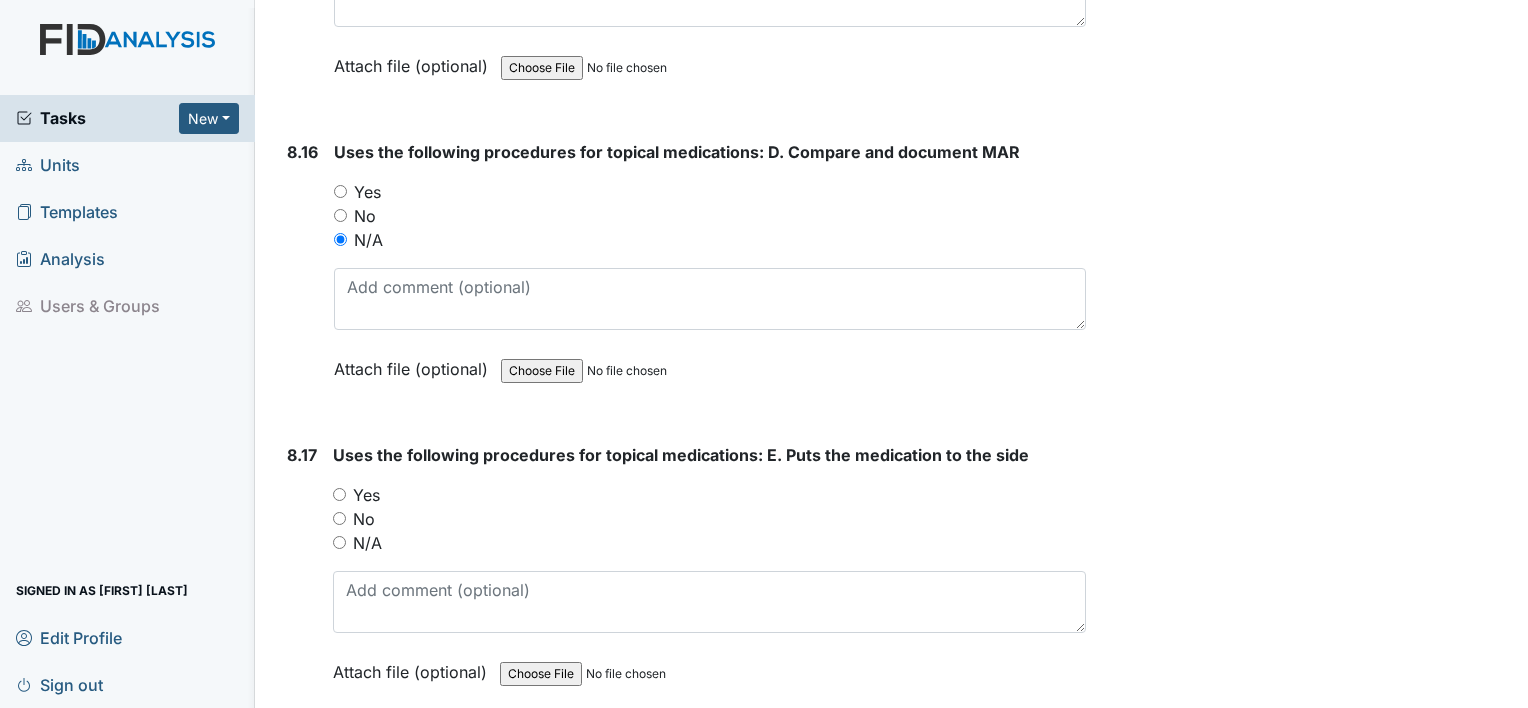 scroll, scrollTop: 20751, scrollLeft: 0, axis: vertical 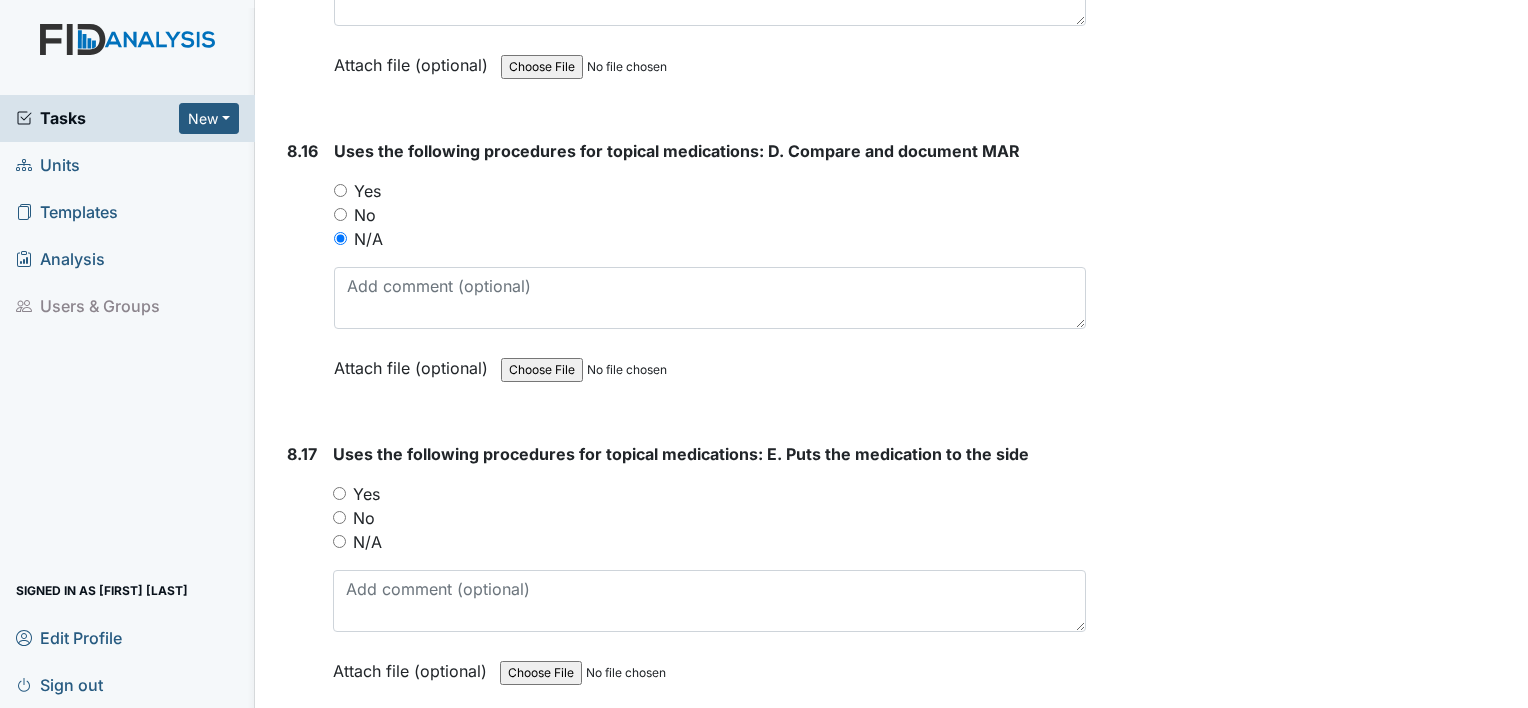 click on "N/A" at bounding box center (367, 542) 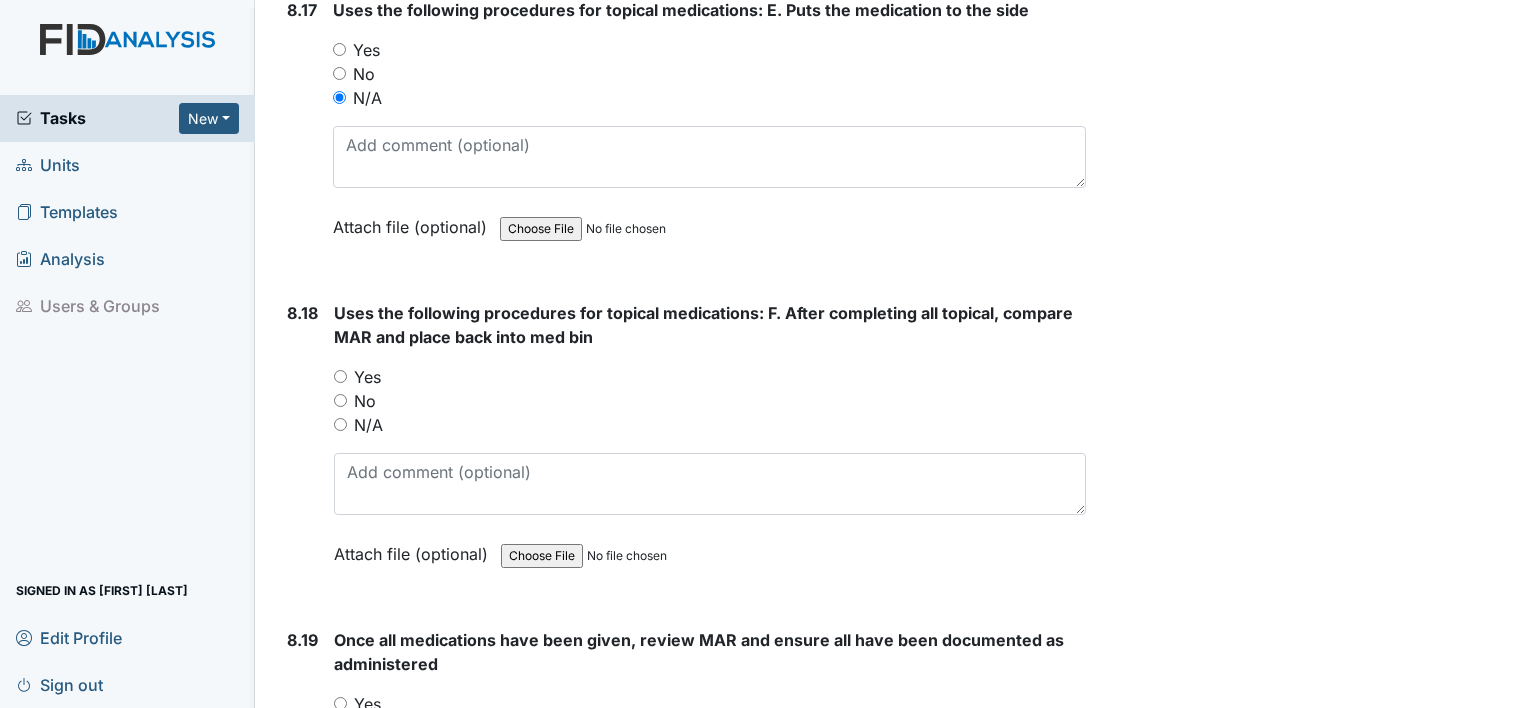 scroll, scrollTop: 21204, scrollLeft: 0, axis: vertical 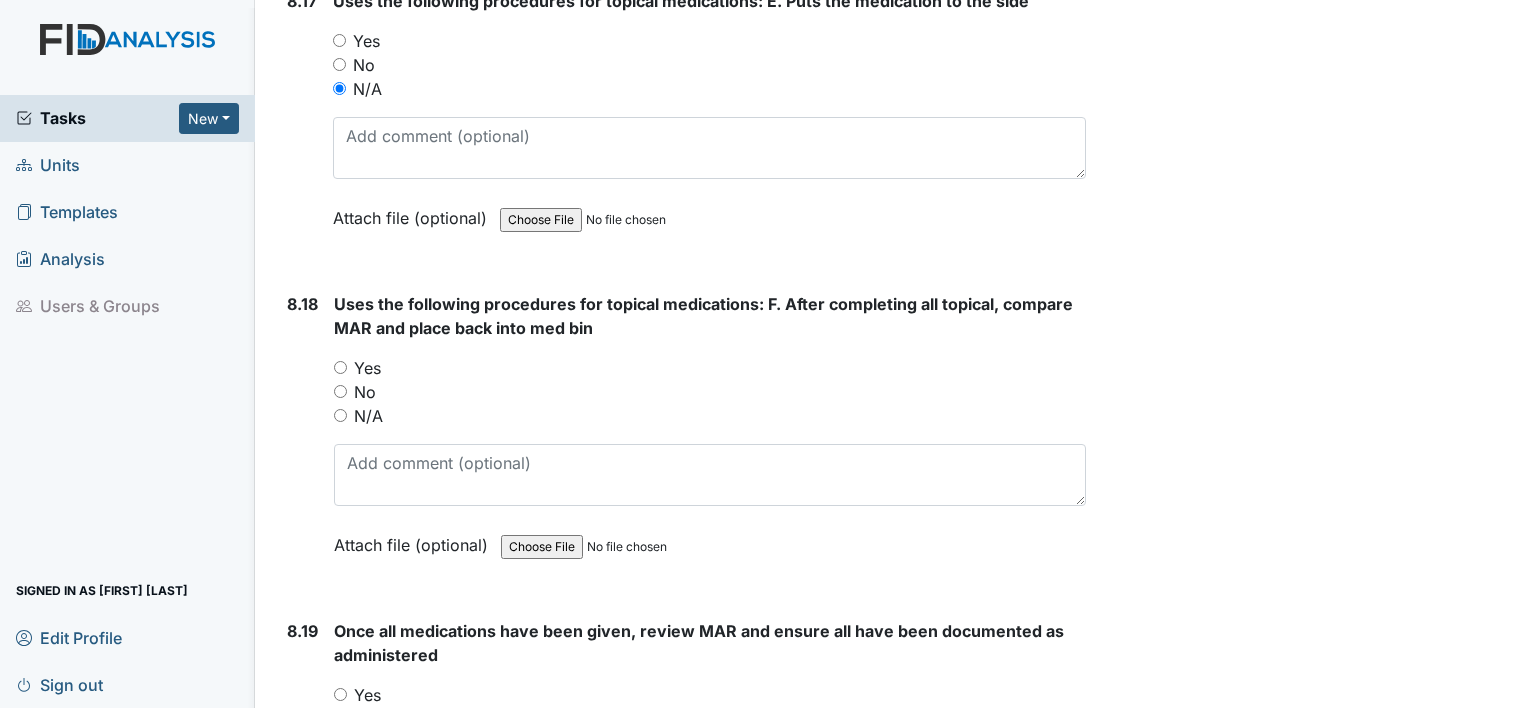 click on "N/A" at bounding box center [368, 416] 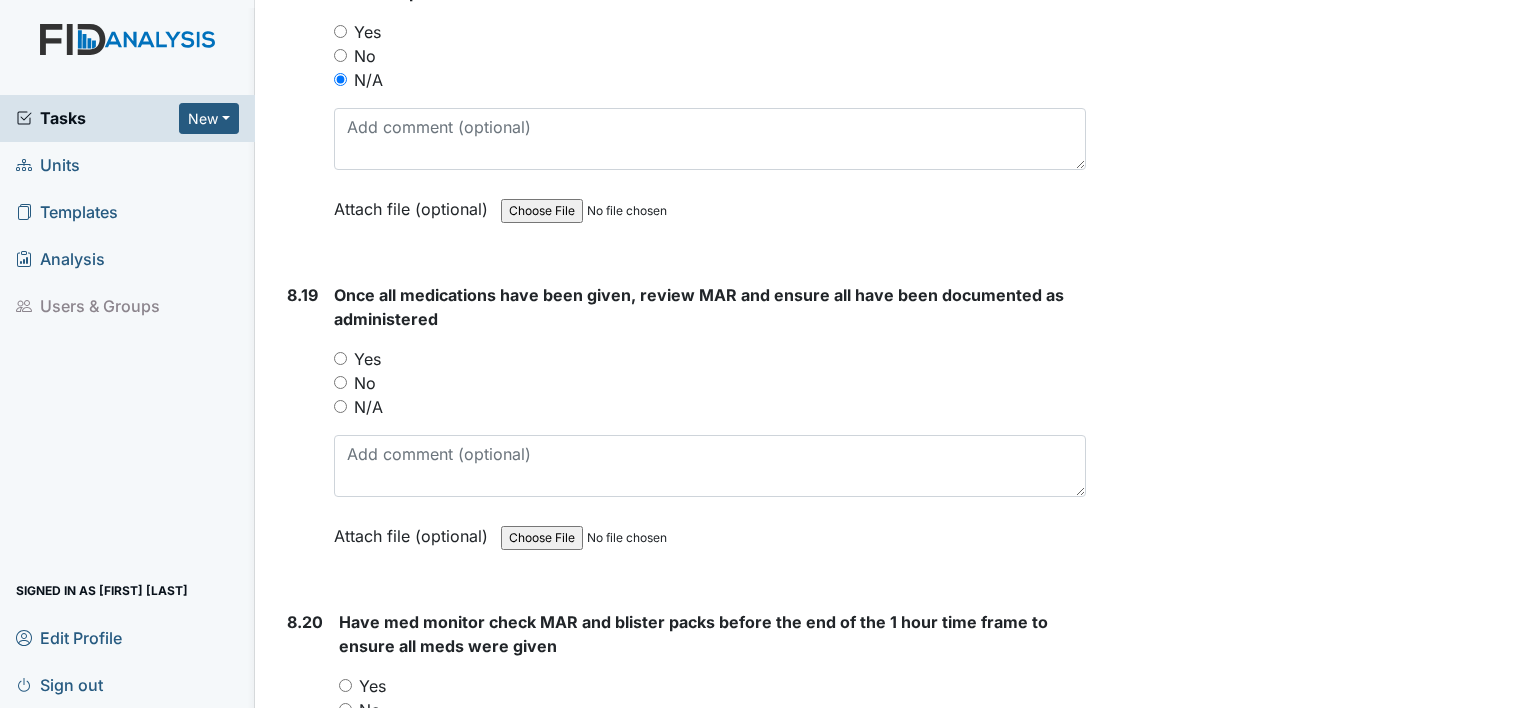 scroll, scrollTop: 21544, scrollLeft: 0, axis: vertical 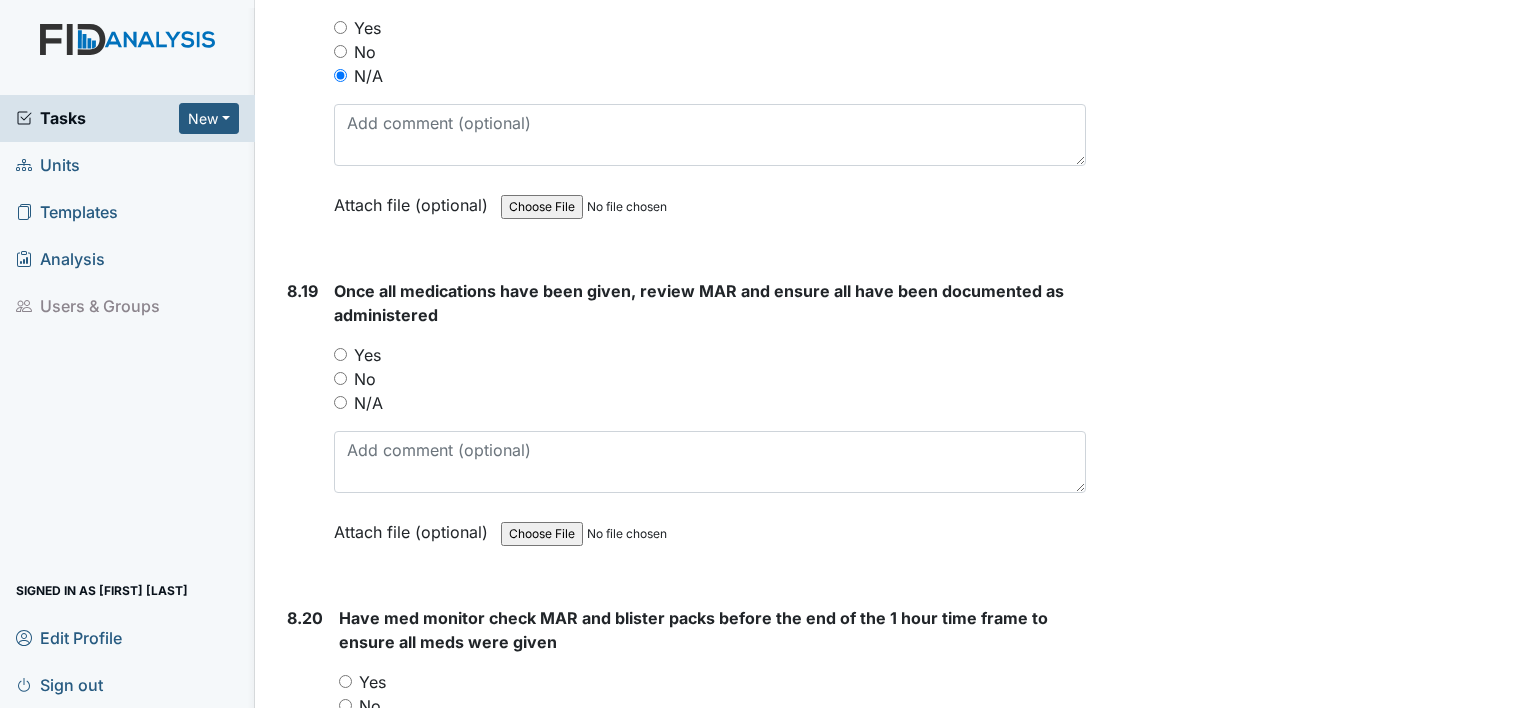 click on "Yes" at bounding box center (367, 355) 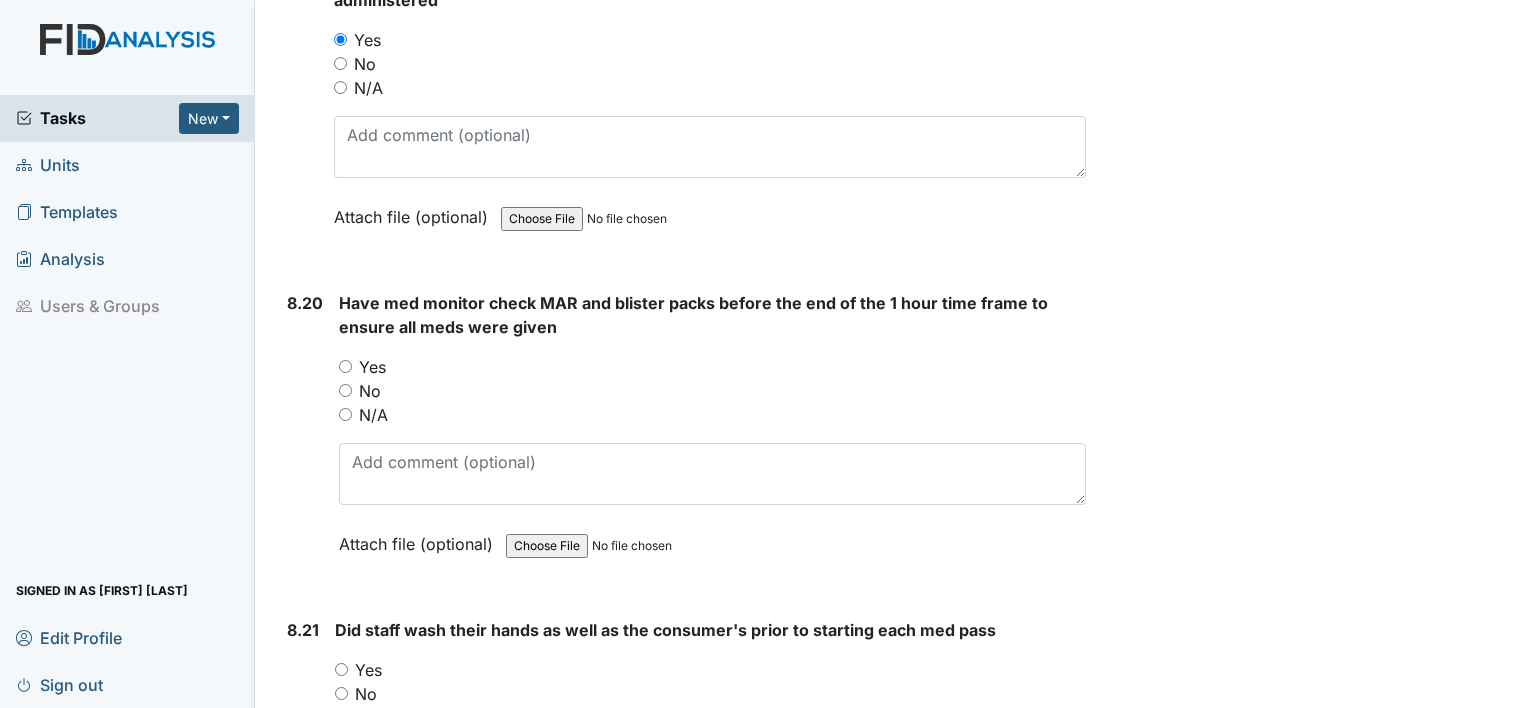 scroll, scrollTop: 21867, scrollLeft: 0, axis: vertical 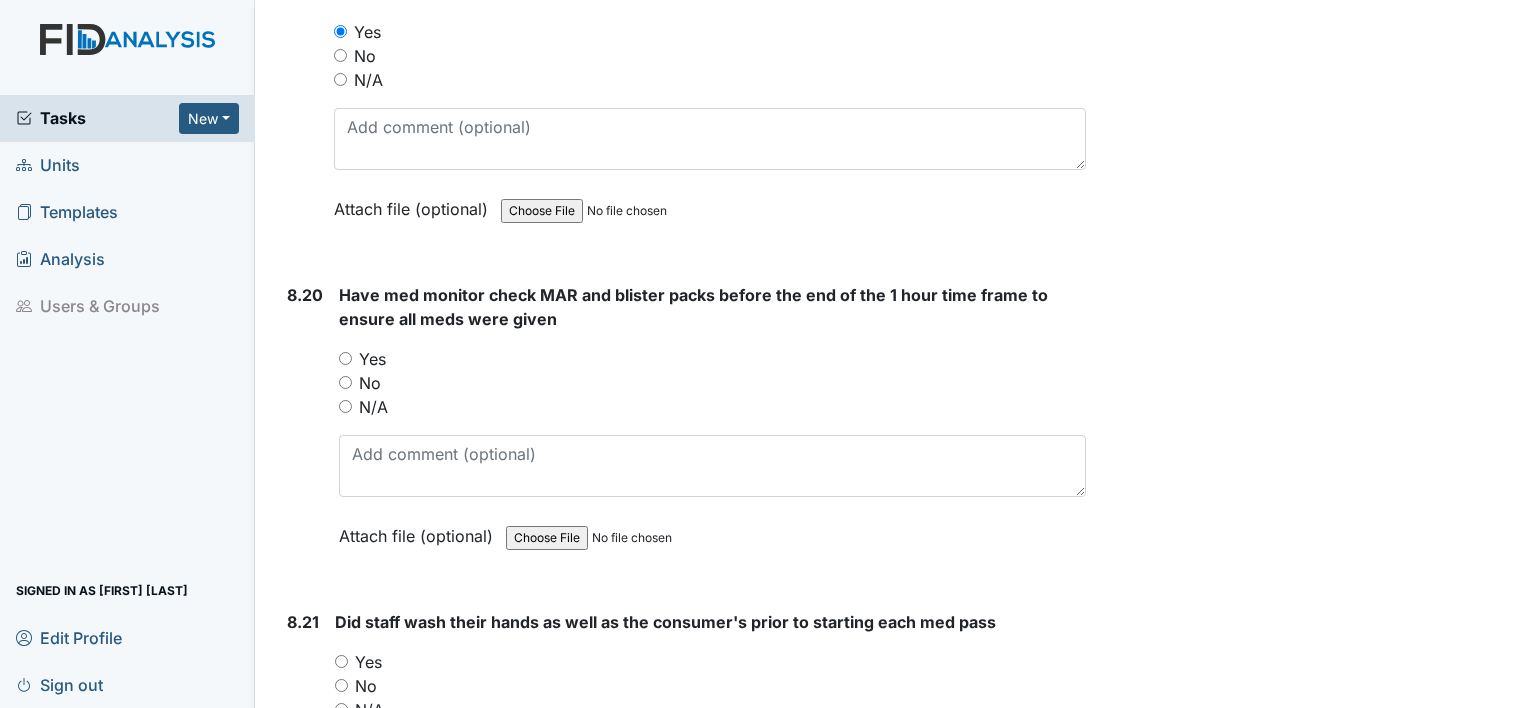 click on "Yes" at bounding box center (372, 359) 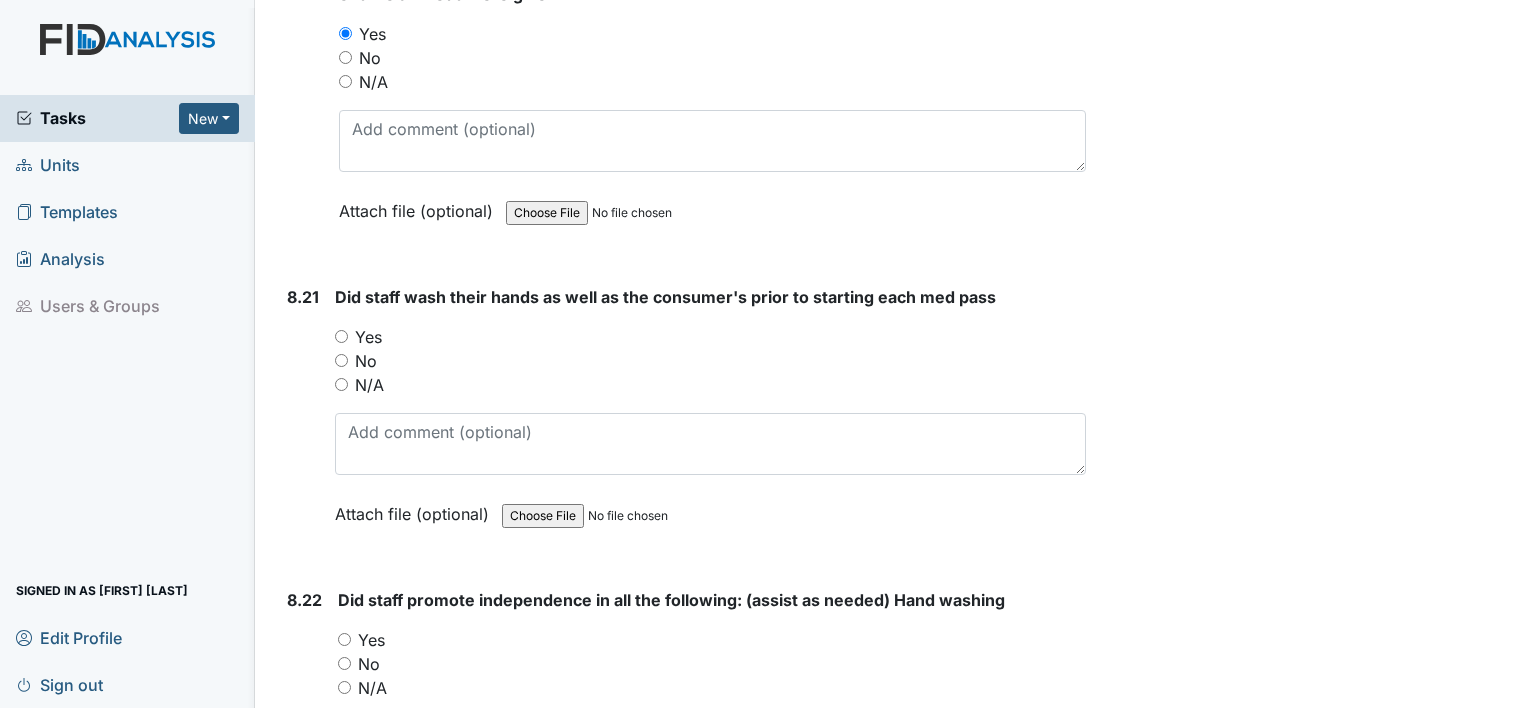 scroll, scrollTop: 22194, scrollLeft: 0, axis: vertical 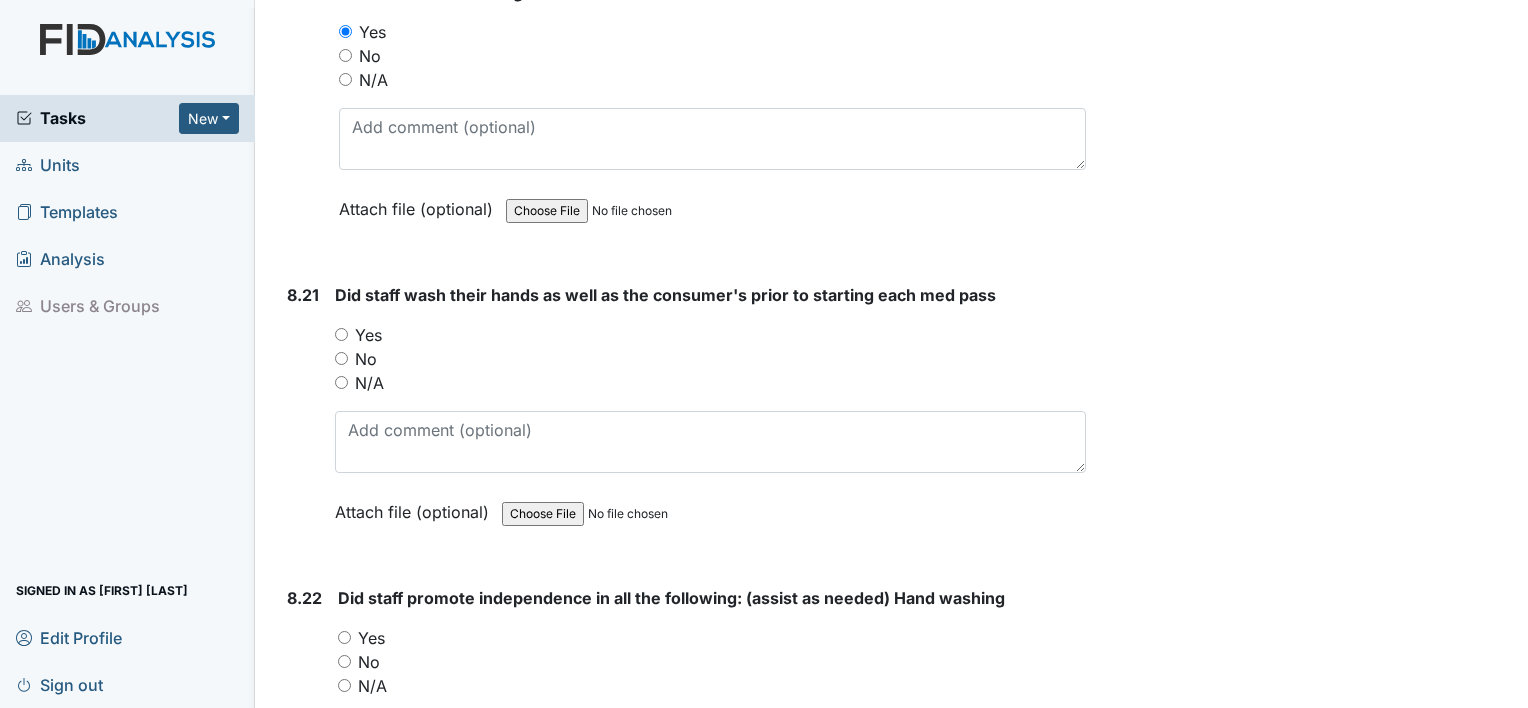 click on "No" at bounding box center (366, 359) 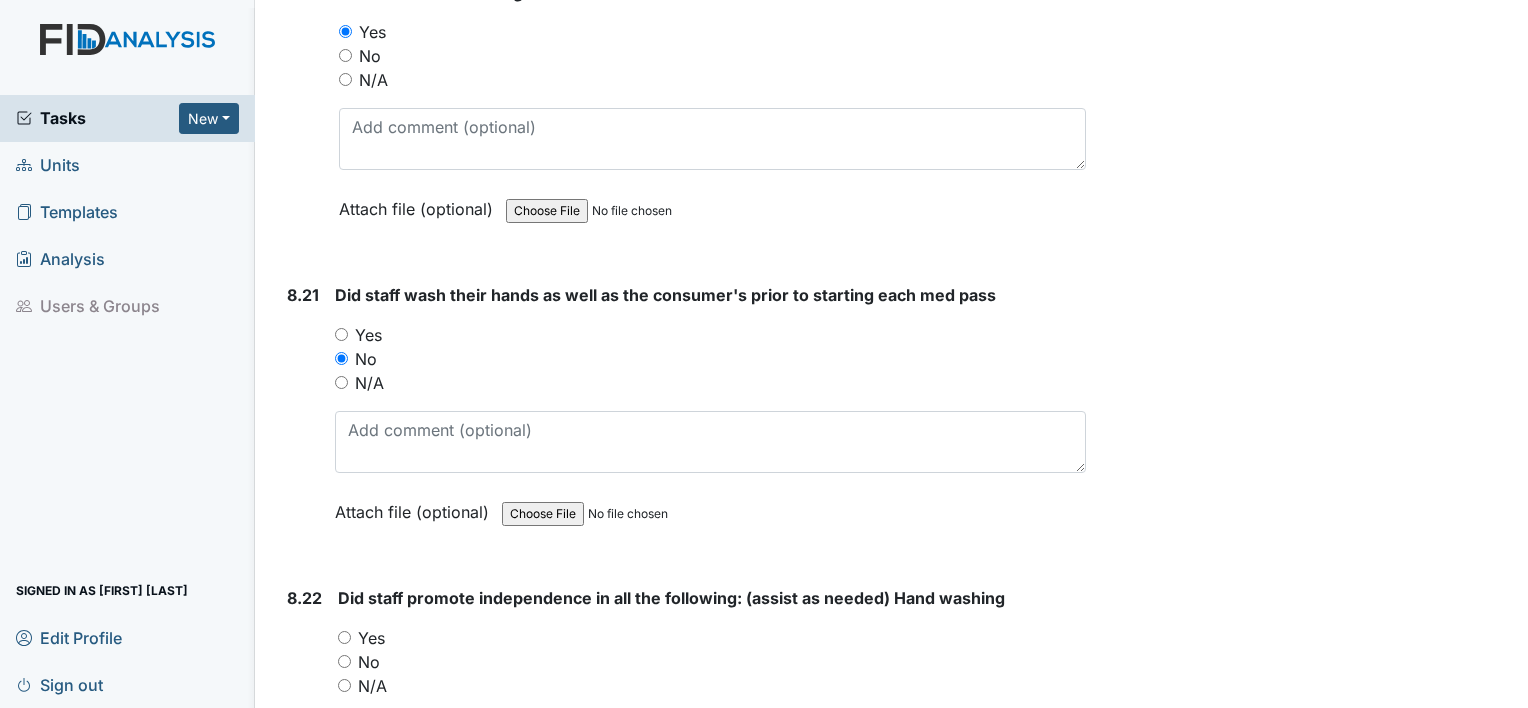 click on "Yes" at bounding box center (368, 335) 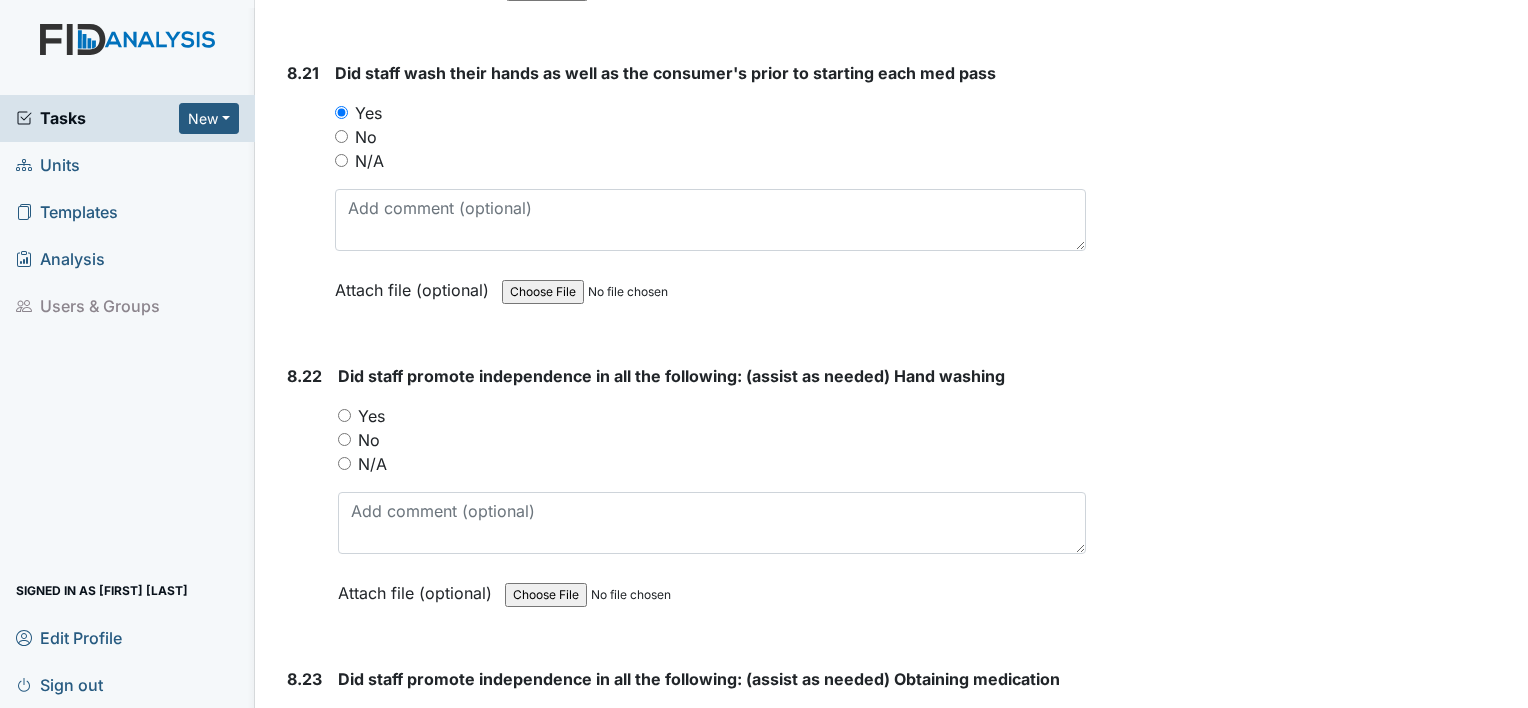 scroll, scrollTop: 22422, scrollLeft: 0, axis: vertical 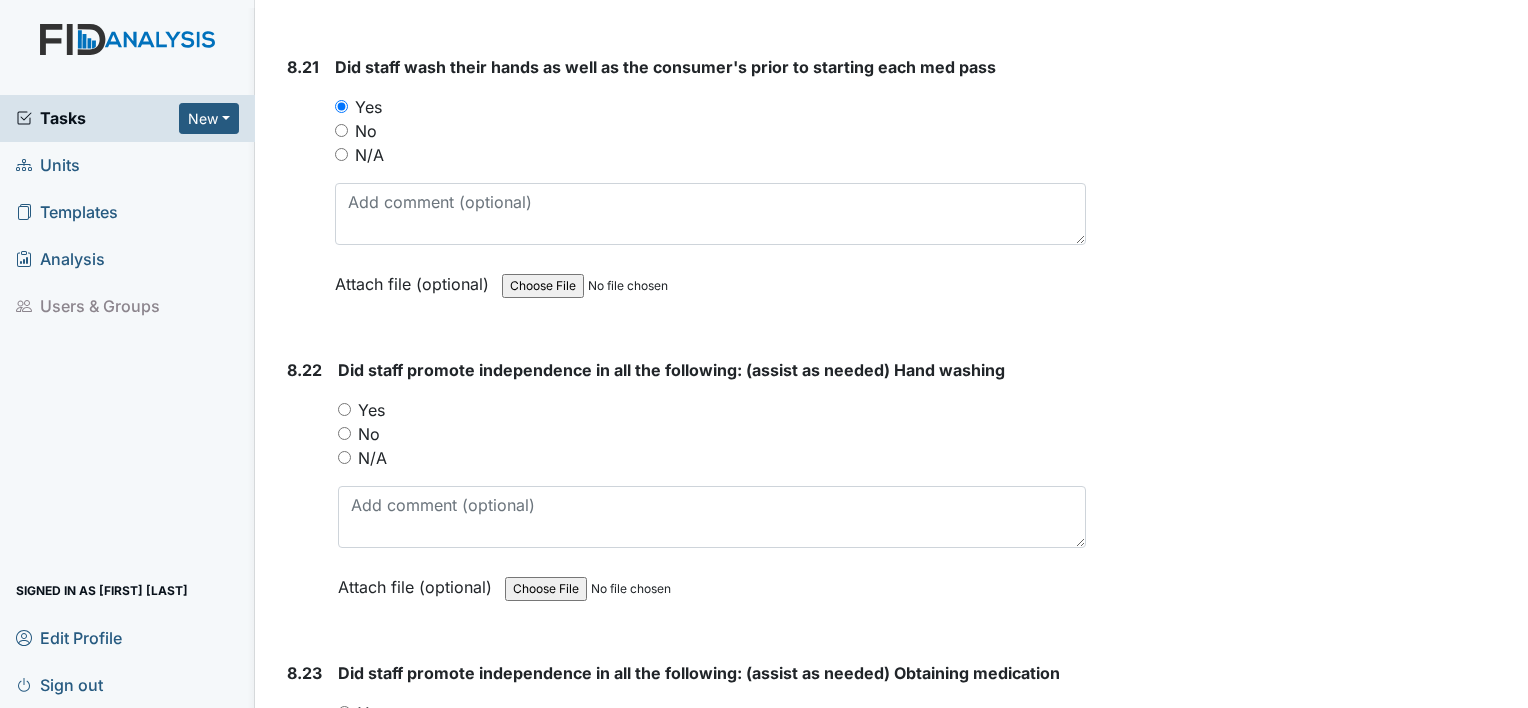 click on "Yes" at bounding box center (371, 410) 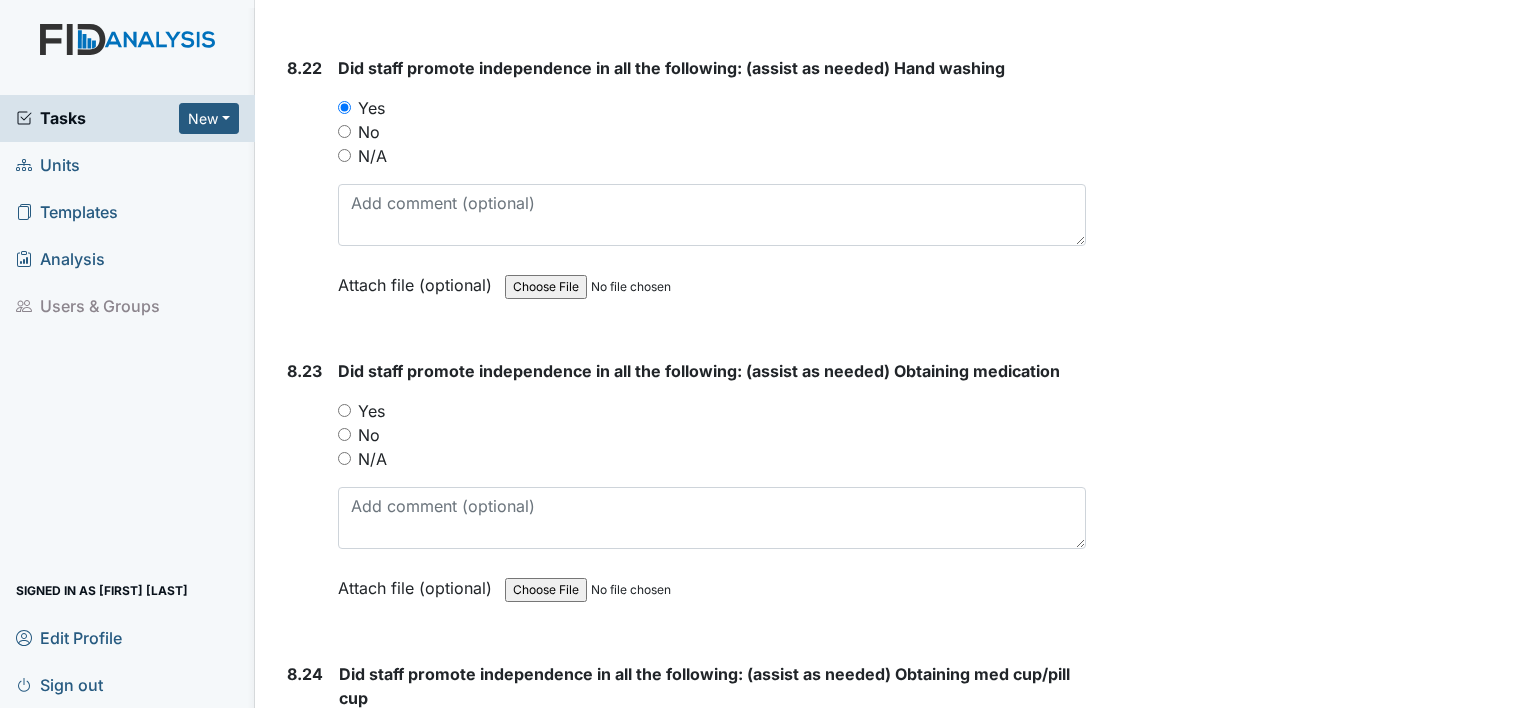 scroll, scrollTop: 22728, scrollLeft: 0, axis: vertical 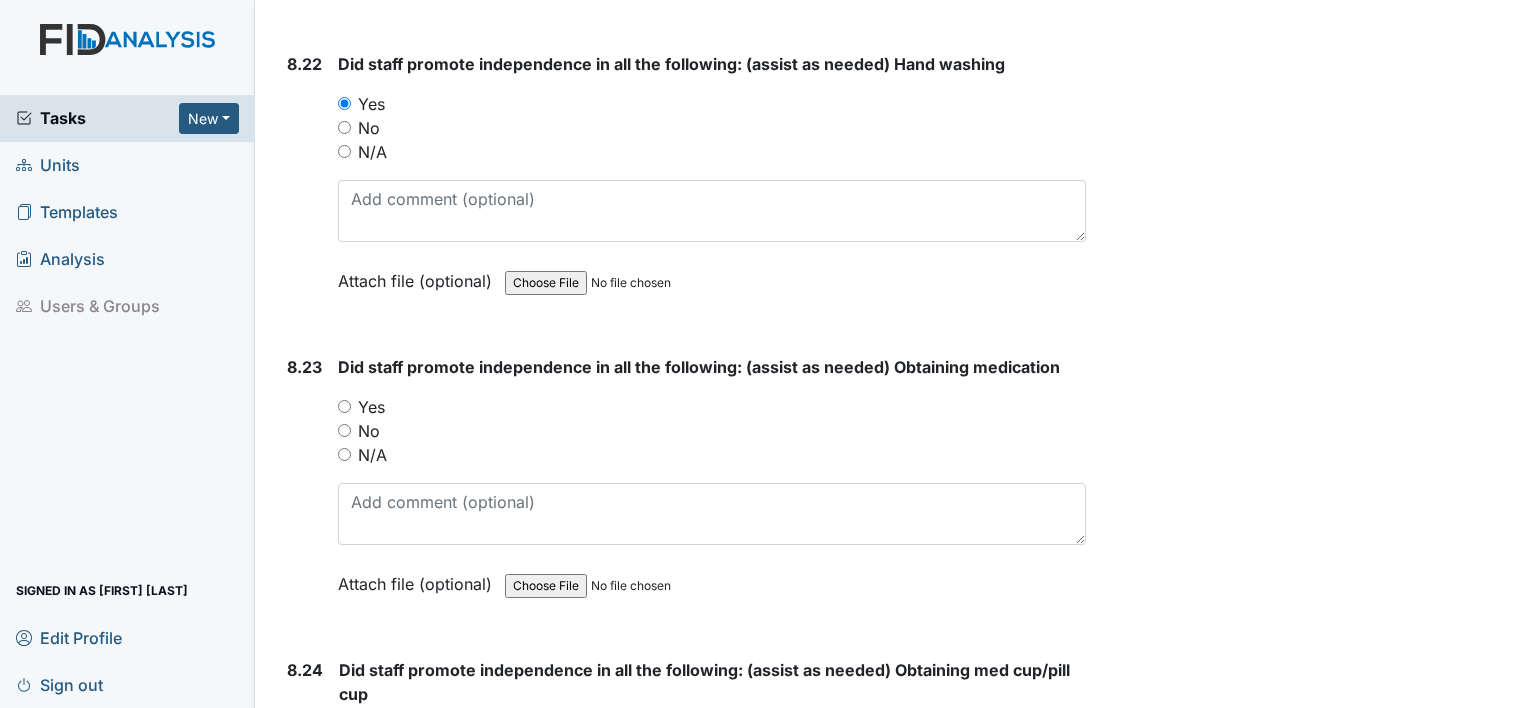 click on "Yes" at bounding box center [371, 407] 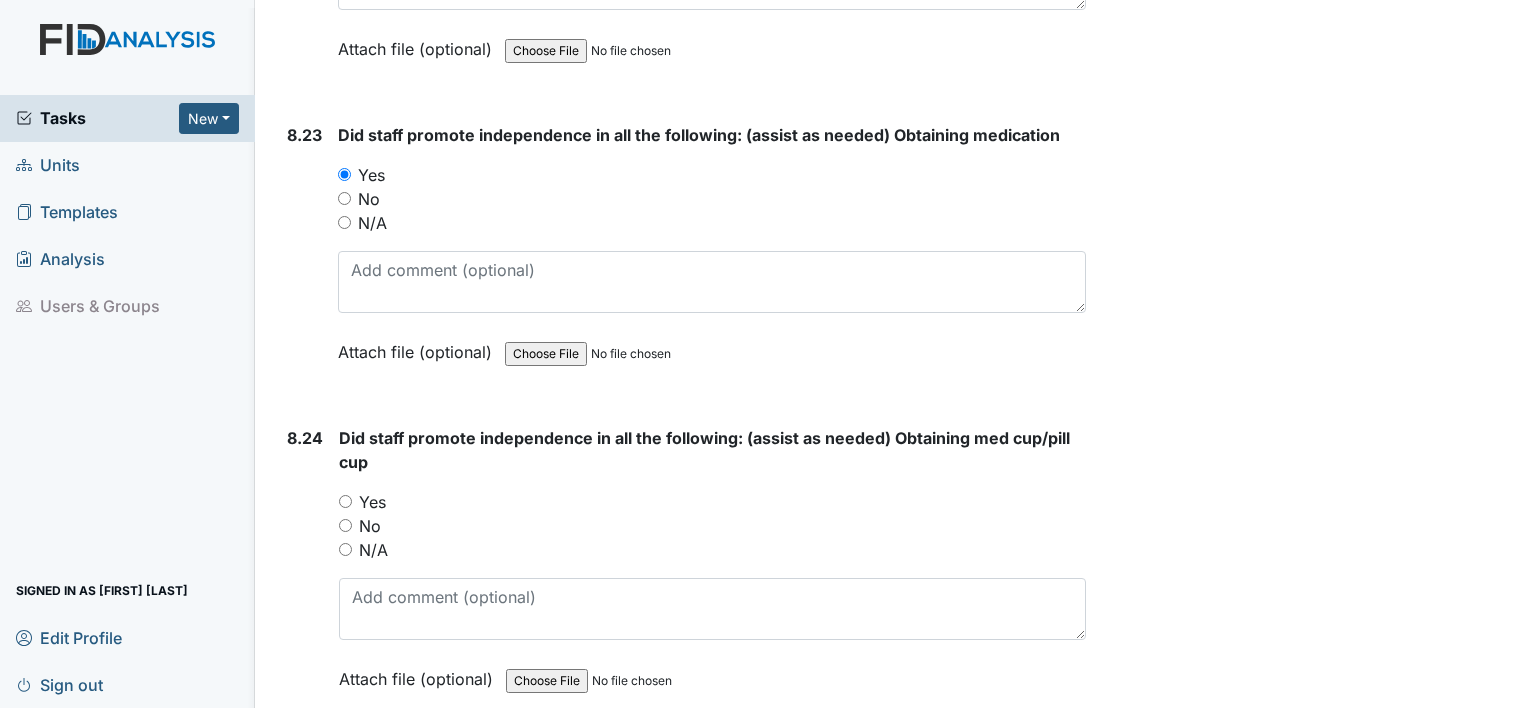 scroll, scrollTop: 22960, scrollLeft: 0, axis: vertical 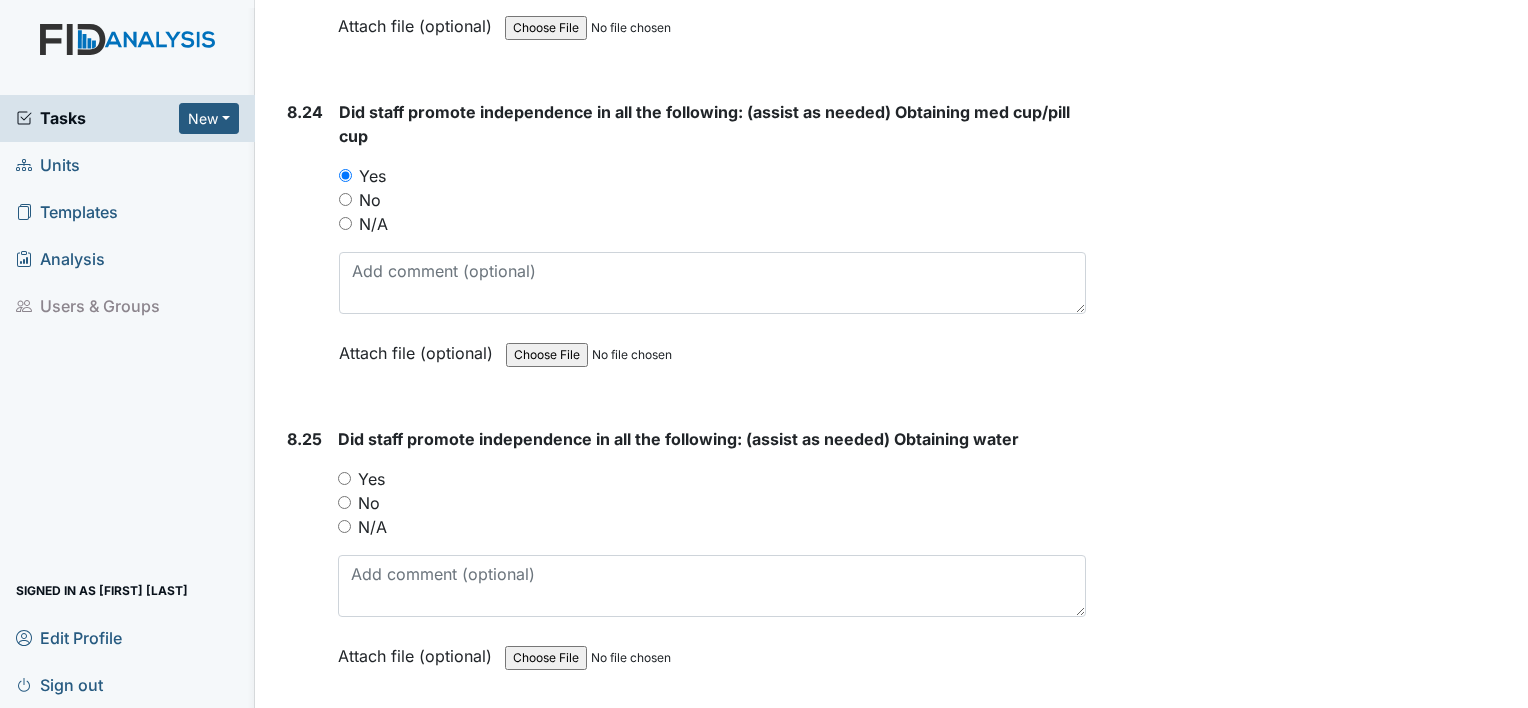 click on "Yes" at bounding box center (371, 479) 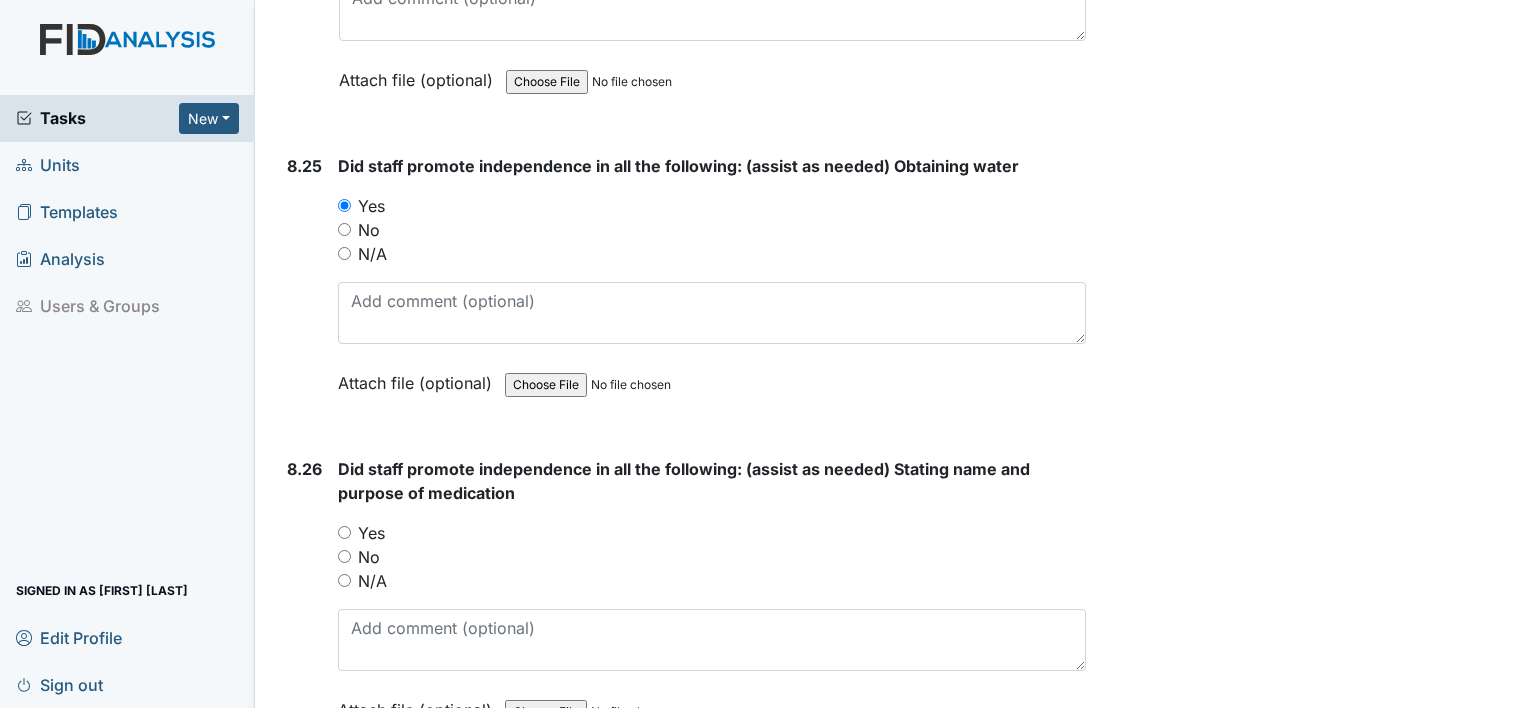 scroll, scrollTop: 23574, scrollLeft: 0, axis: vertical 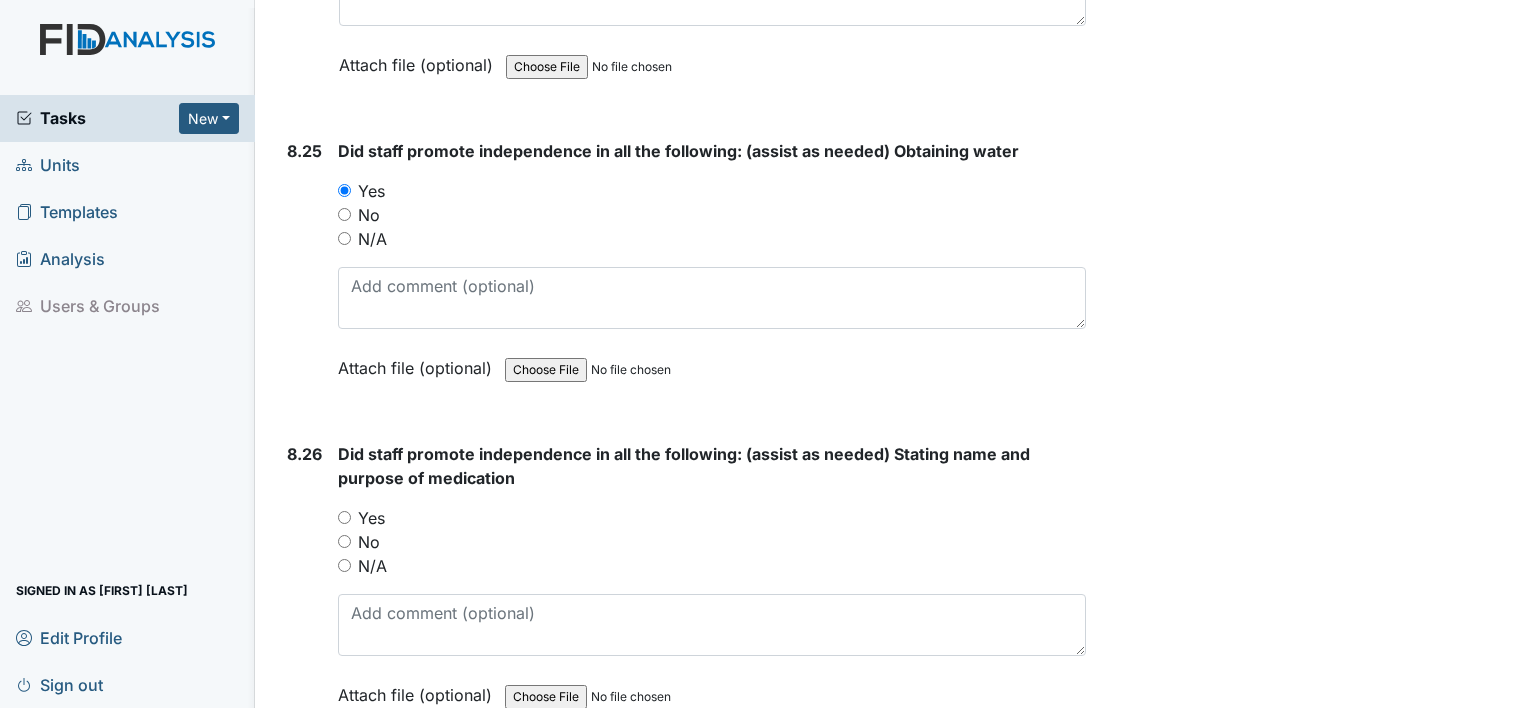 click on "Yes" at bounding box center (371, 518) 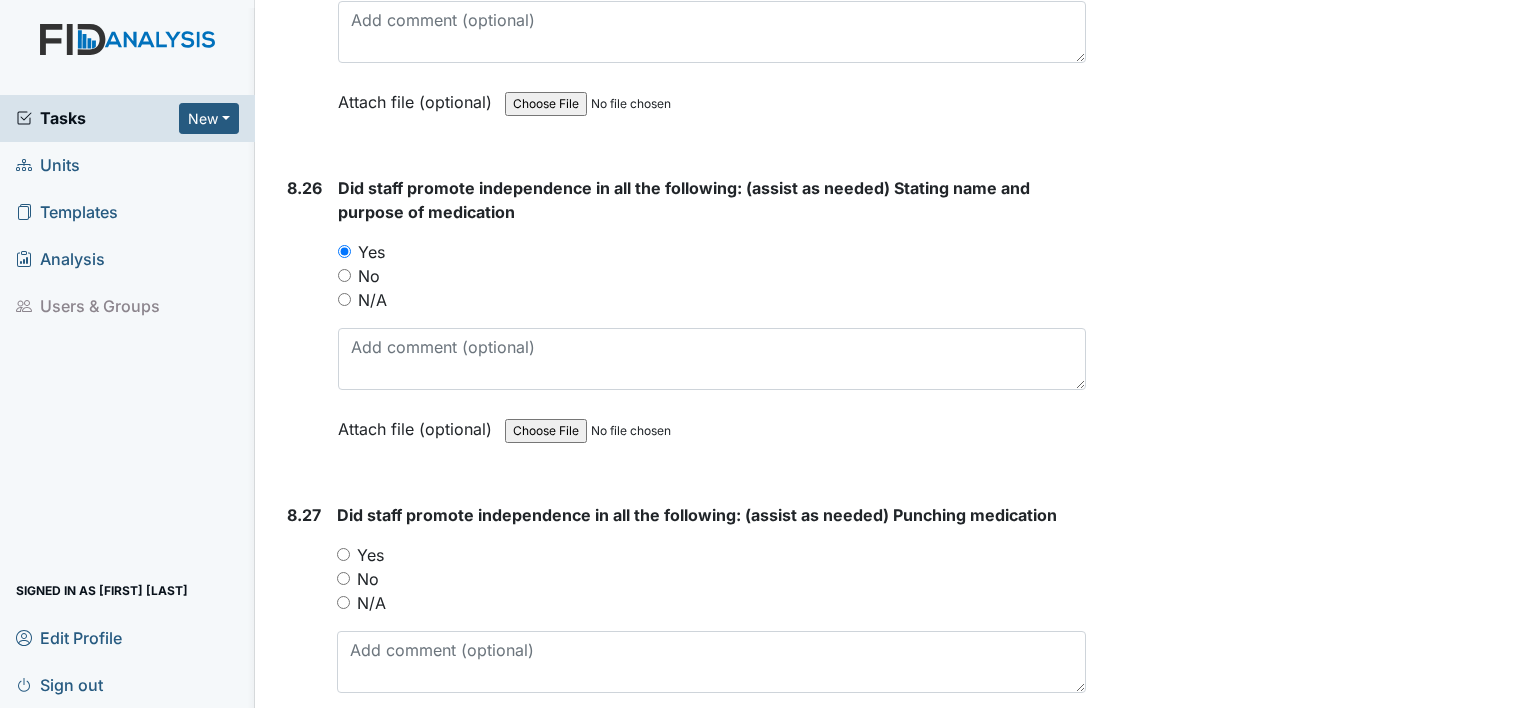 scroll, scrollTop: 23842, scrollLeft: 0, axis: vertical 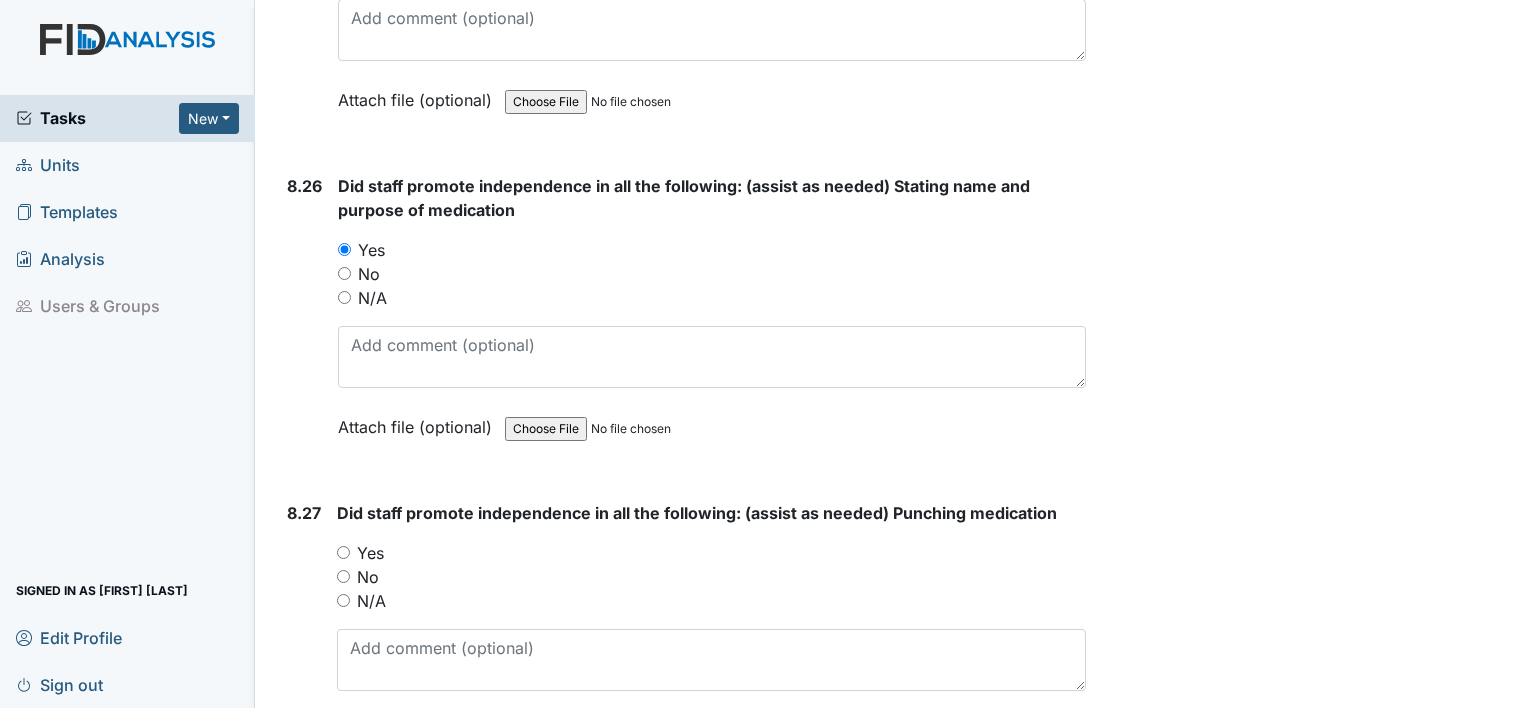 click on "Yes" at bounding box center (370, 553) 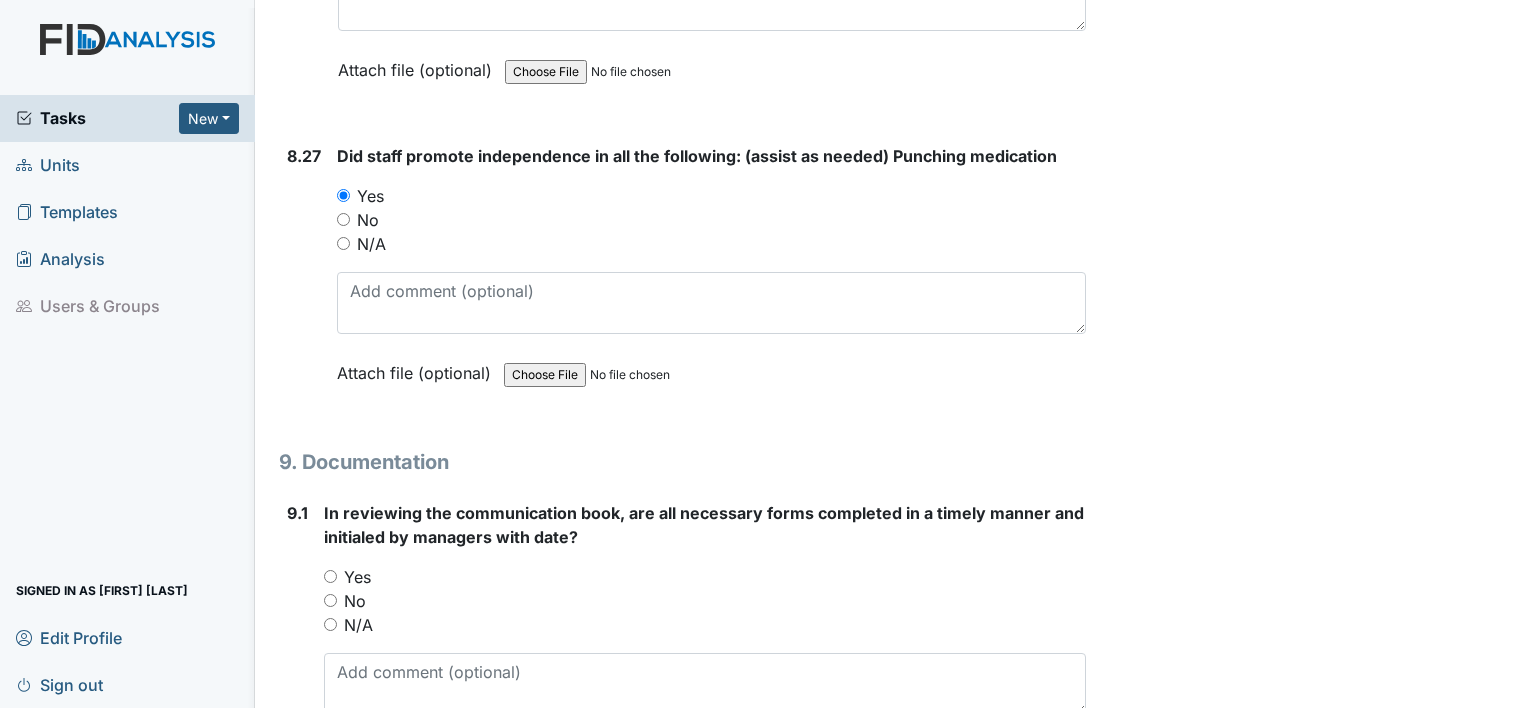 scroll, scrollTop: 24207, scrollLeft: 0, axis: vertical 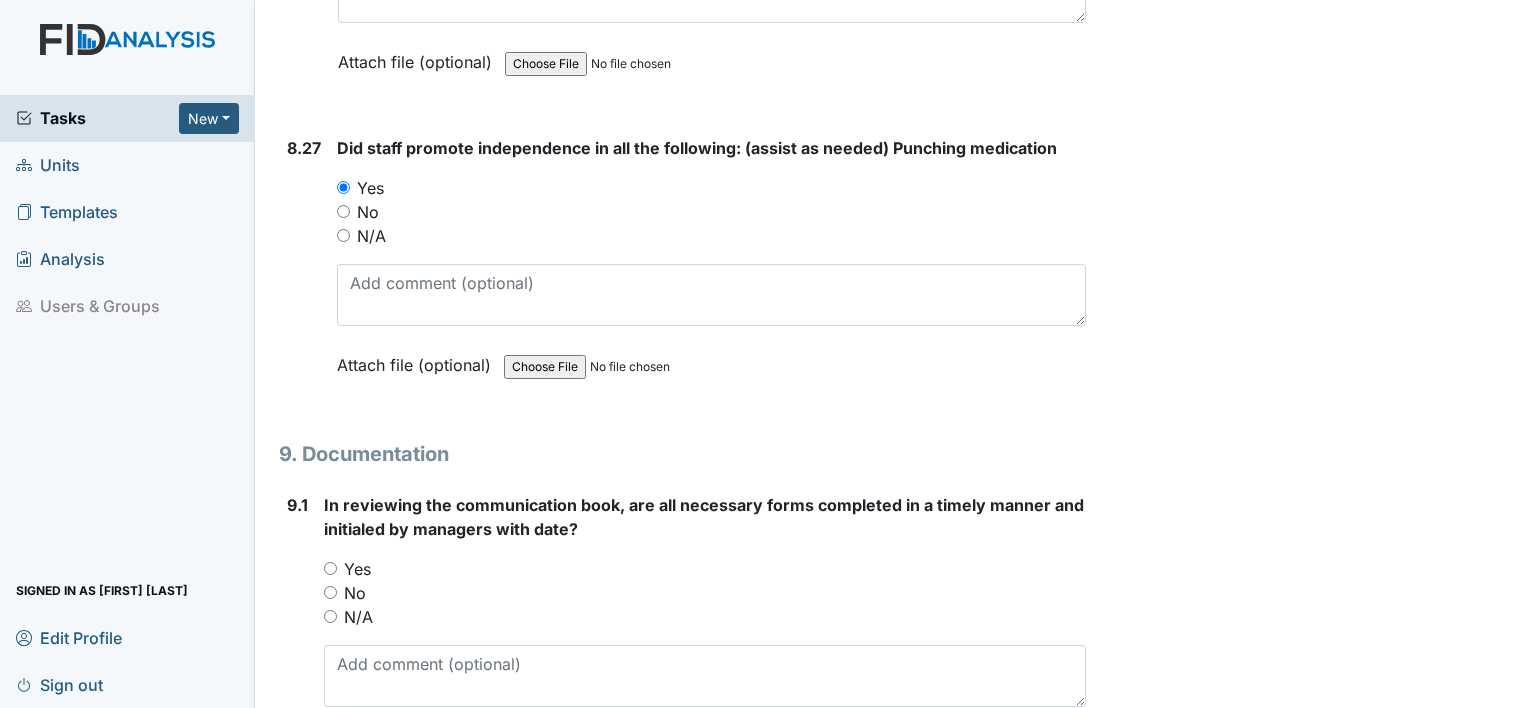click on "Yes" at bounding box center (357, 569) 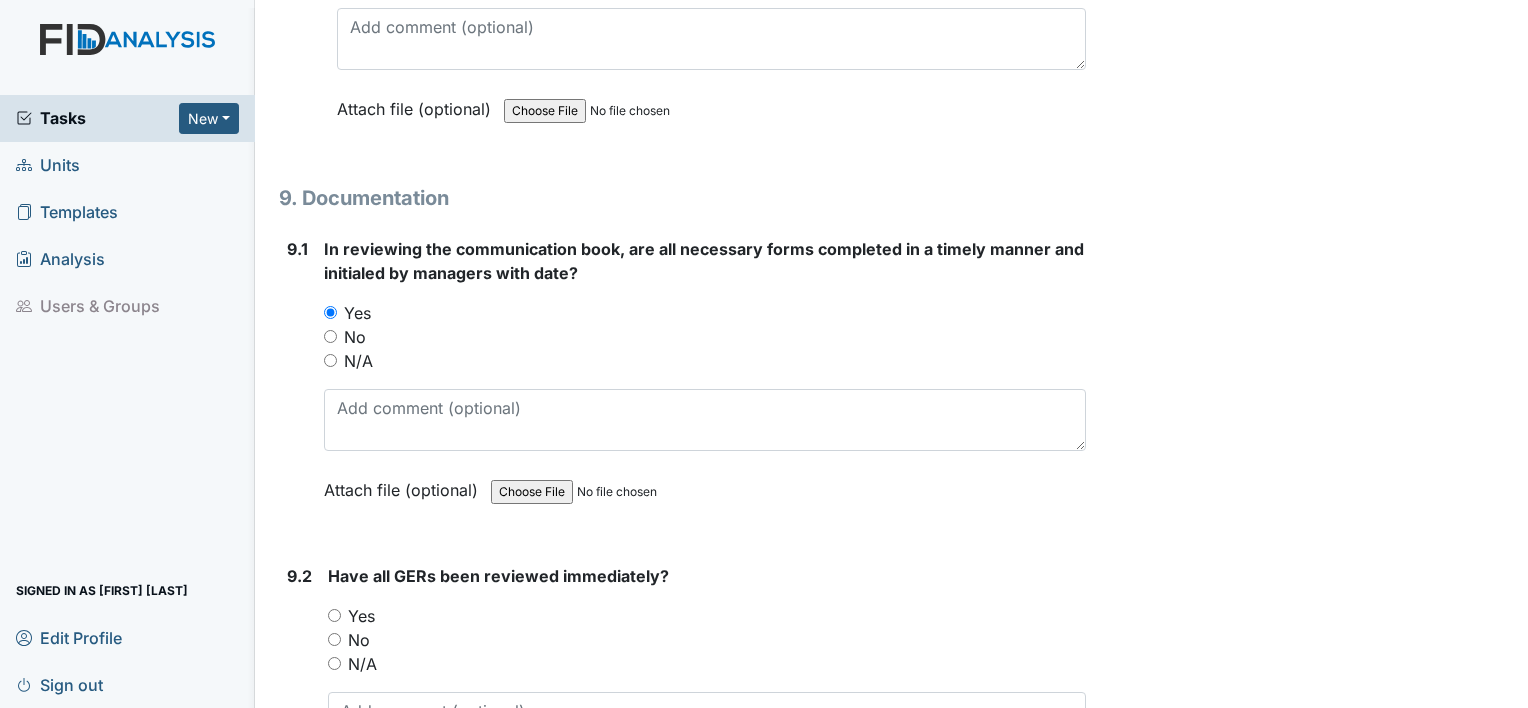 scroll, scrollTop: 24472, scrollLeft: 0, axis: vertical 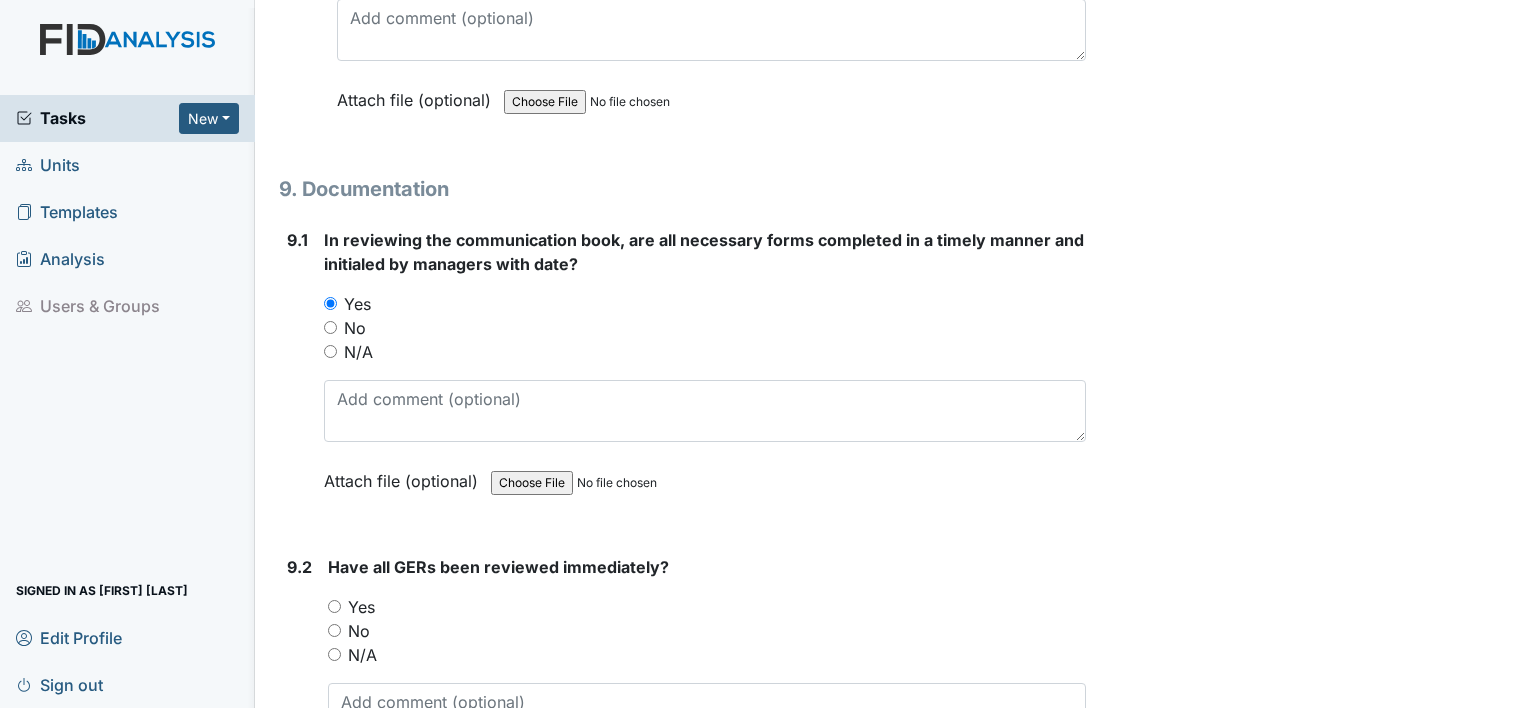 click on "Yes" at bounding box center (361, 607) 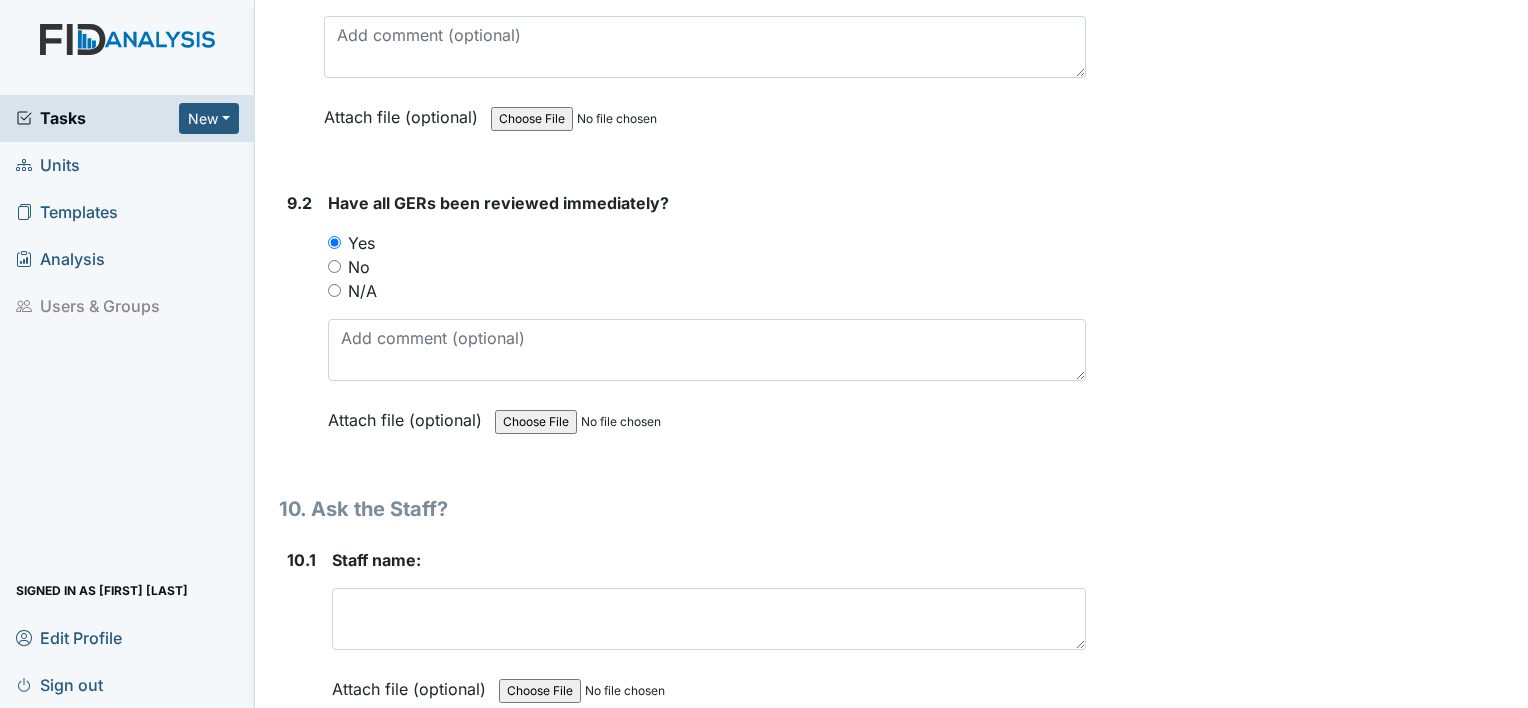 scroll, scrollTop: 24842, scrollLeft: 0, axis: vertical 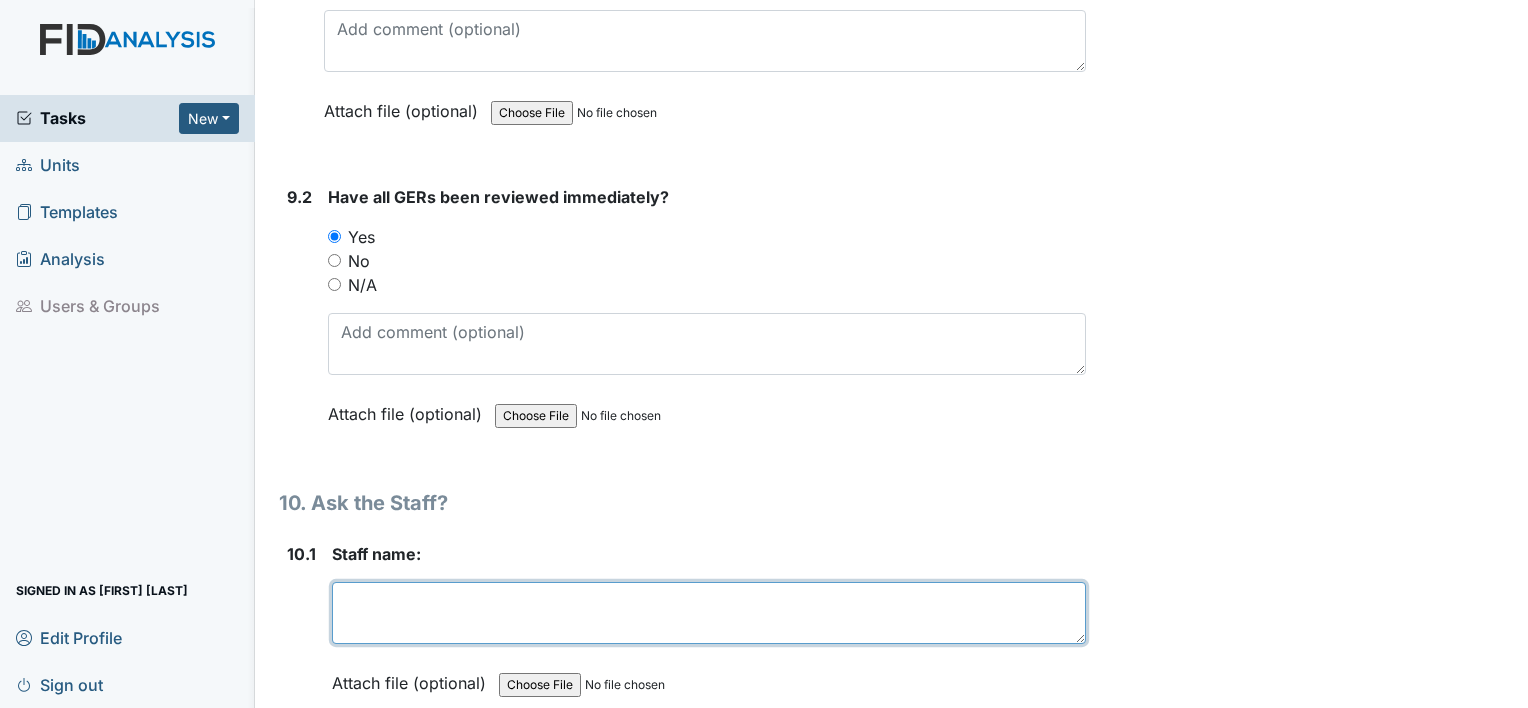 click at bounding box center (709, 613) 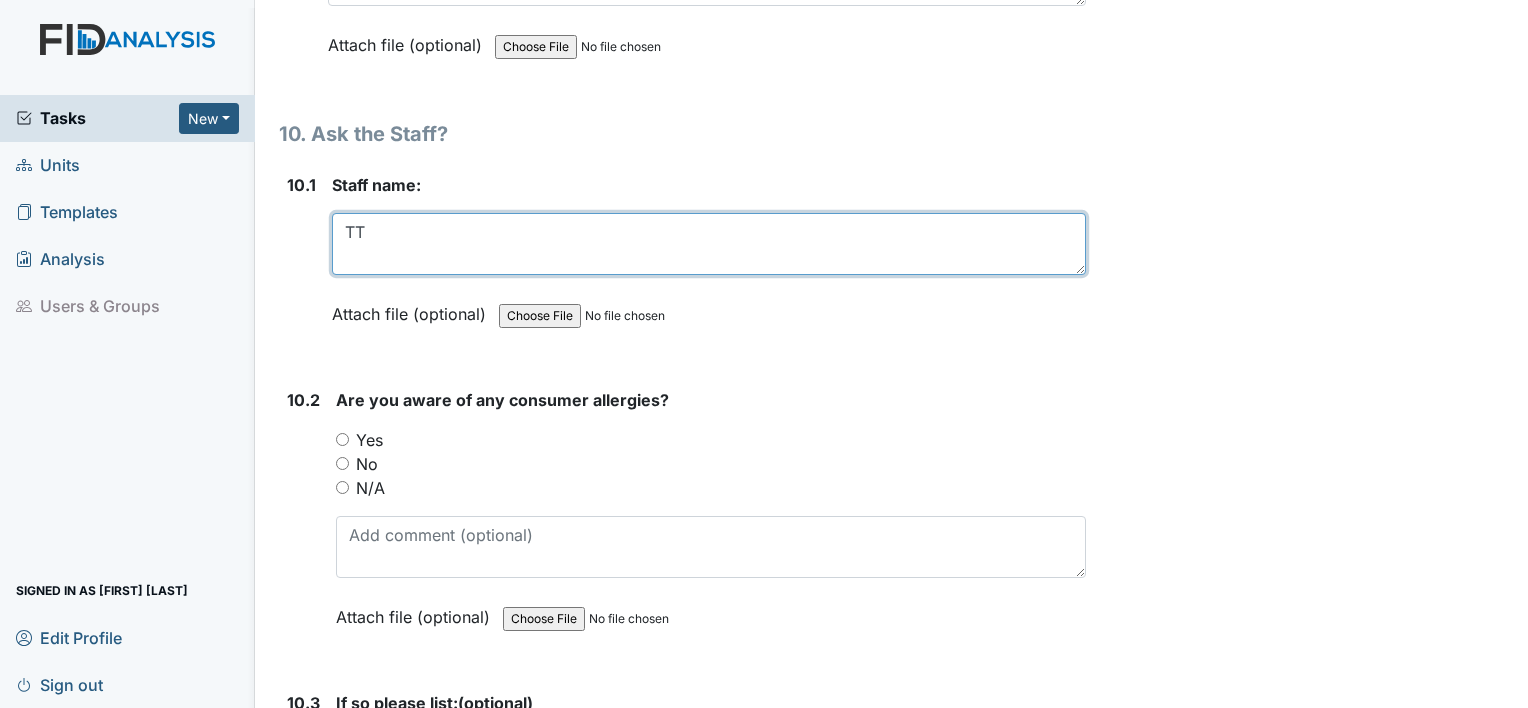 scroll, scrollTop: 25216, scrollLeft: 0, axis: vertical 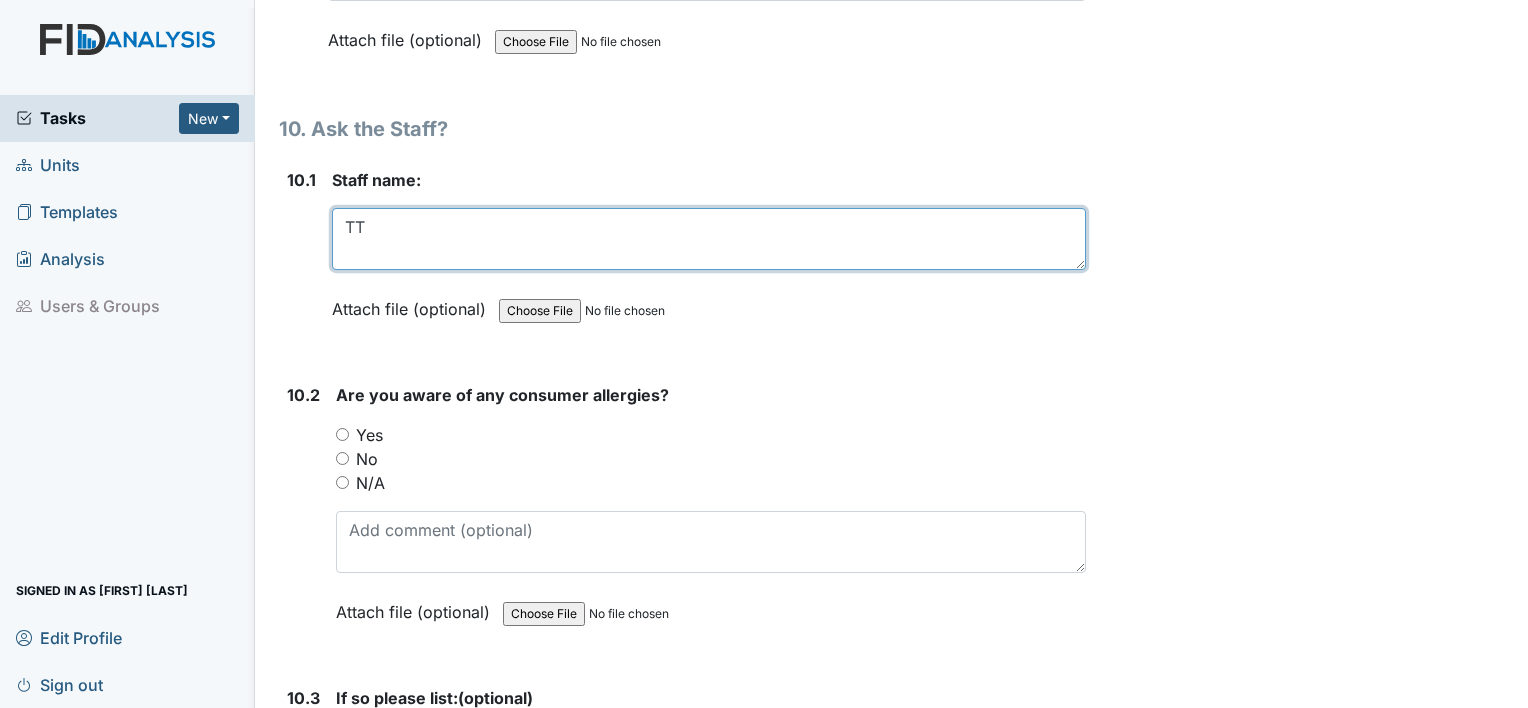 type on "TT" 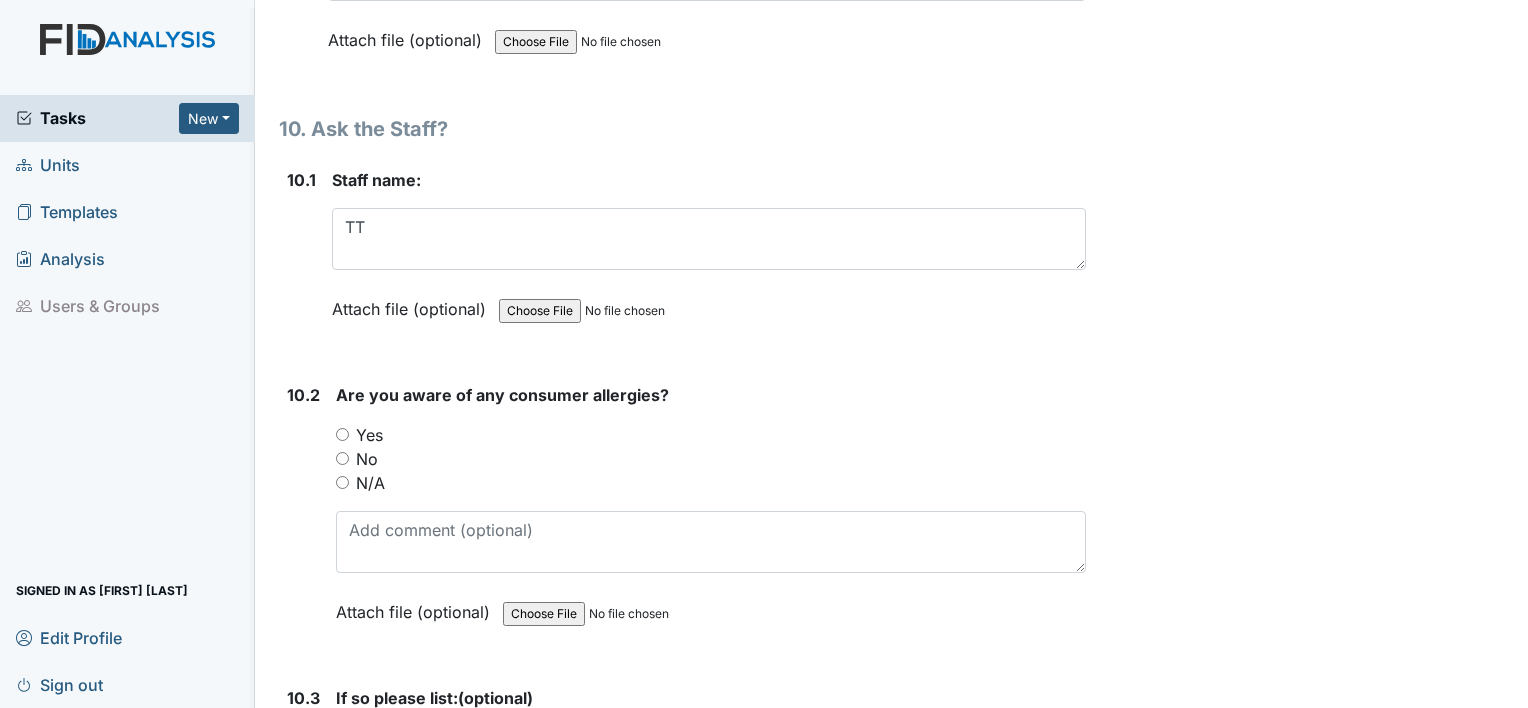 click on "Yes" at bounding box center (369, 435) 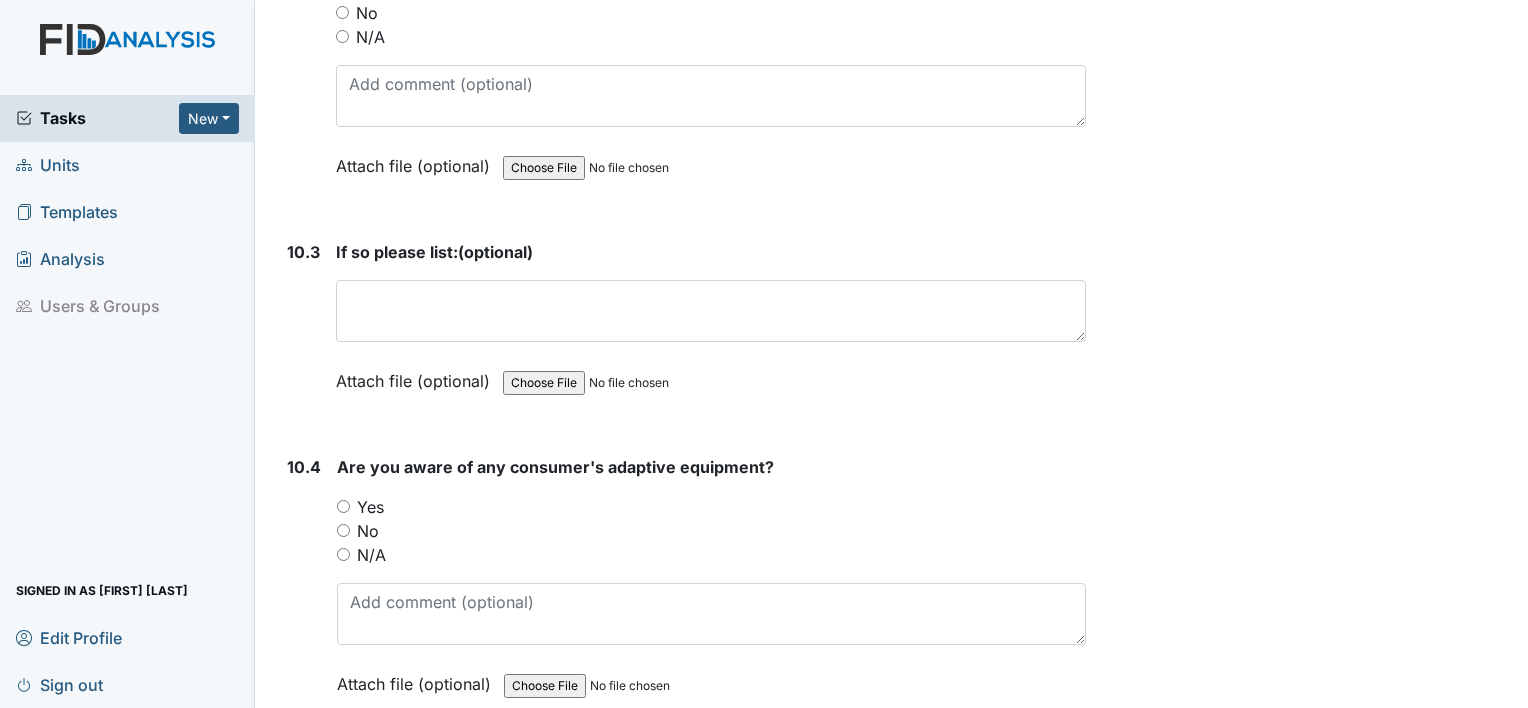 scroll, scrollTop: 25664, scrollLeft: 0, axis: vertical 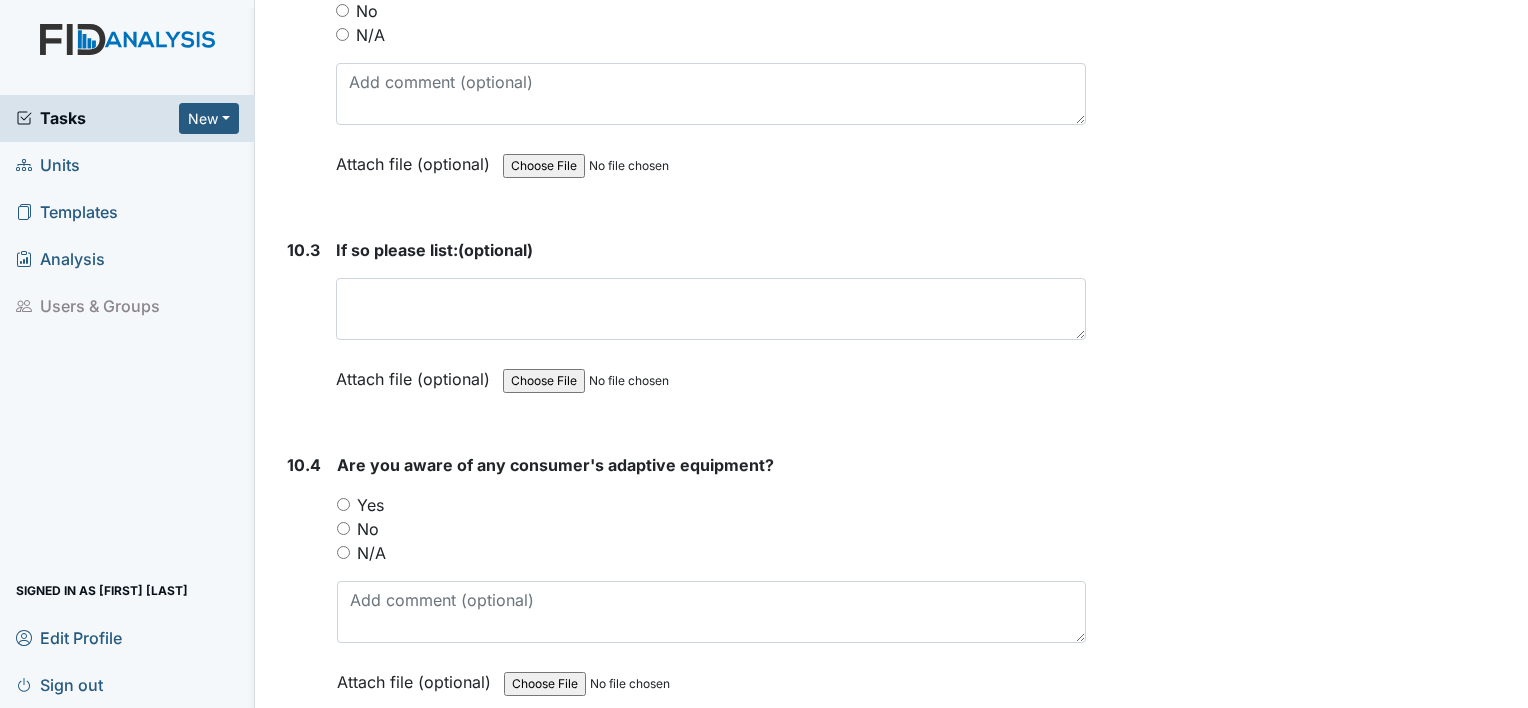 click on "Yes" at bounding box center [370, 505] 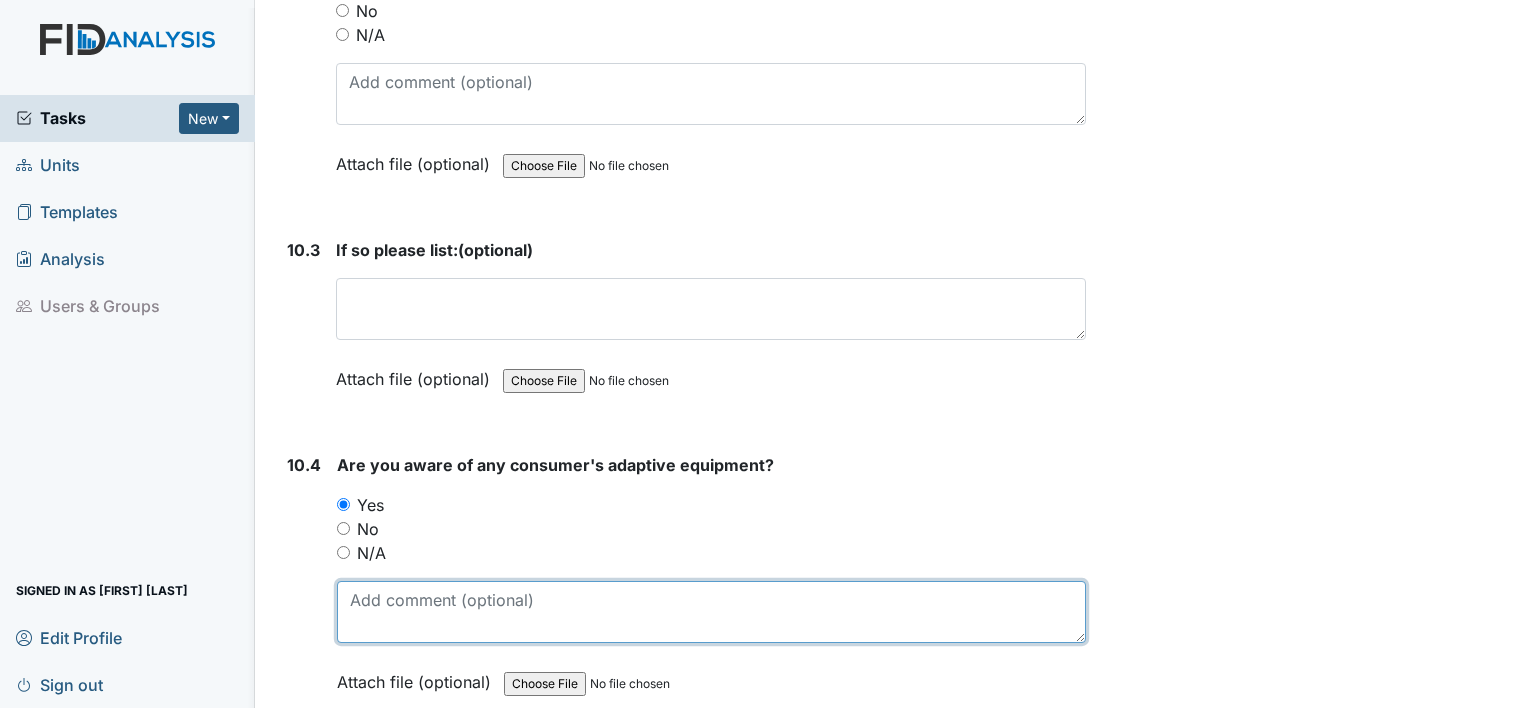 click at bounding box center (711, 612) 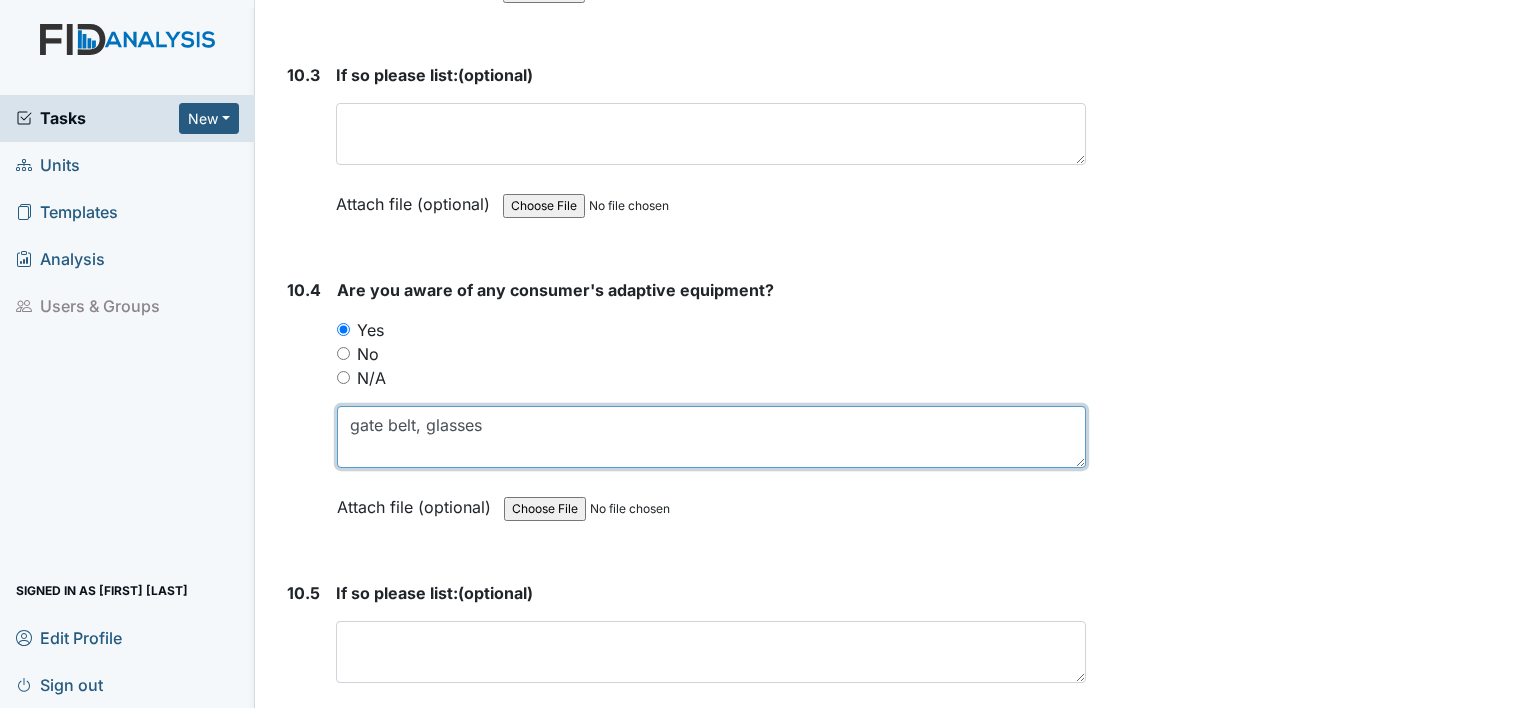 scroll, scrollTop: 25863, scrollLeft: 0, axis: vertical 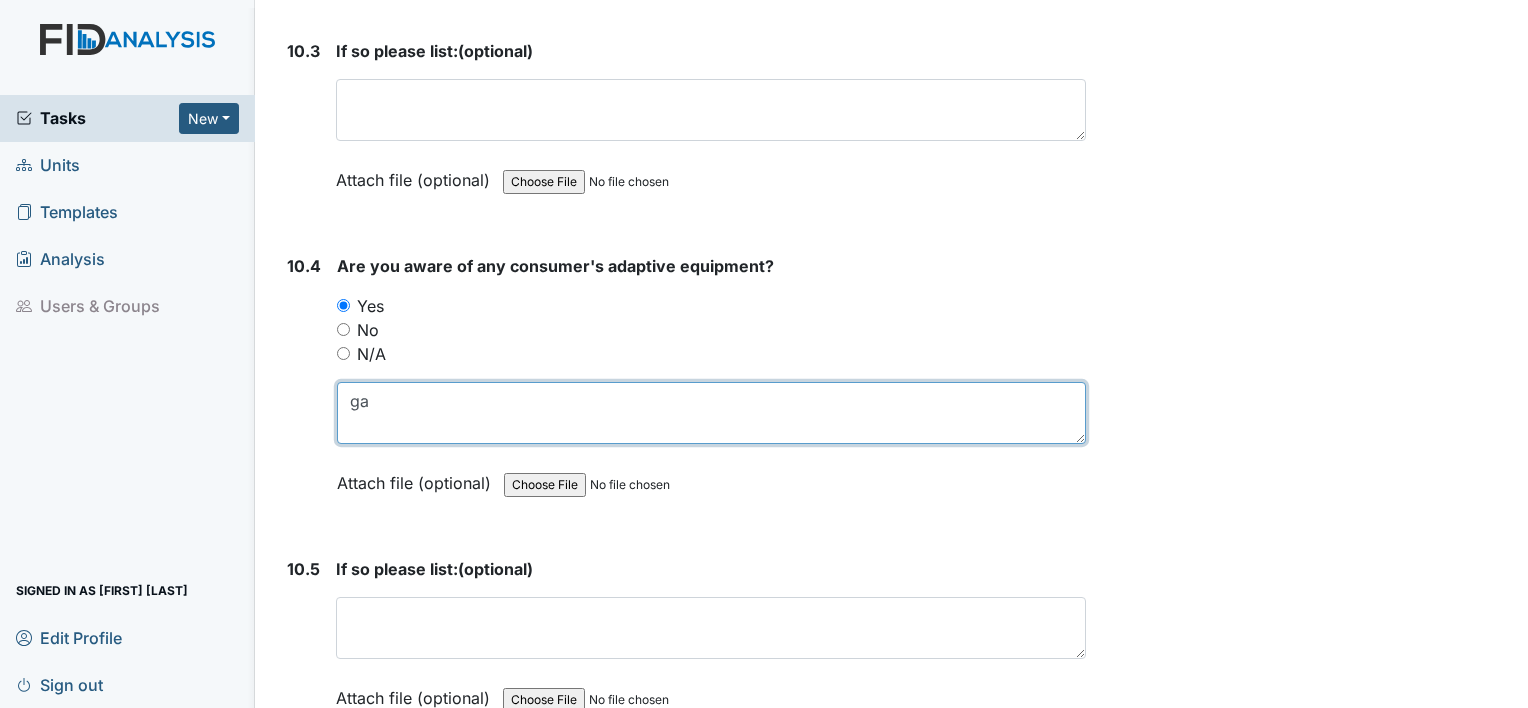 type on "g" 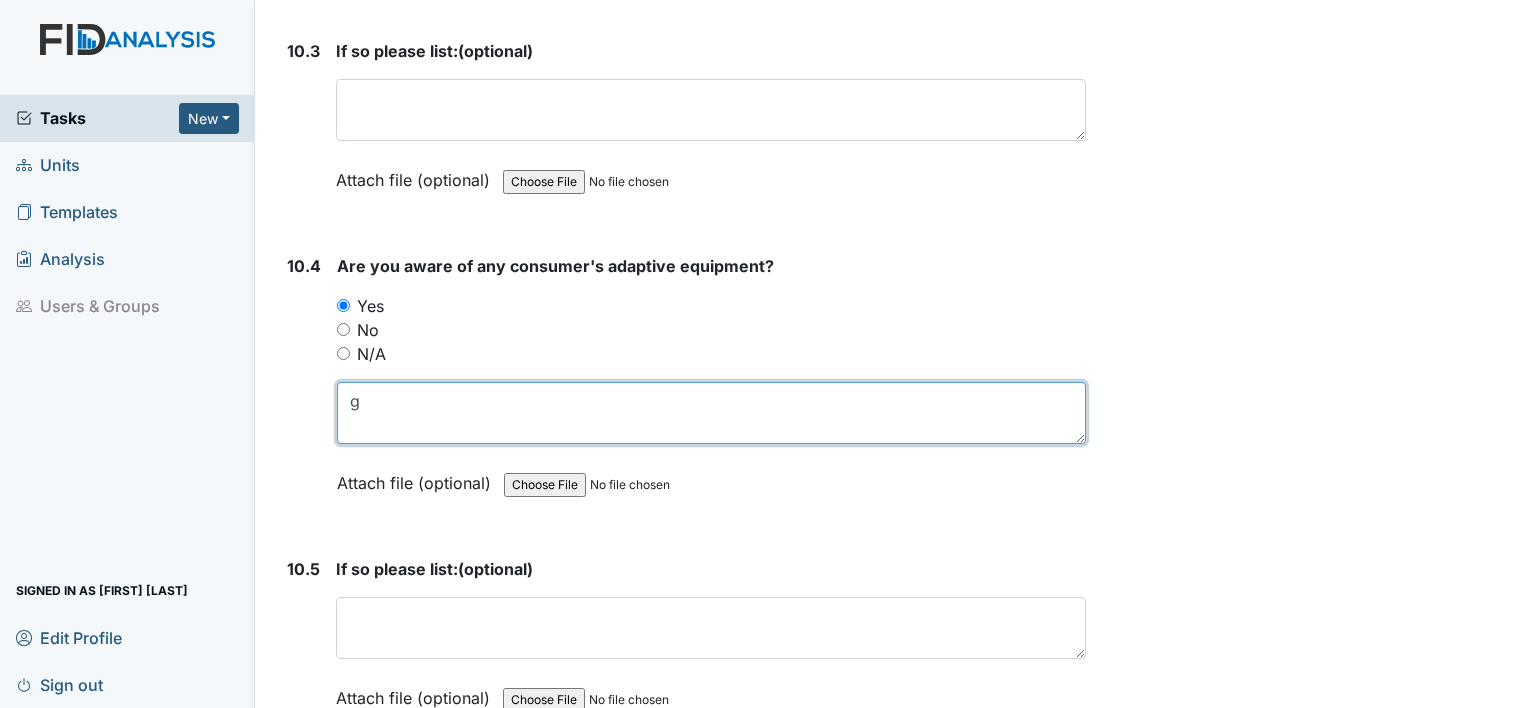 type 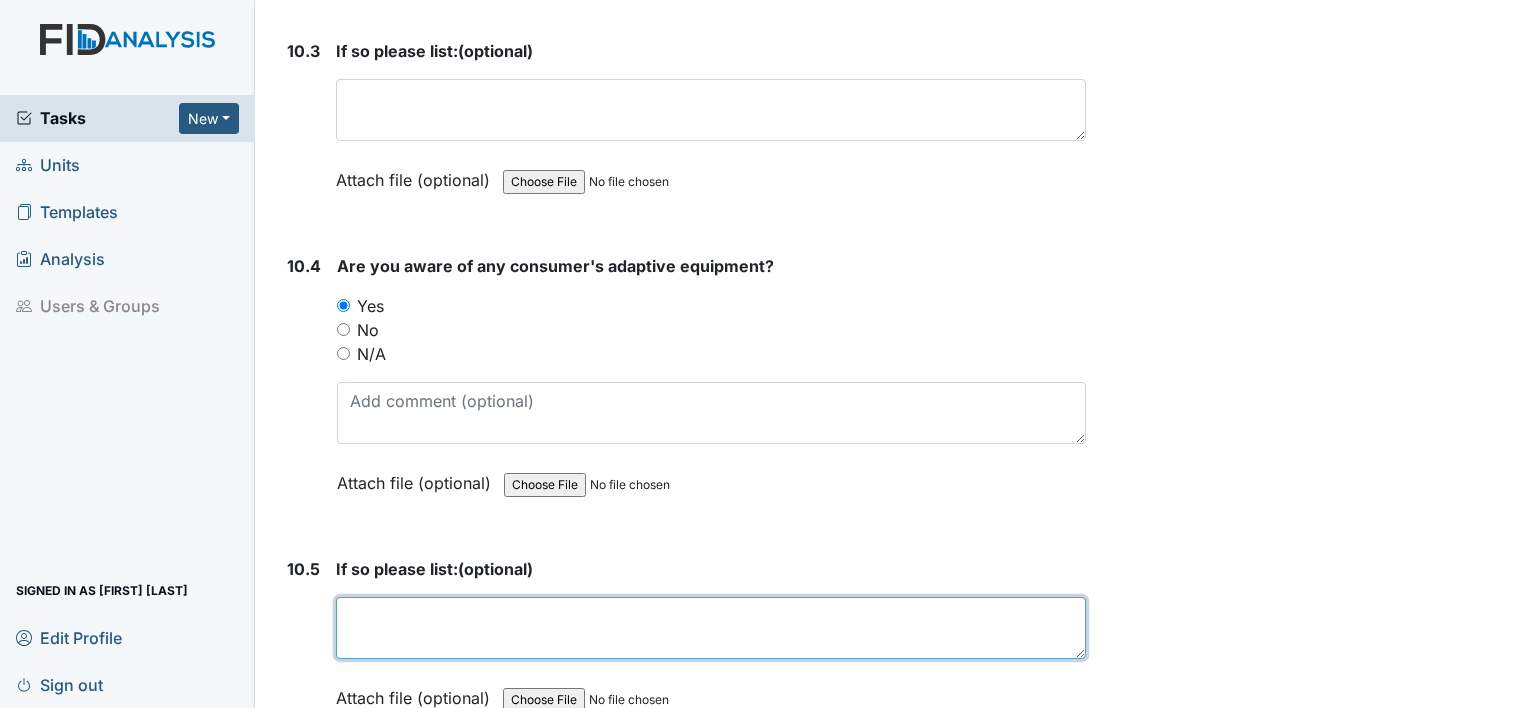 click at bounding box center (711, 628) 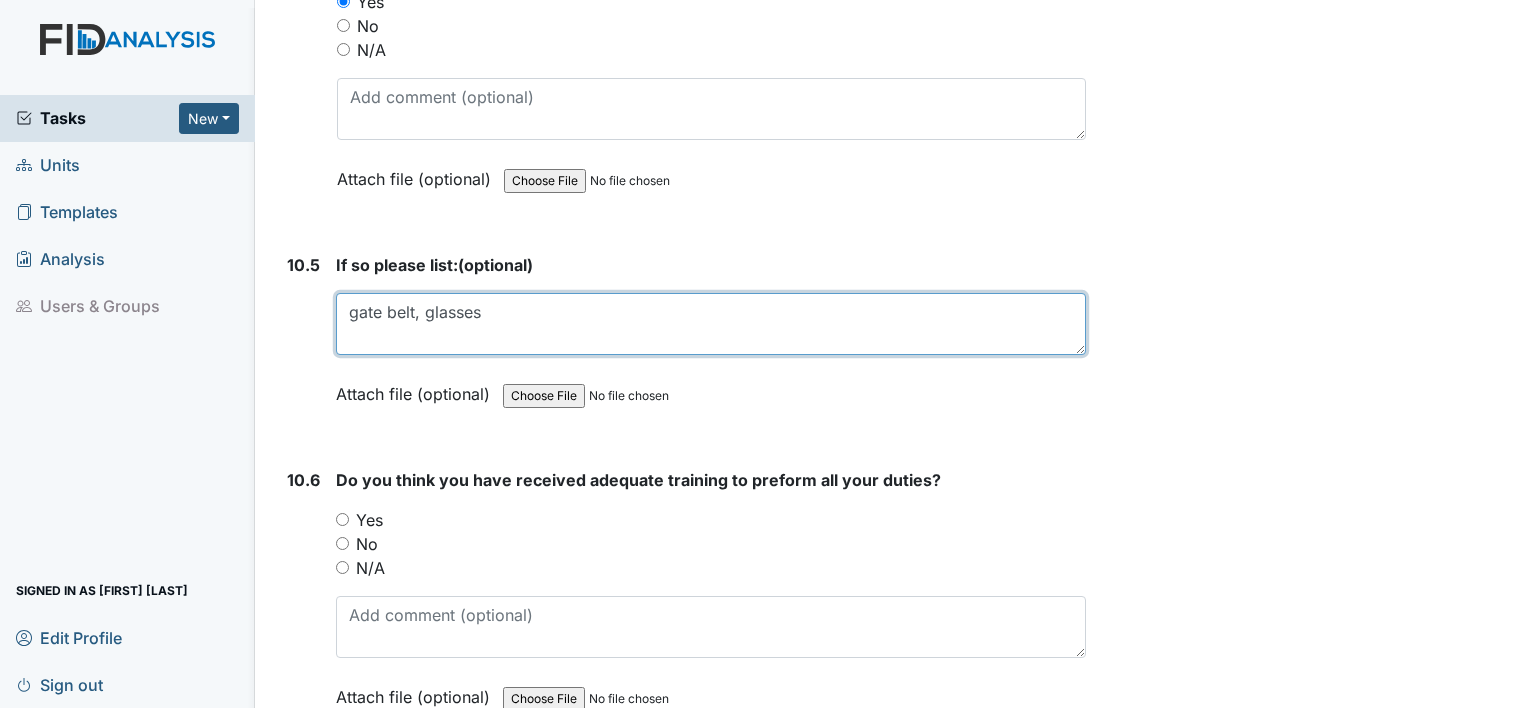 scroll, scrollTop: 26171, scrollLeft: 0, axis: vertical 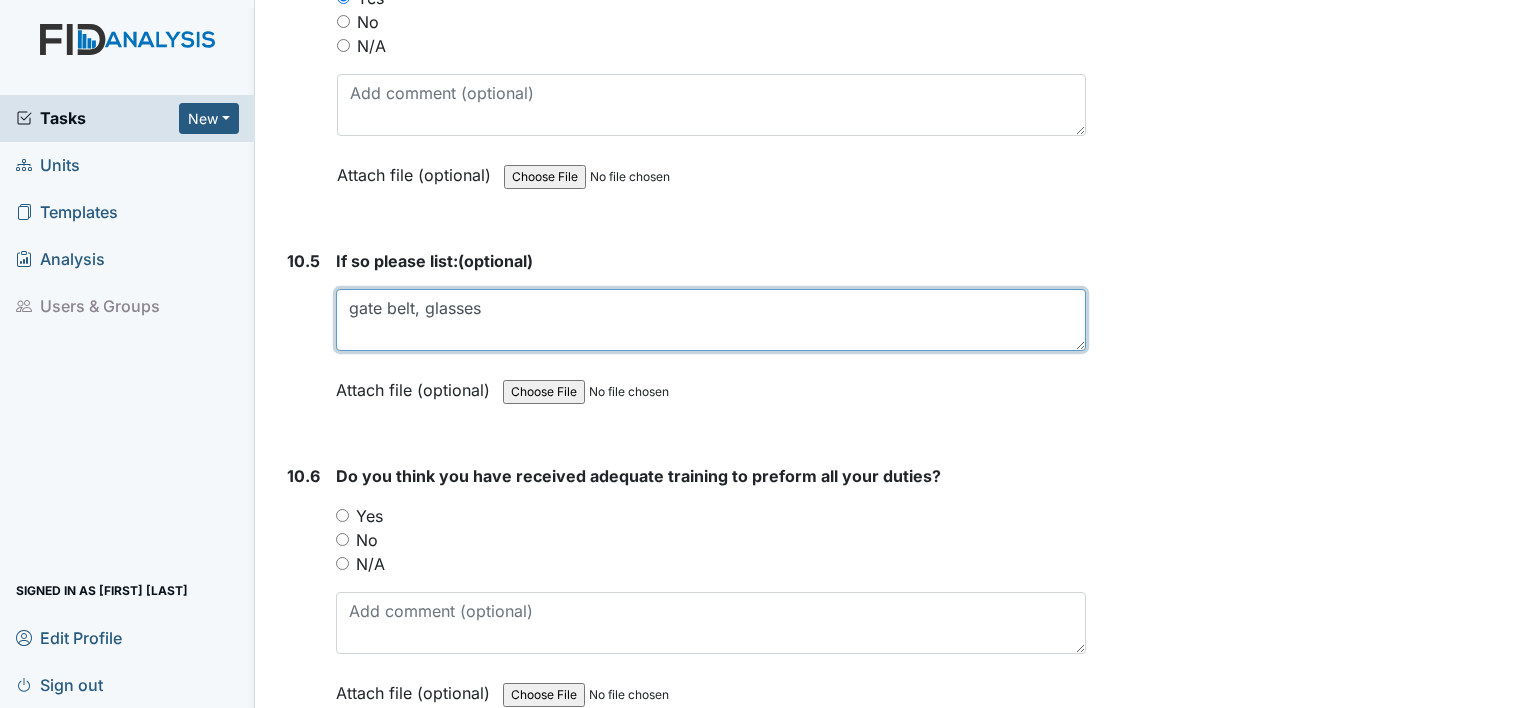 type on "gate belt, glasses" 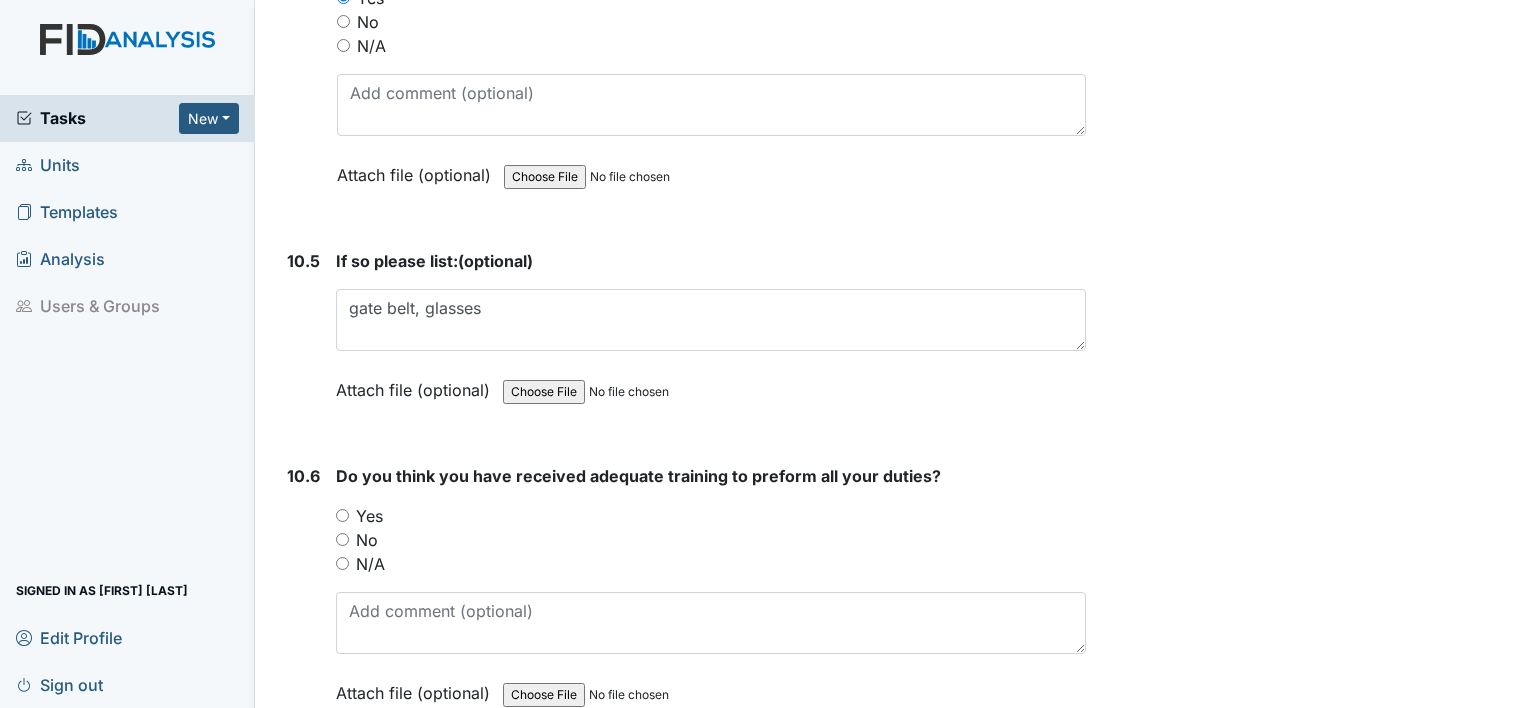 click on "Yes" at bounding box center (369, 516) 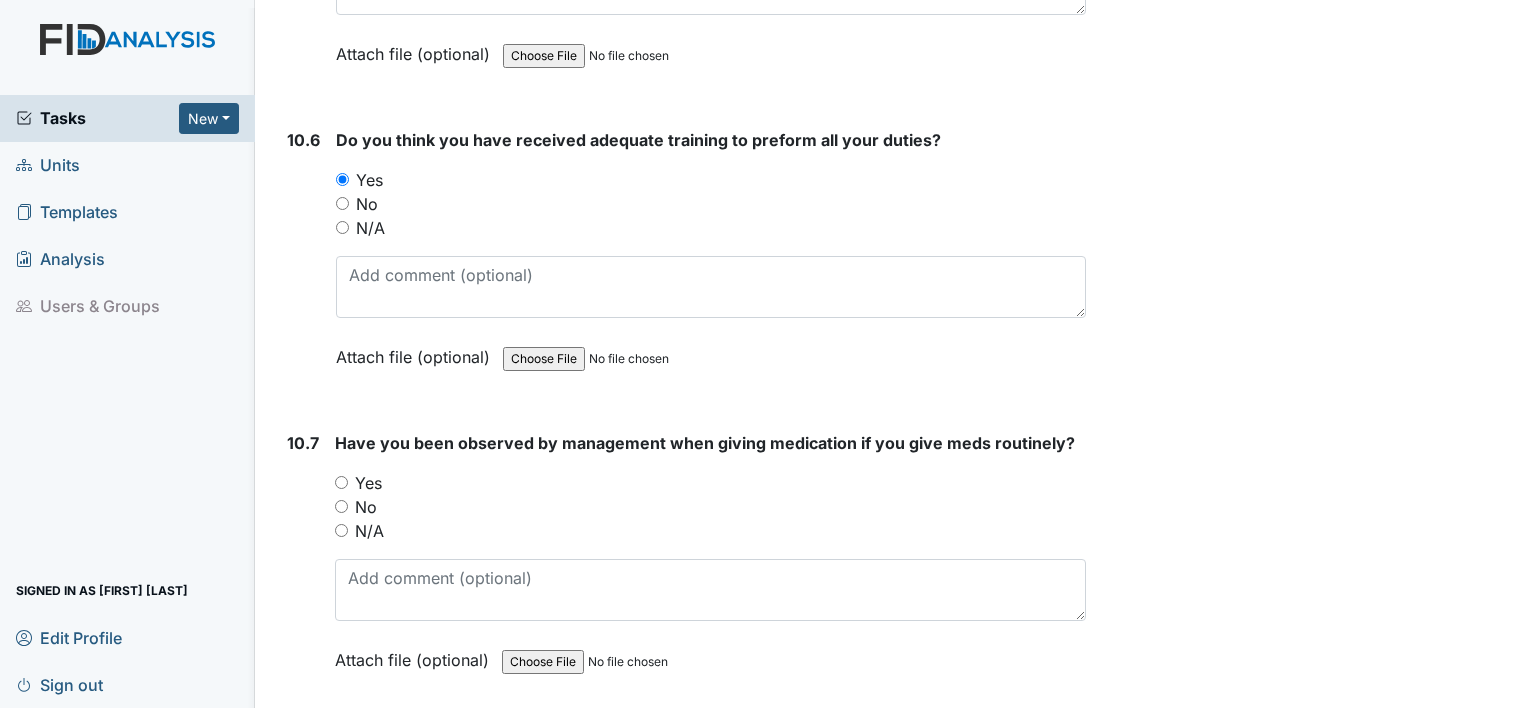 scroll, scrollTop: 26508, scrollLeft: 0, axis: vertical 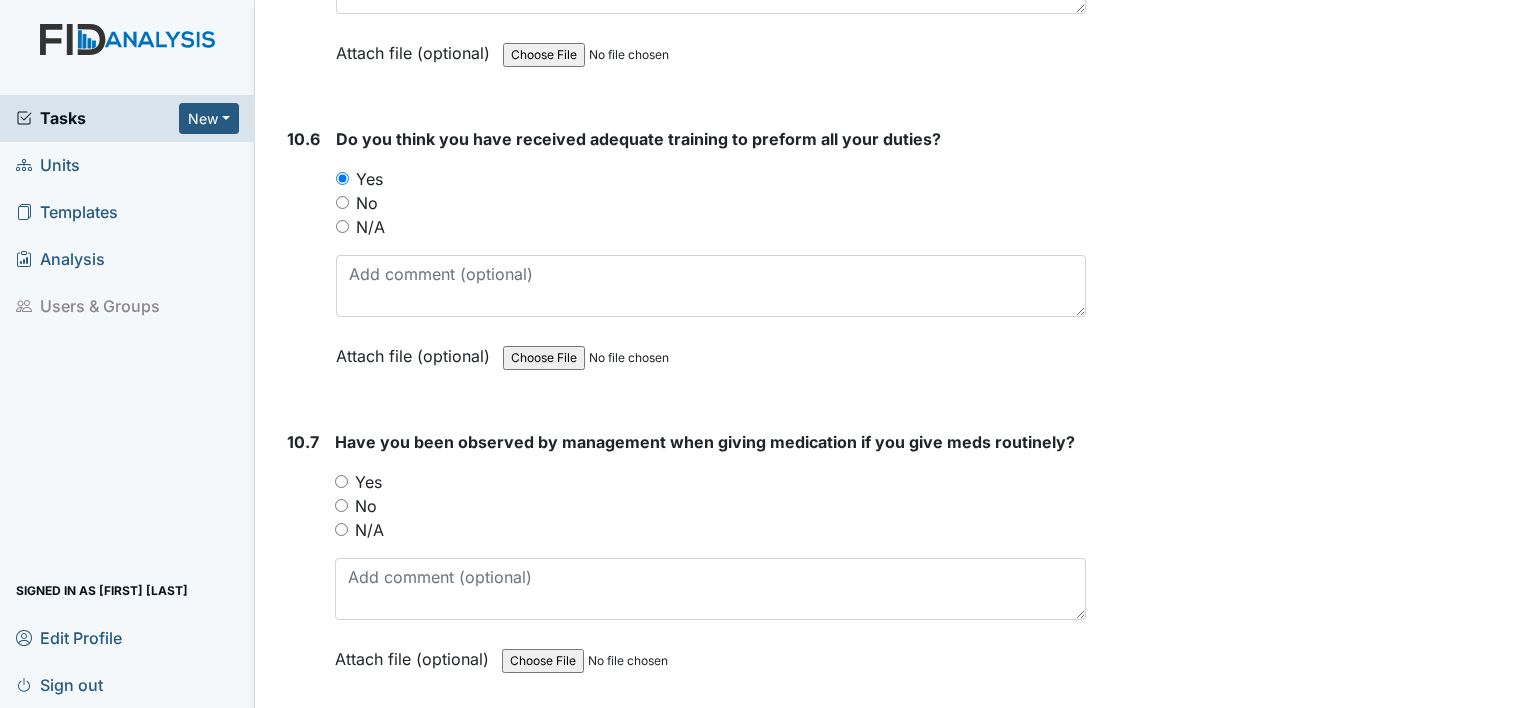 click on "Yes" at bounding box center (368, 482) 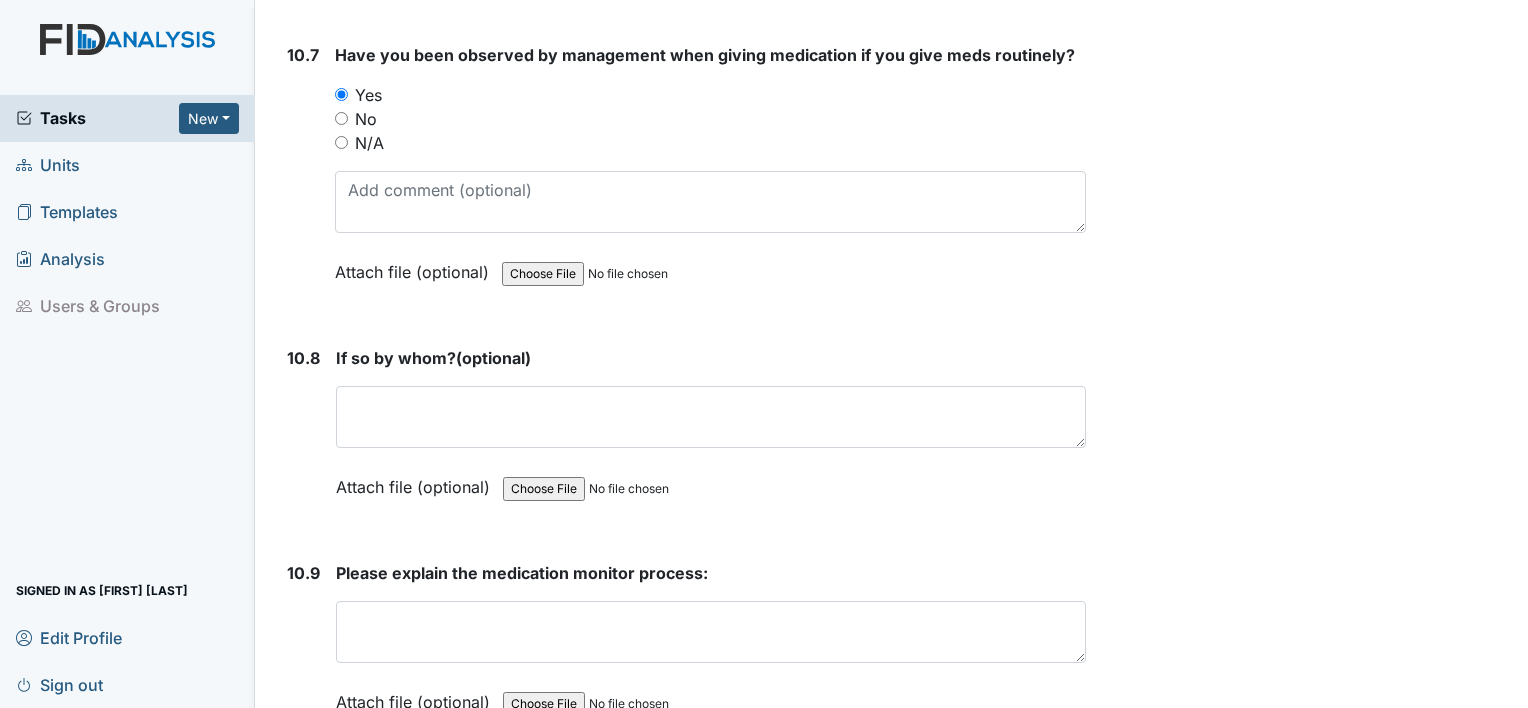 scroll, scrollTop: 26925, scrollLeft: 0, axis: vertical 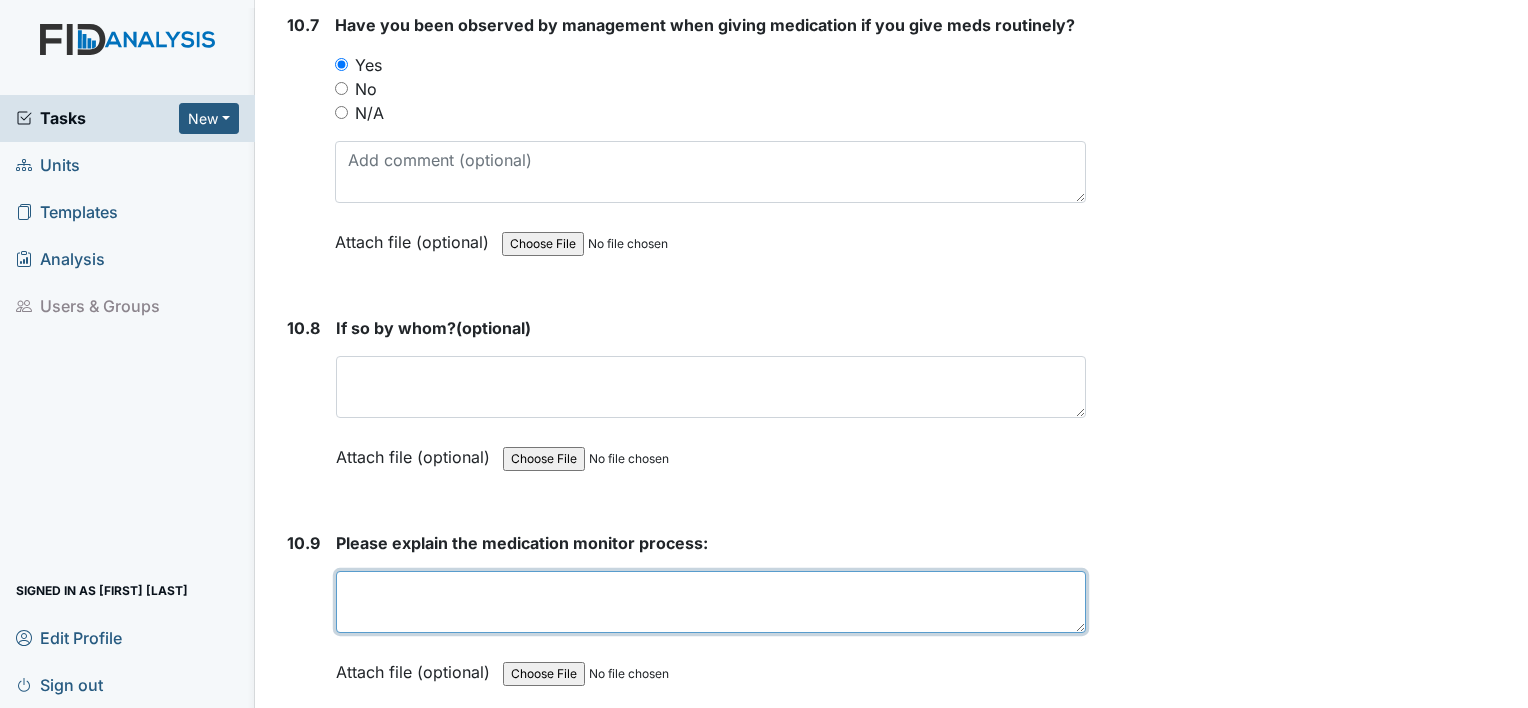 click at bounding box center (711, 602) 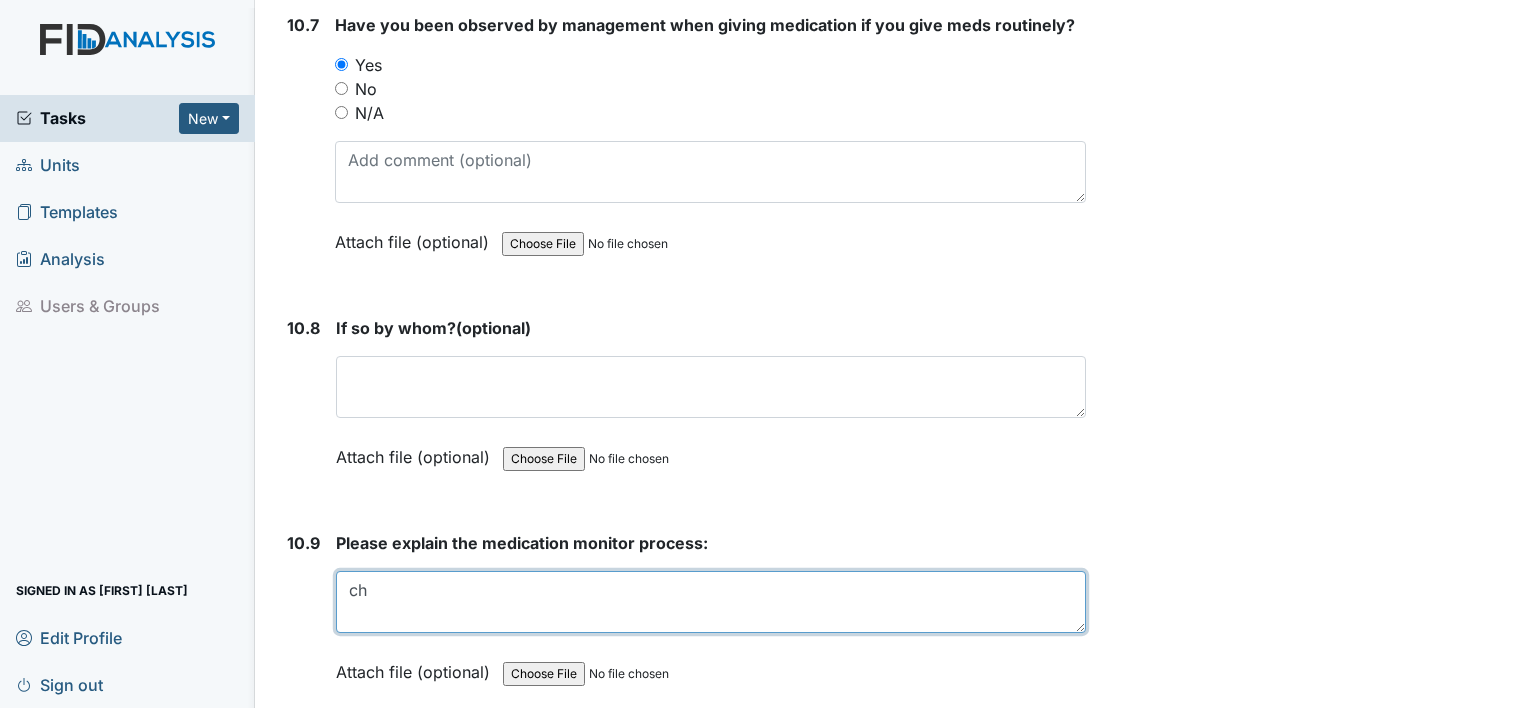 type on "c" 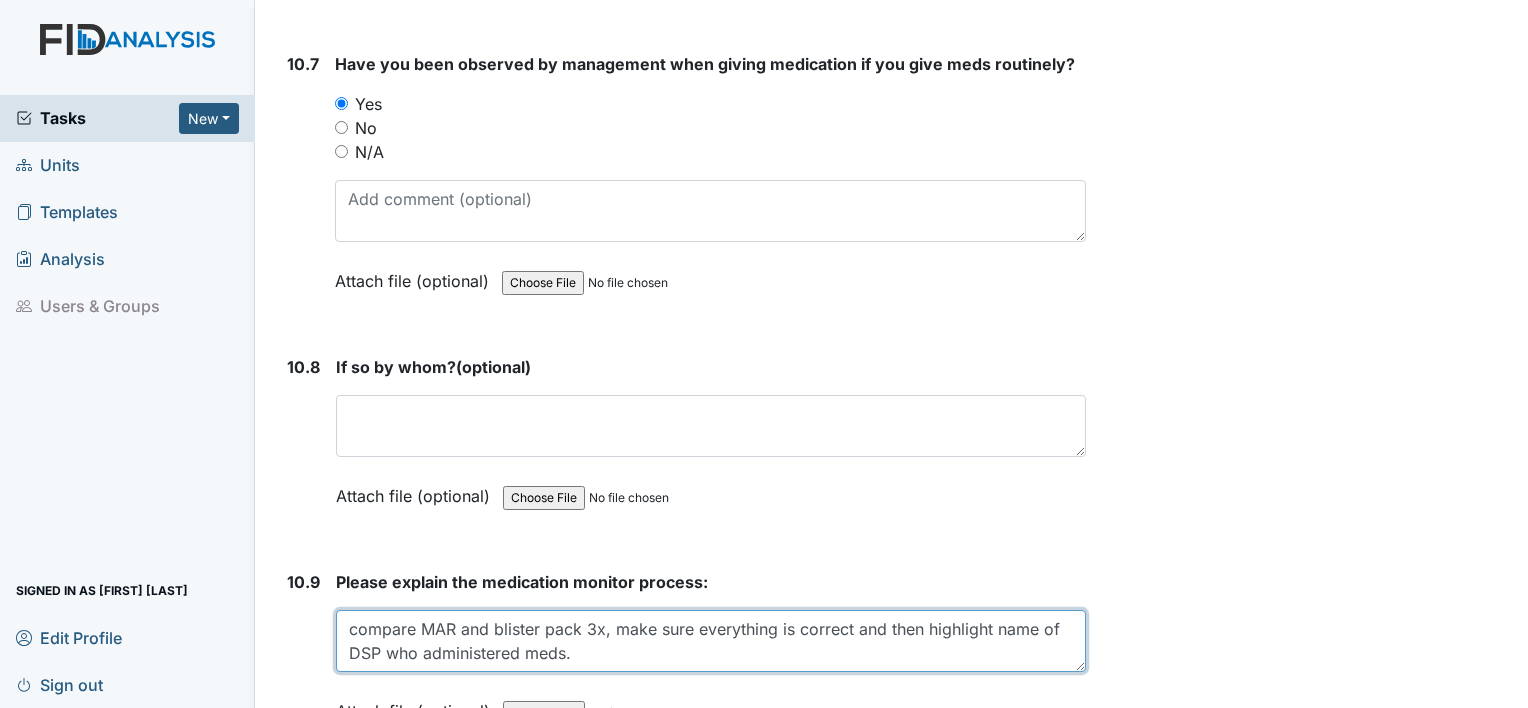scroll, scrollTop: 26925, scrollLeft: 0, axis: vertical 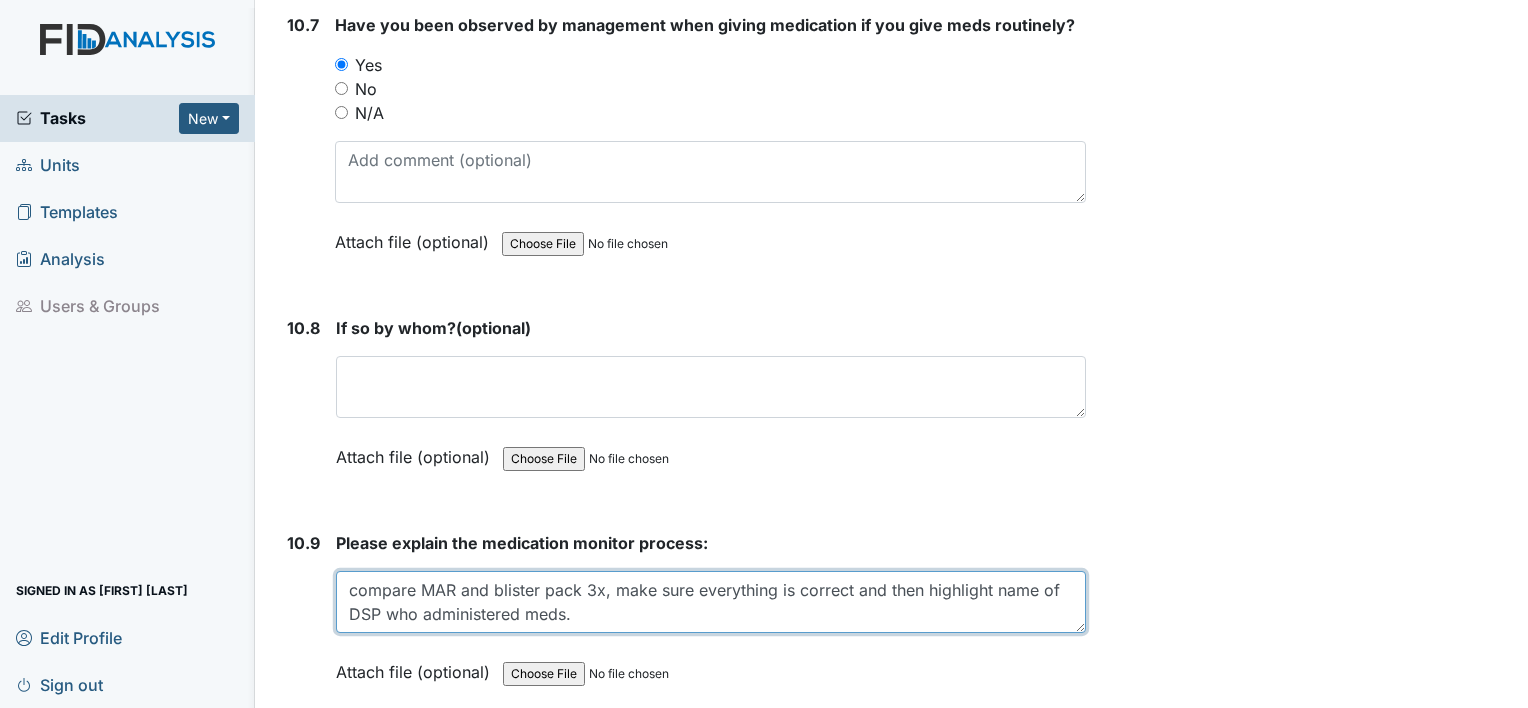 type on "compare MAR and blister pack 3x, make sure everything is correct and then highlight name of DSP who administered meds." 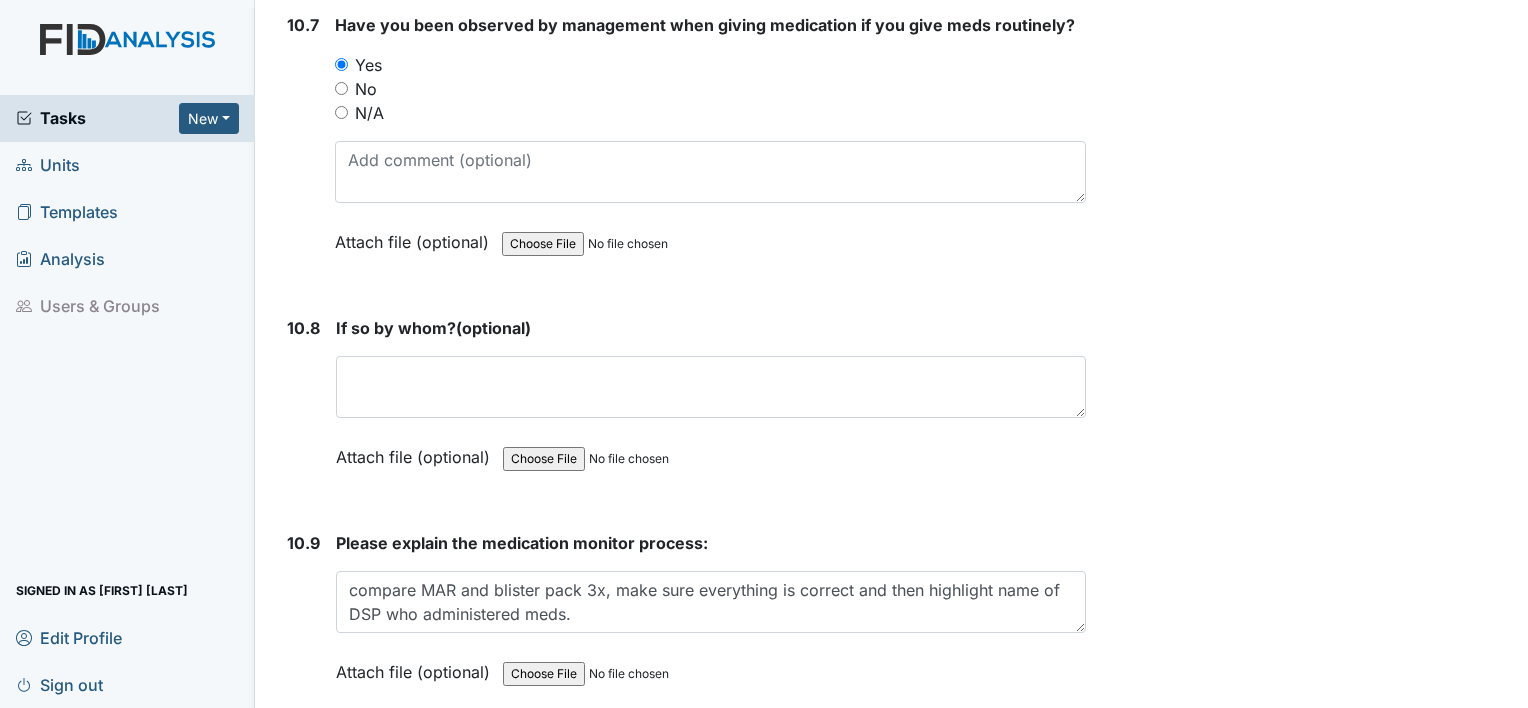 click on "Submit" at bounding box center (330, 765) 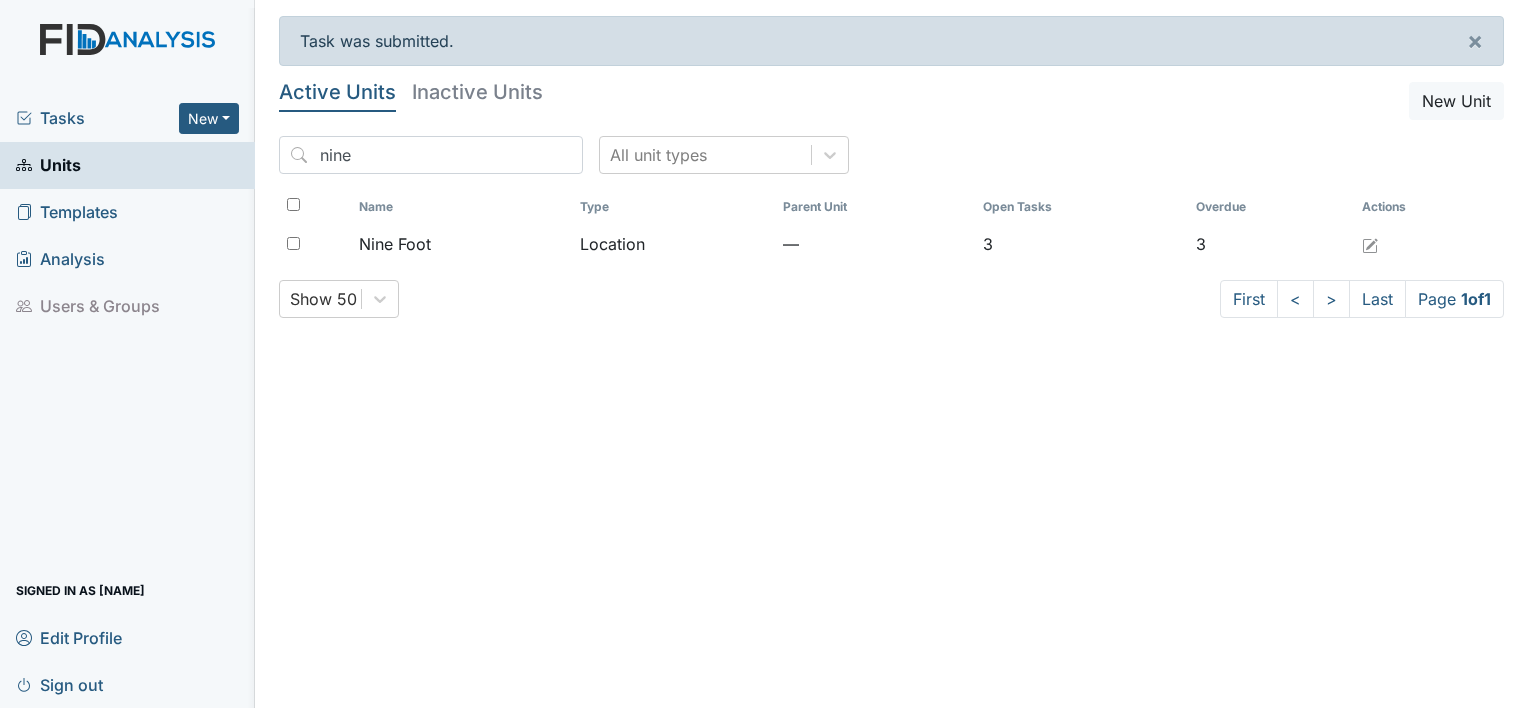 scroll, scrollTop: 0, scrollLeft: 0, axis: both 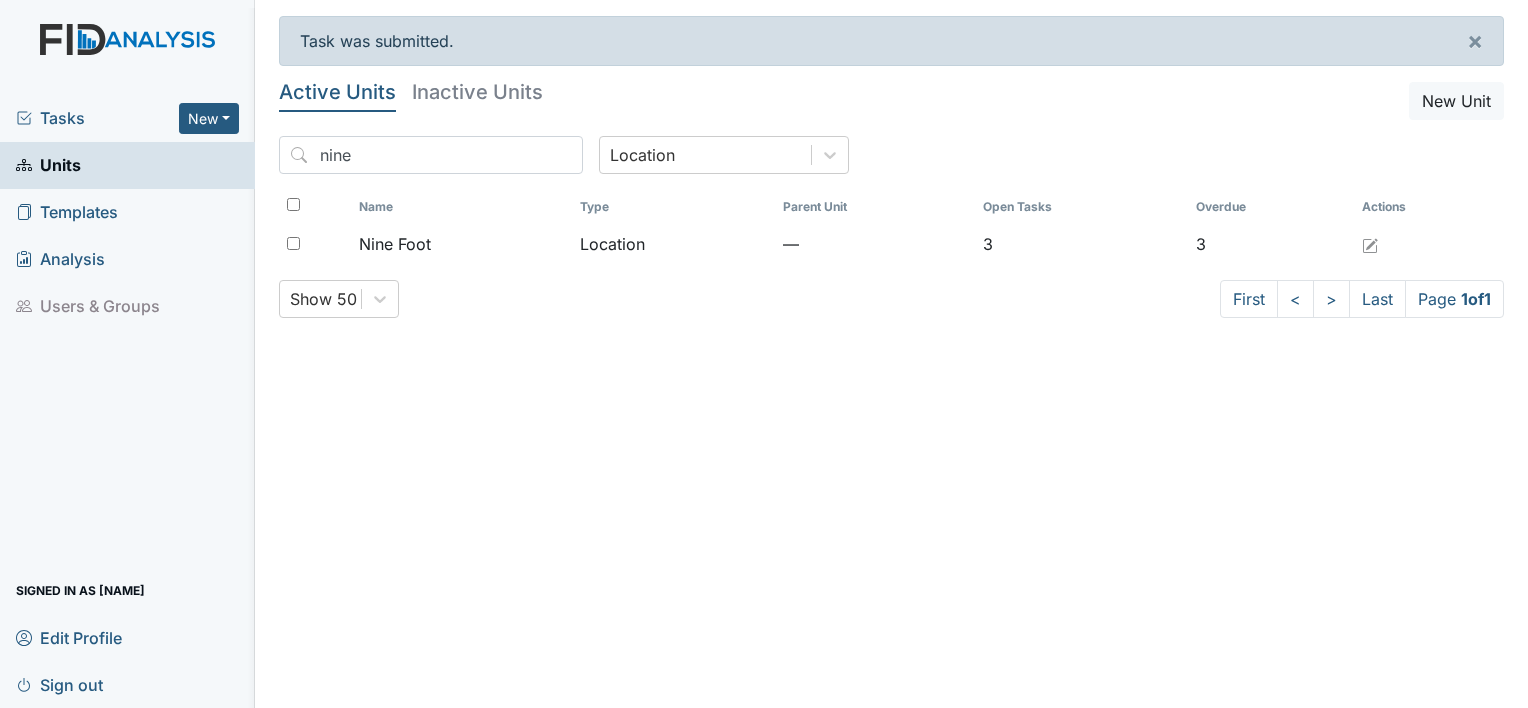 click on "Tasks" at bounding box center (97, 118) 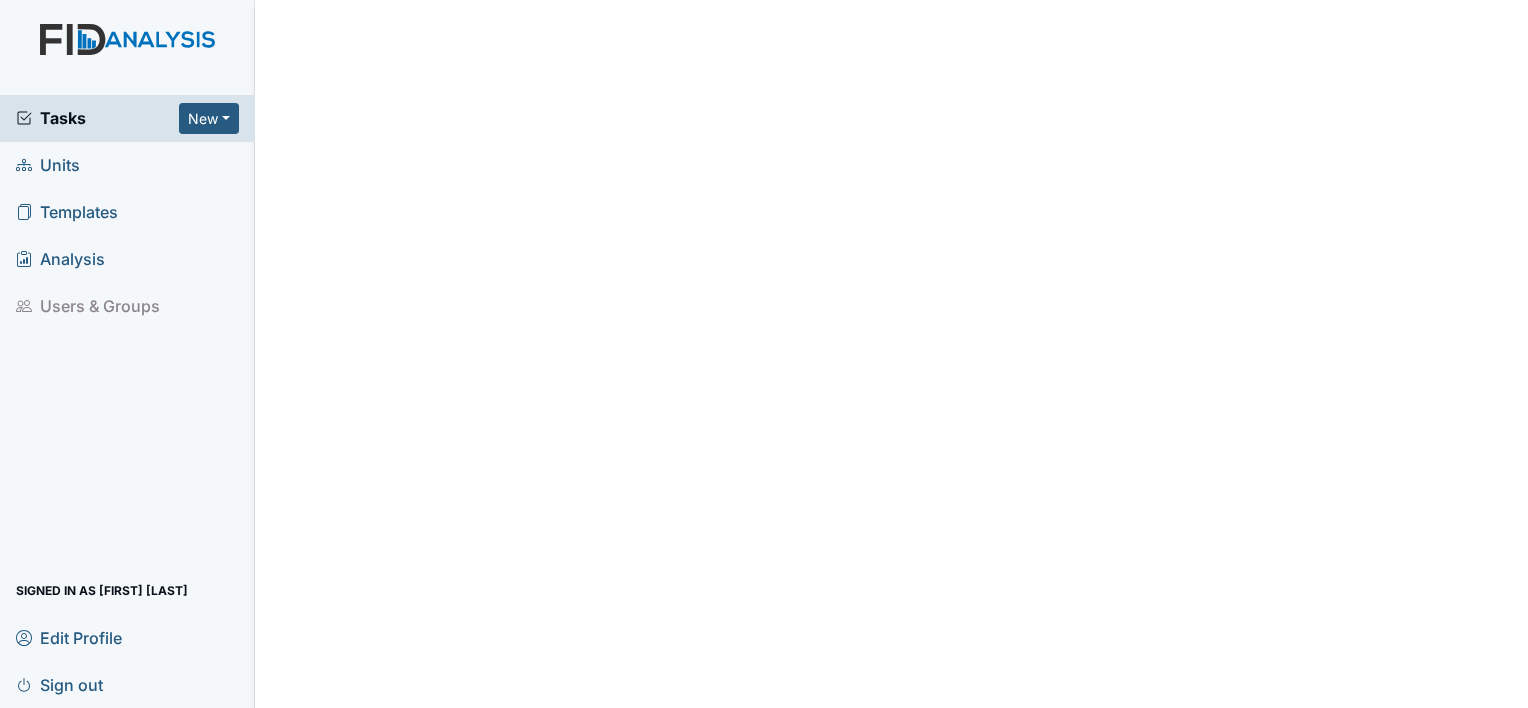 scroll, scrollTop: 0, scrollLeft: 0, axis: both 